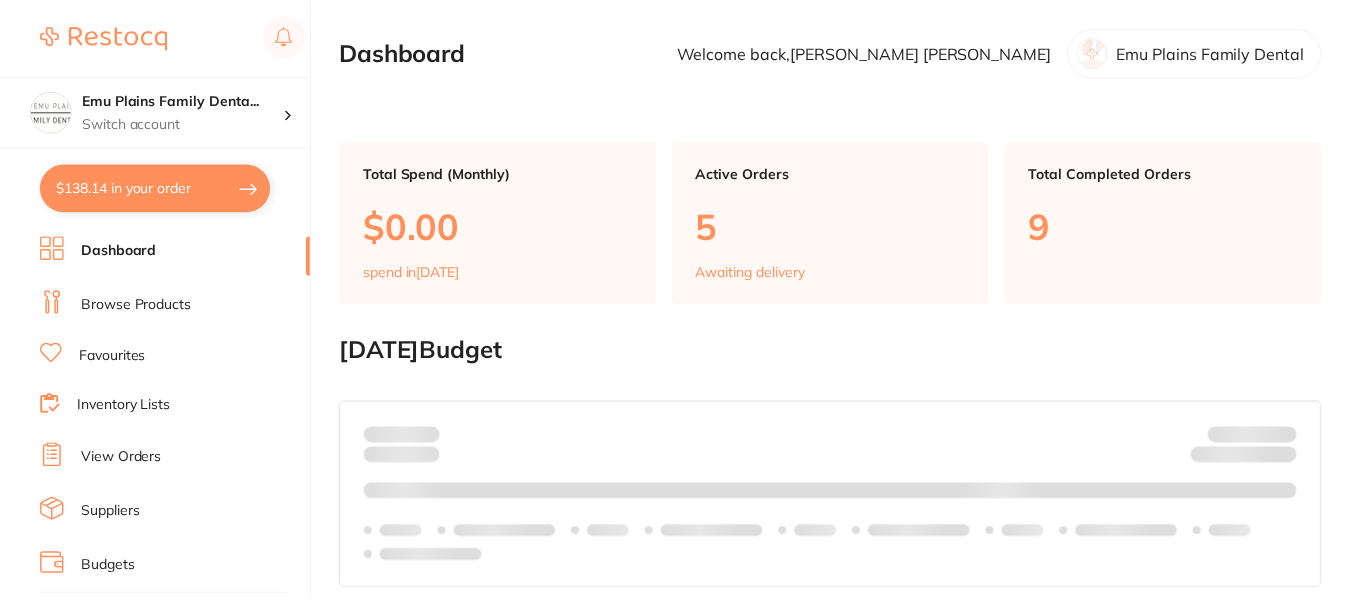 scroll, scrollTop: 0, scrollLeft: 0, axis: both 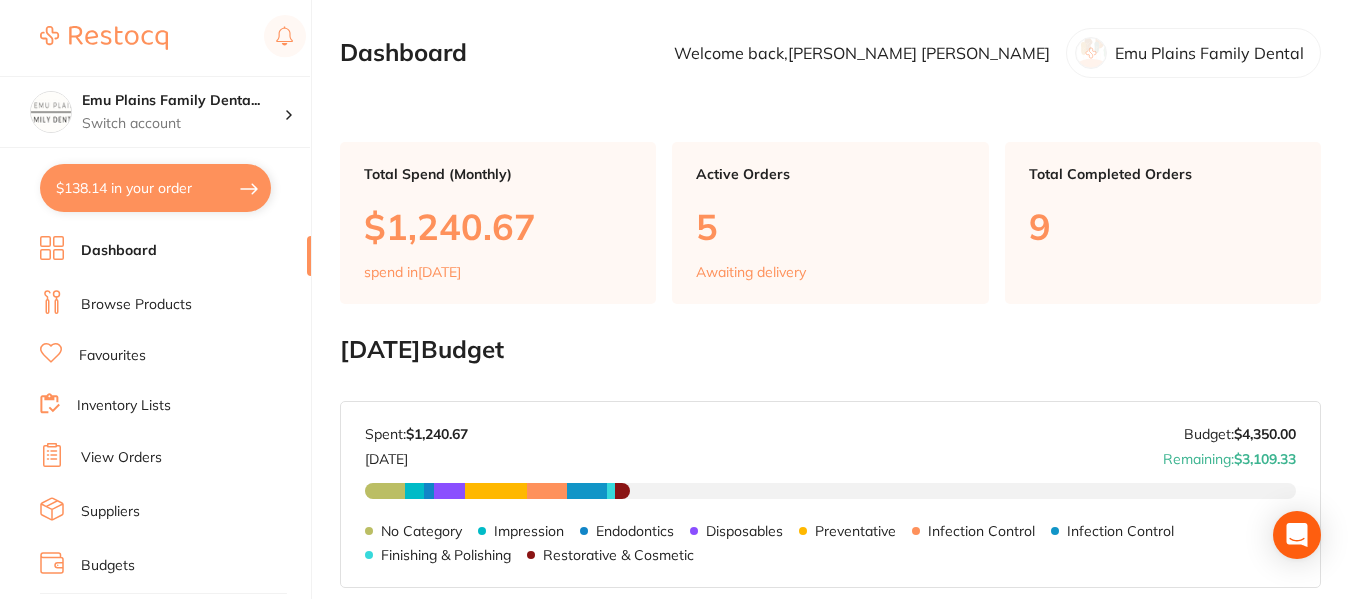 click on "View Orders" at bounding box center [121, 458] 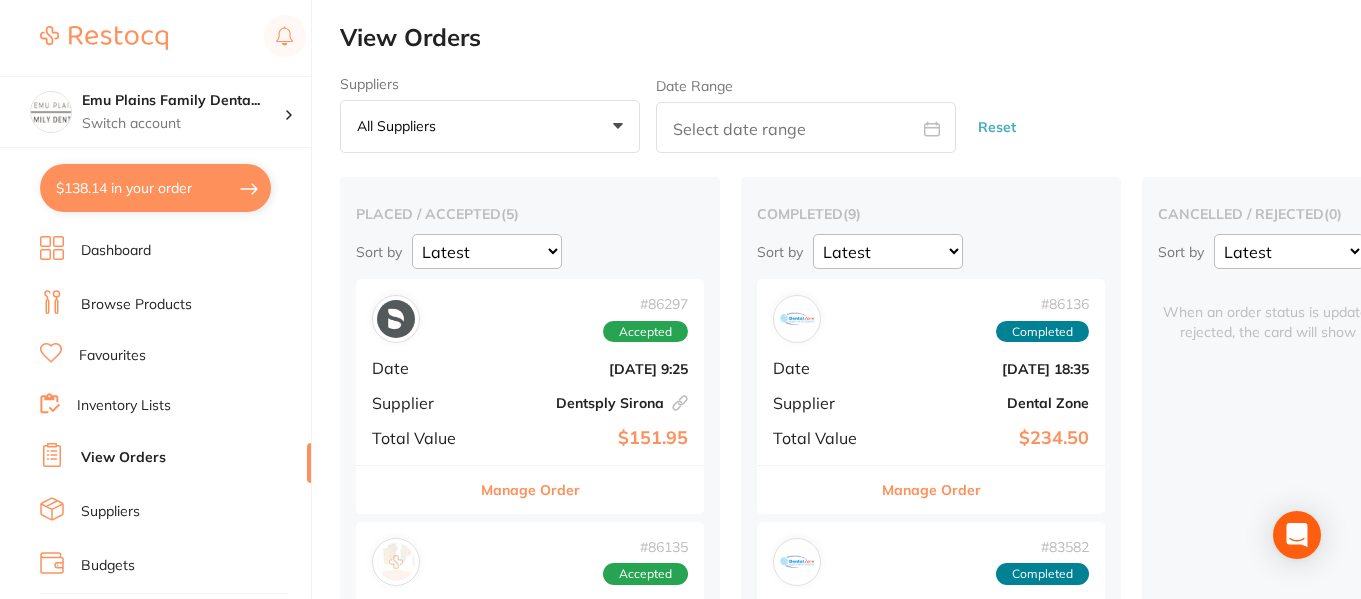 click on "Browse Products" at bounding box center (136, 305) 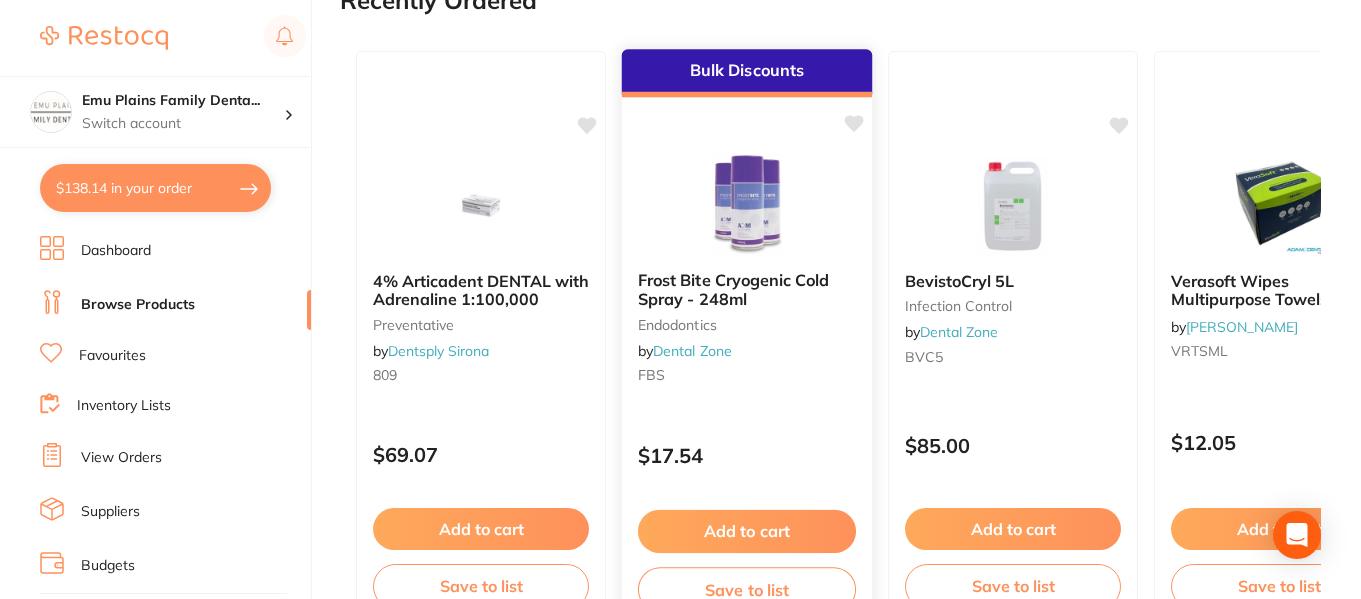 scroll, scrollTop: 0, scrollLeft: 0, axis: both 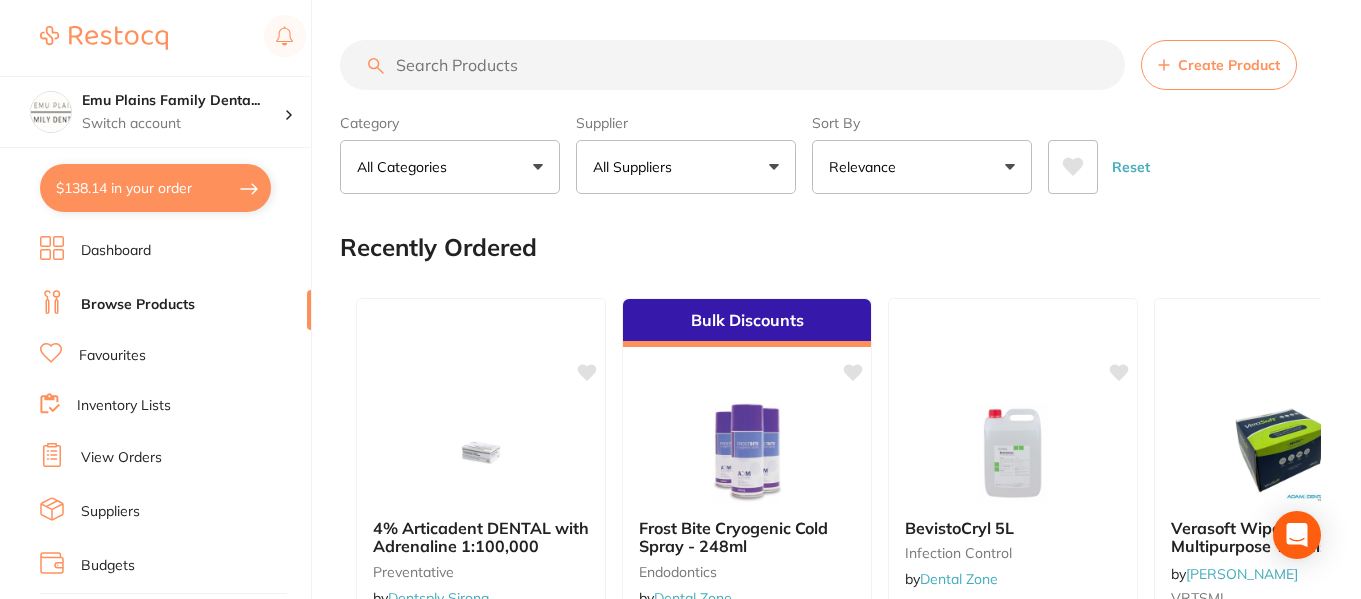 click at bounding box center (732, 65) 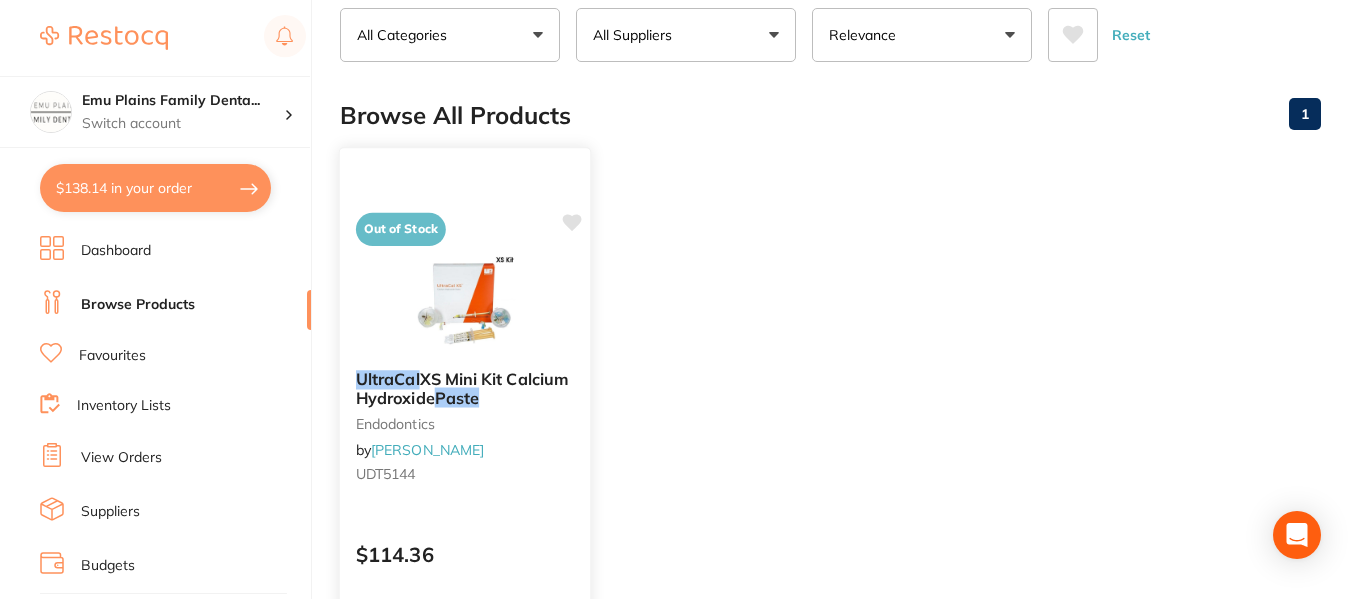 scroll, scrollTop: 133, scrollLeft: 0, axis: vertical 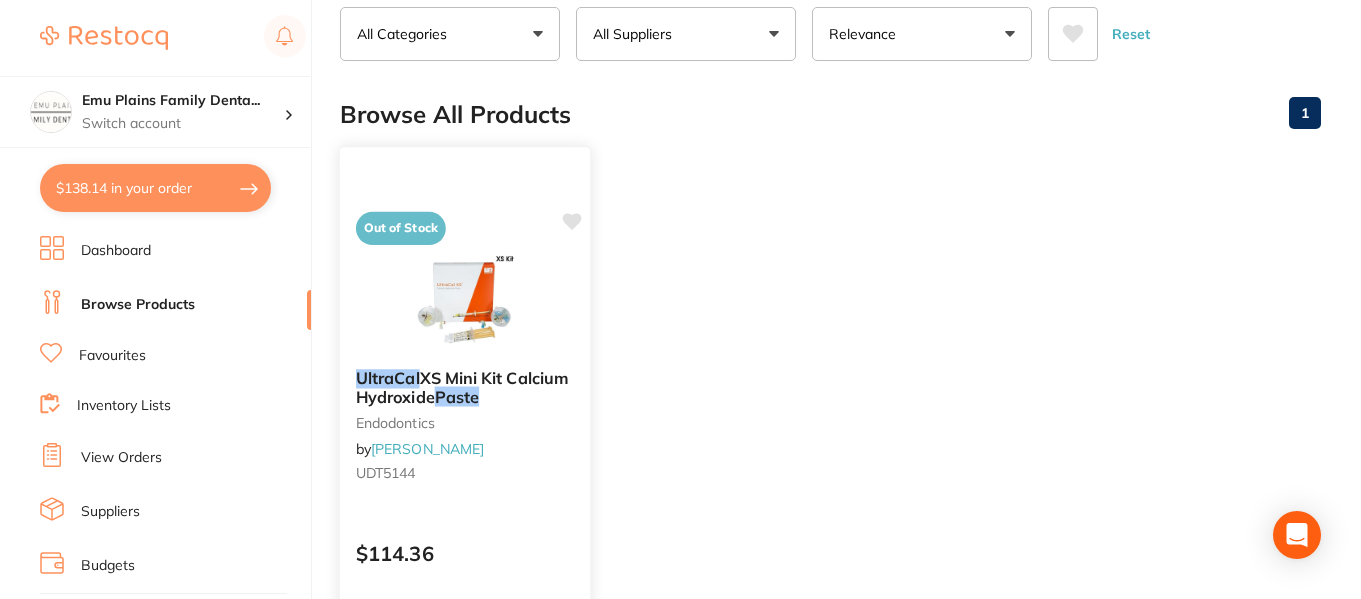 click at bounding box center [464, 302] 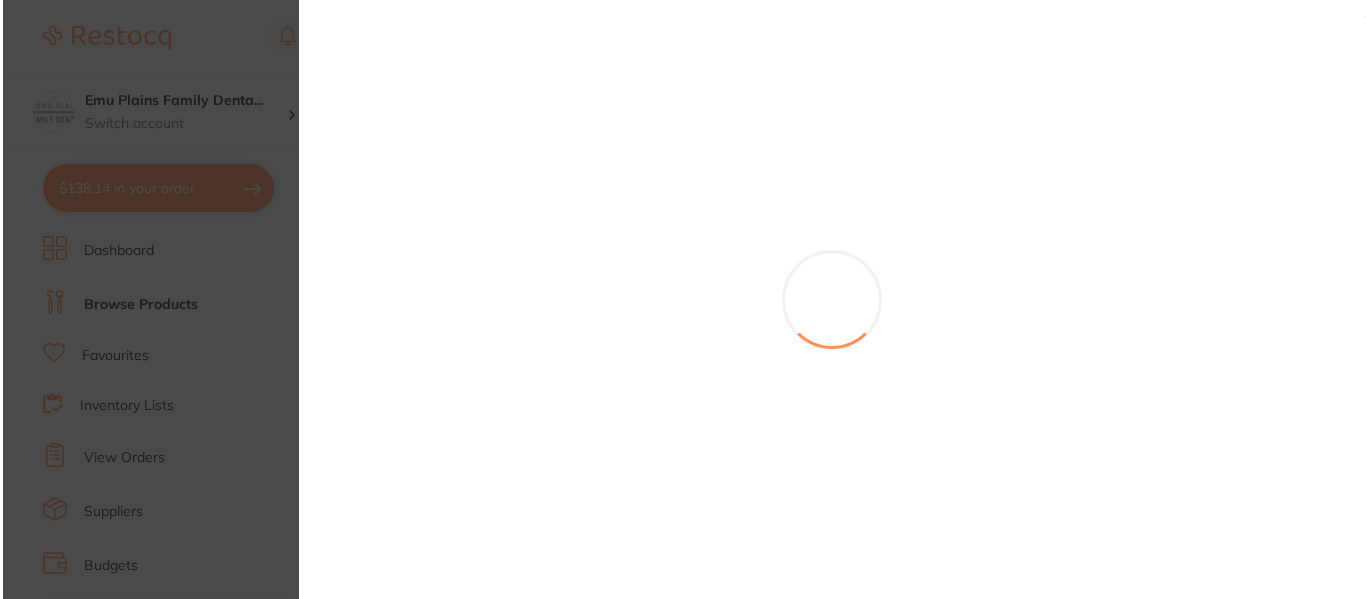 scroll, scrollTop: 0, scrollLeft: 0, axis: both 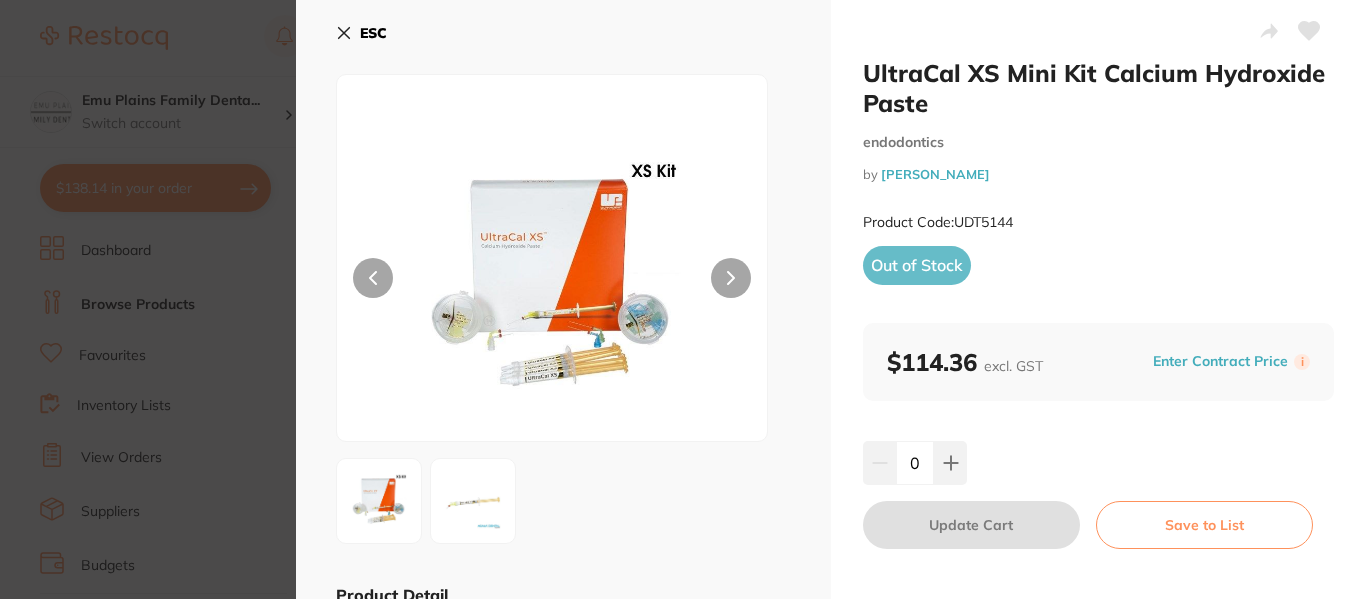 click 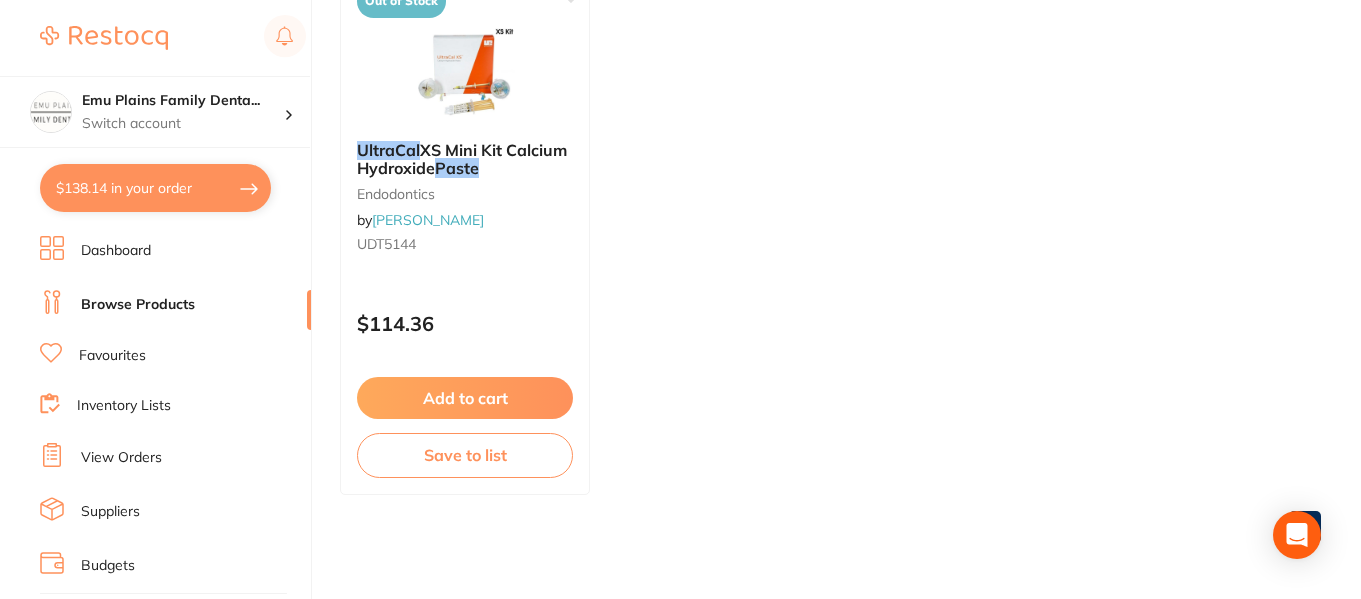 scroll, scrollTop: 0, scrollLeft: 0, axis: both 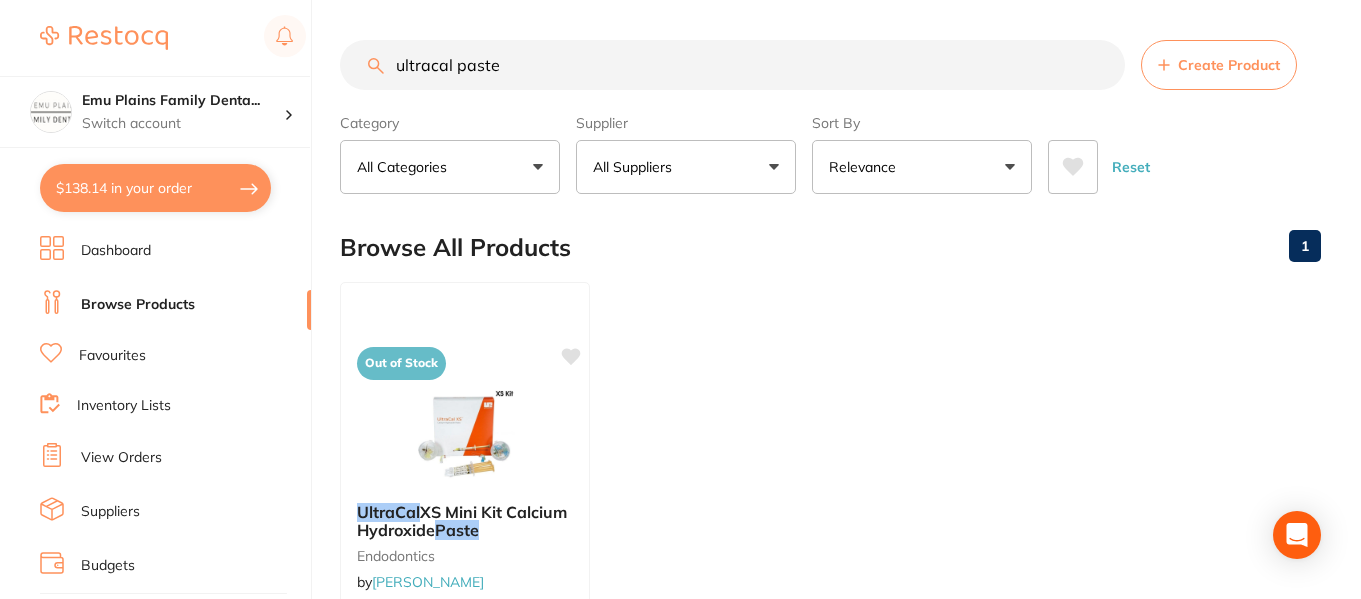 click on "ultracal paste" at bounding box center [732, 65] 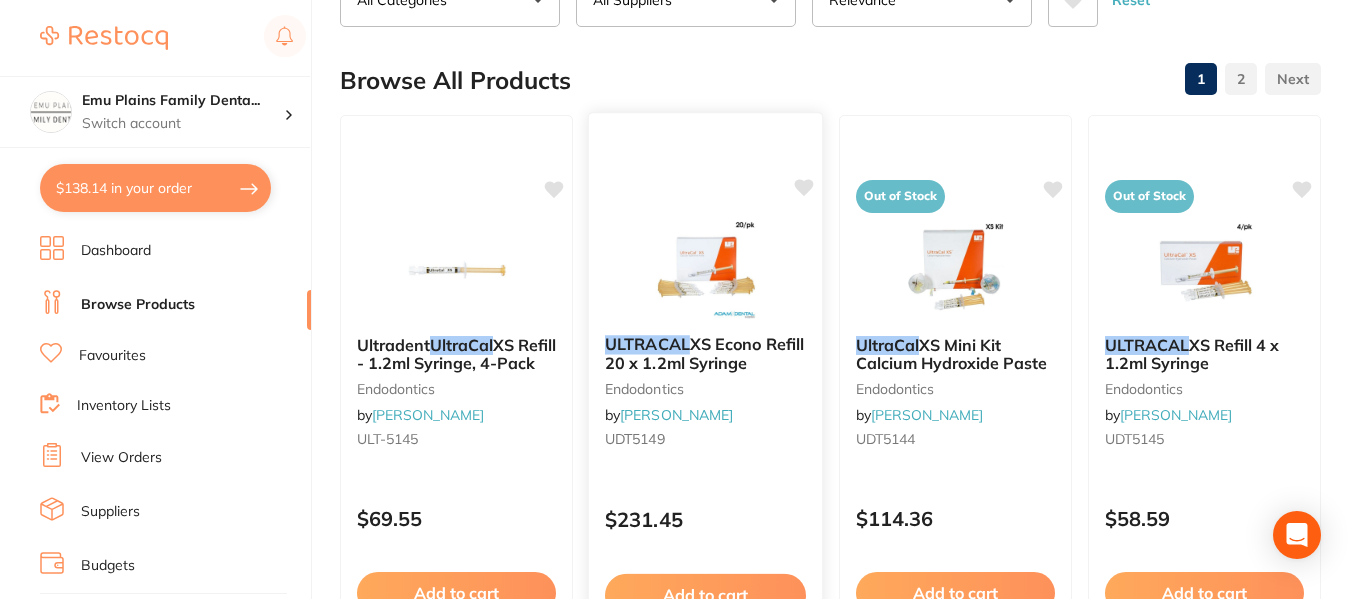 scroll, scrollTop: 168, scrollLeft: 0, axis: vertical 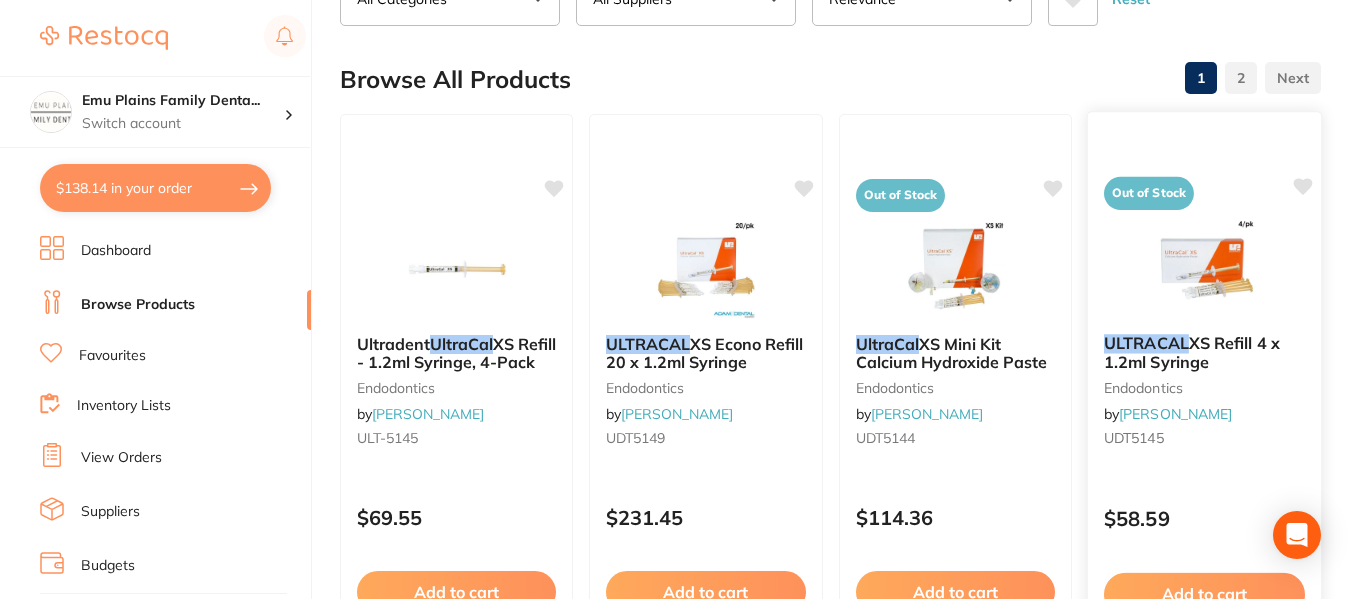 type on "ultracal" 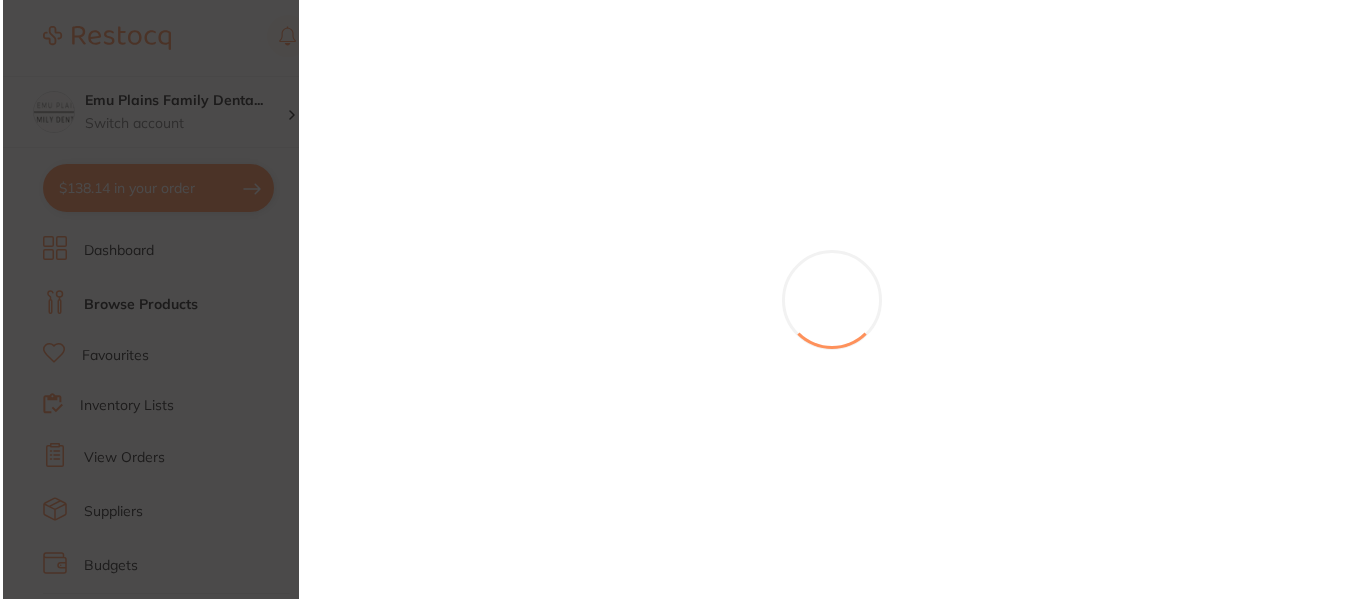 scroll, scrollTop: 0, scrollLeft: 0, axis: both 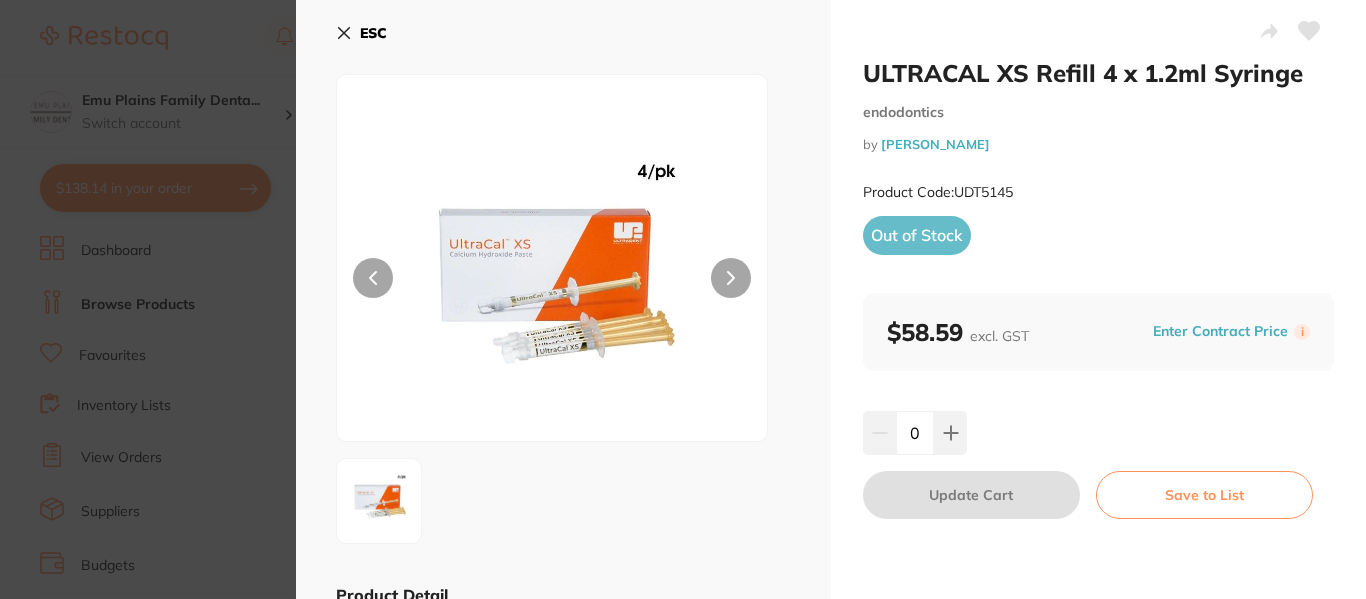 click 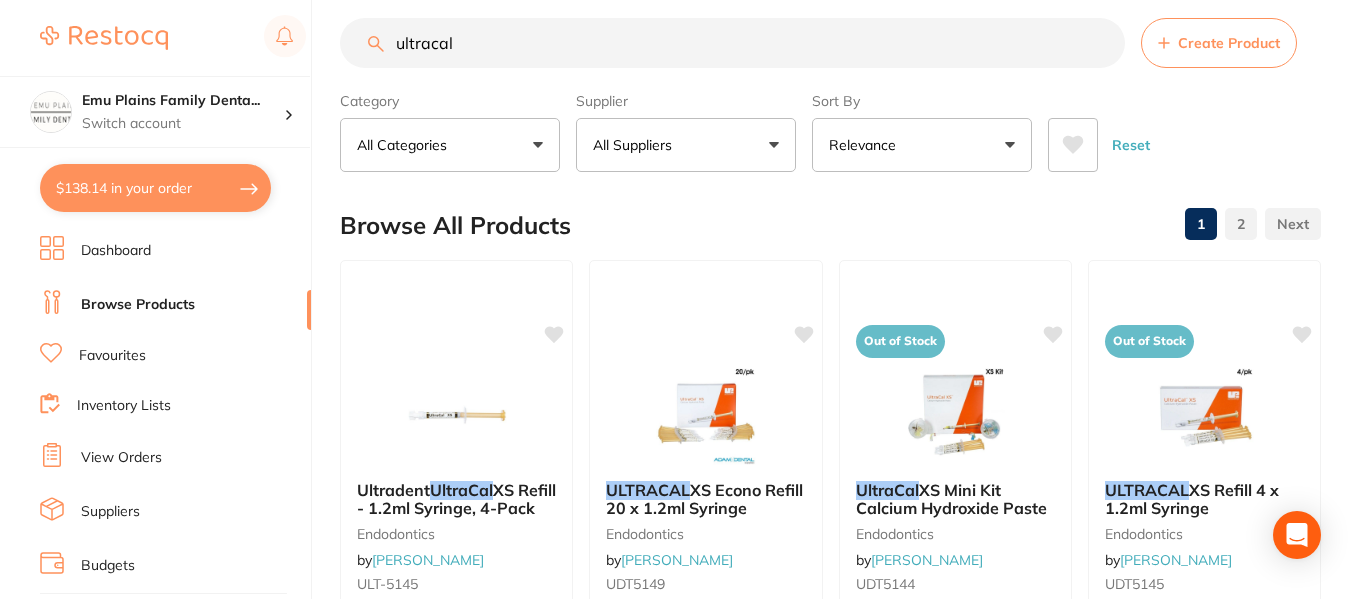 scroll, scrollTop: 0, scrollLeft: 0, axis: both 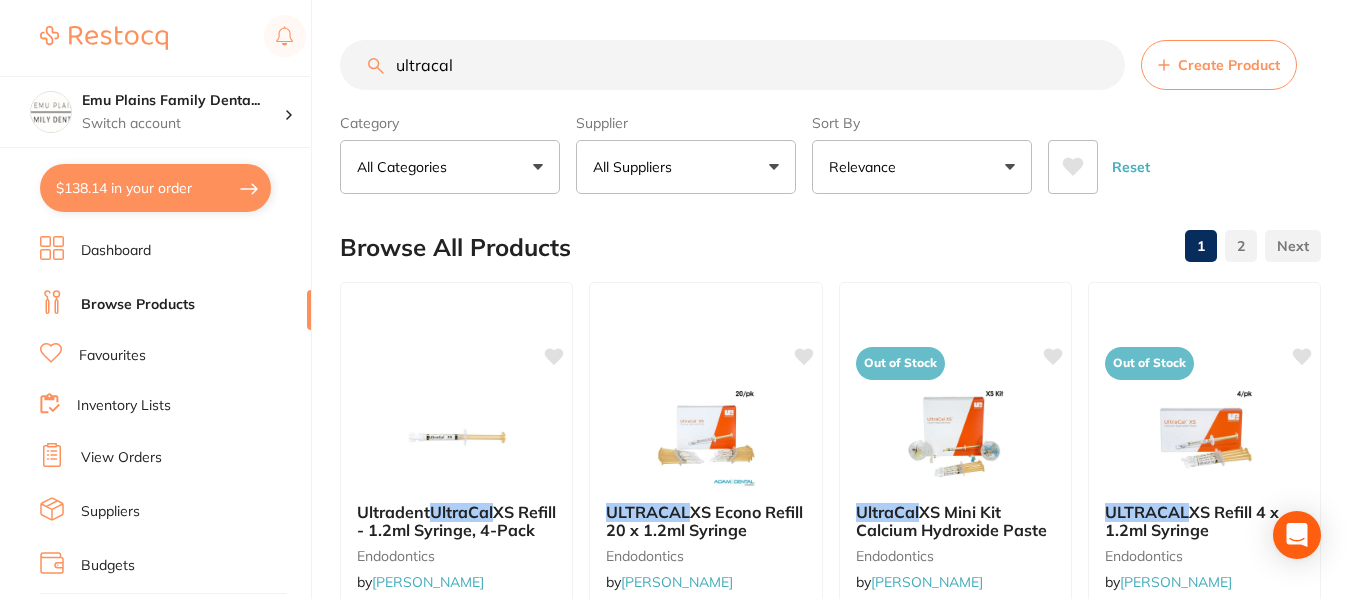 click on "ultracal" at bounding box center (732, 65) 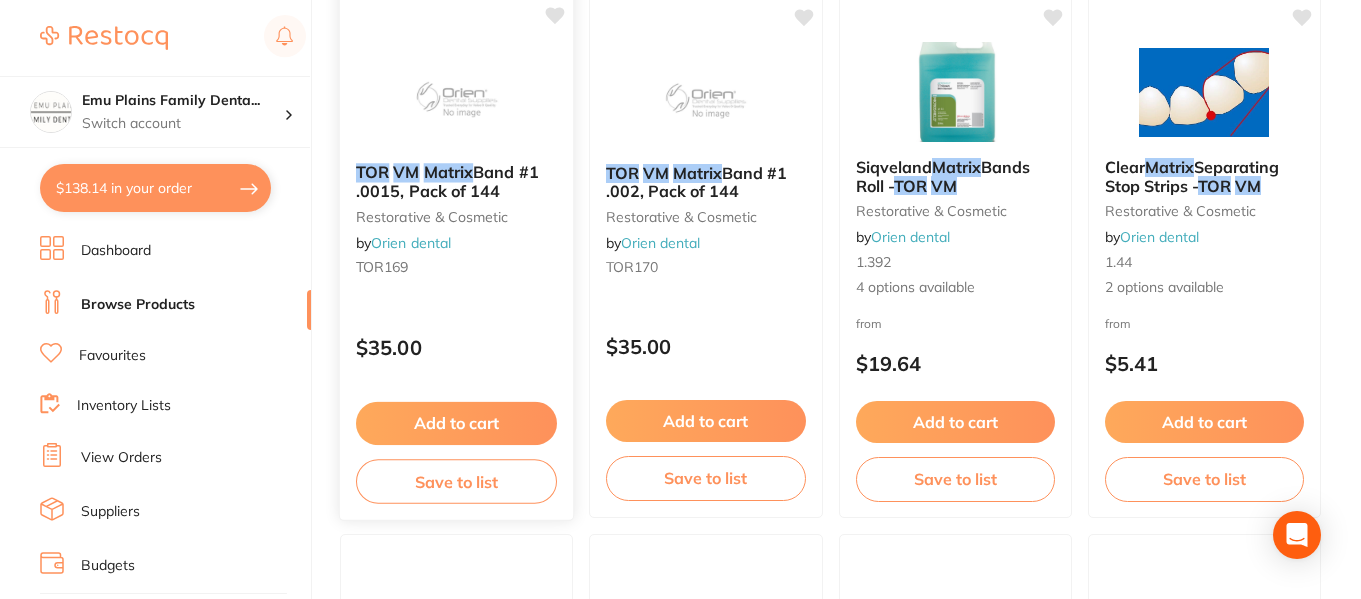 scroll, scrollTop: 333, scrollLeft: 0, axis: vertical 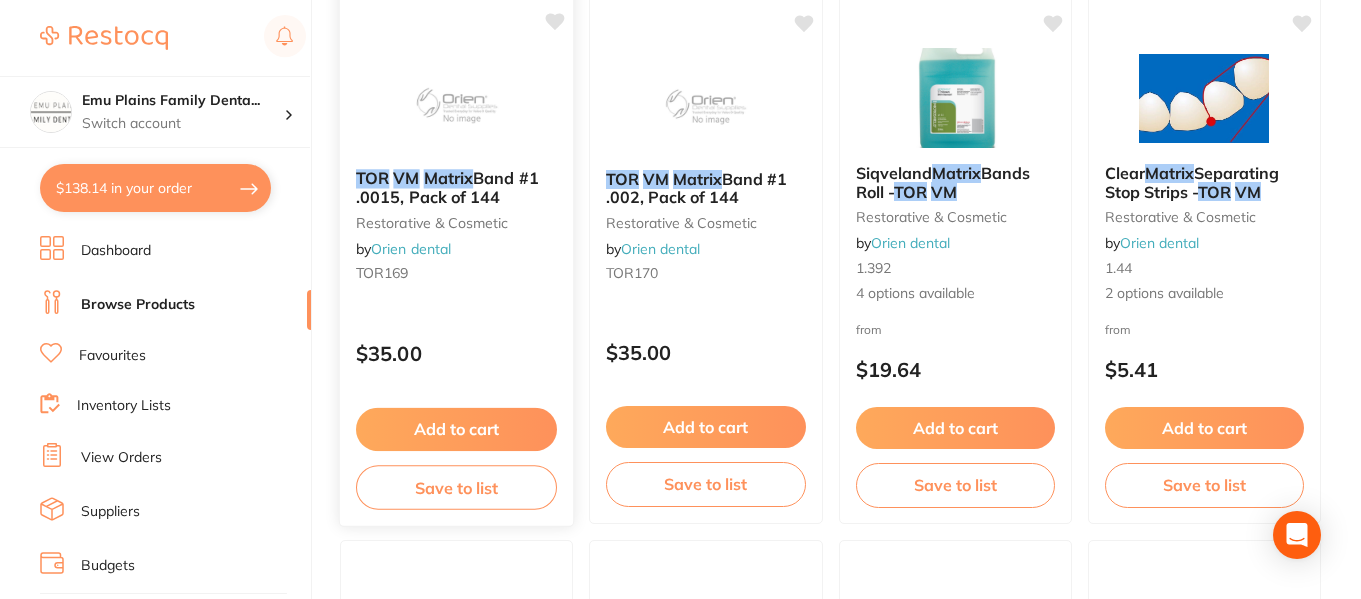 type on "sectional matrix tor vm" 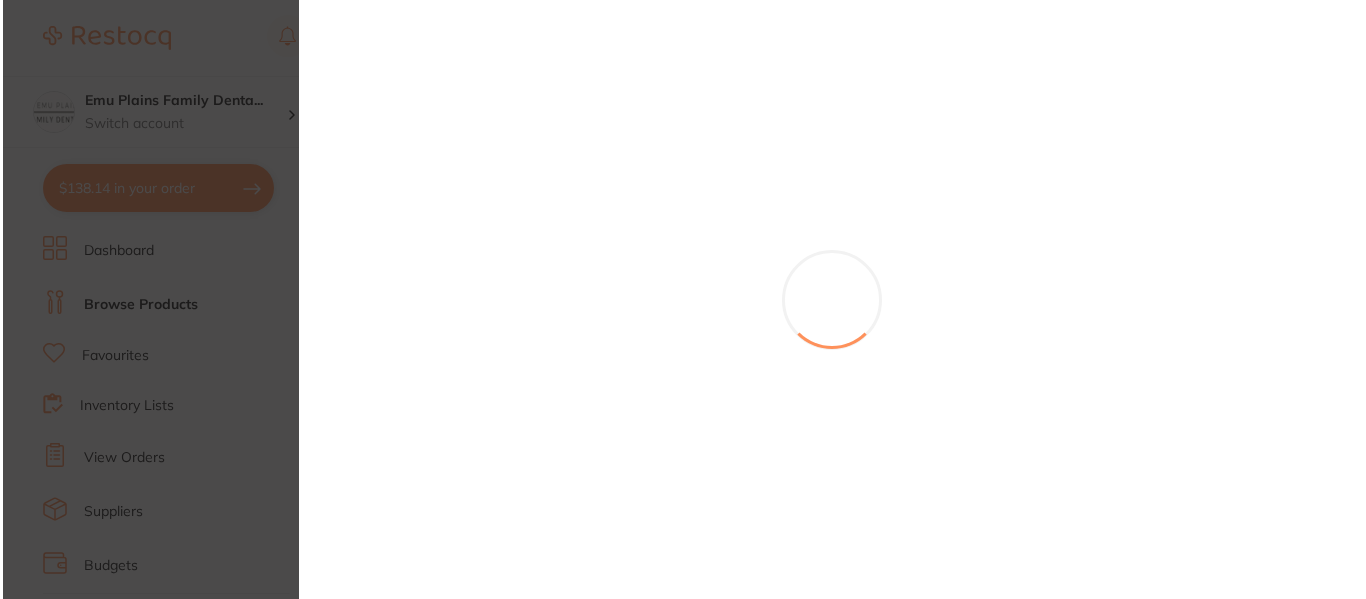 scroll, scrollTop: 0, scrollLeft: 0, axis: both 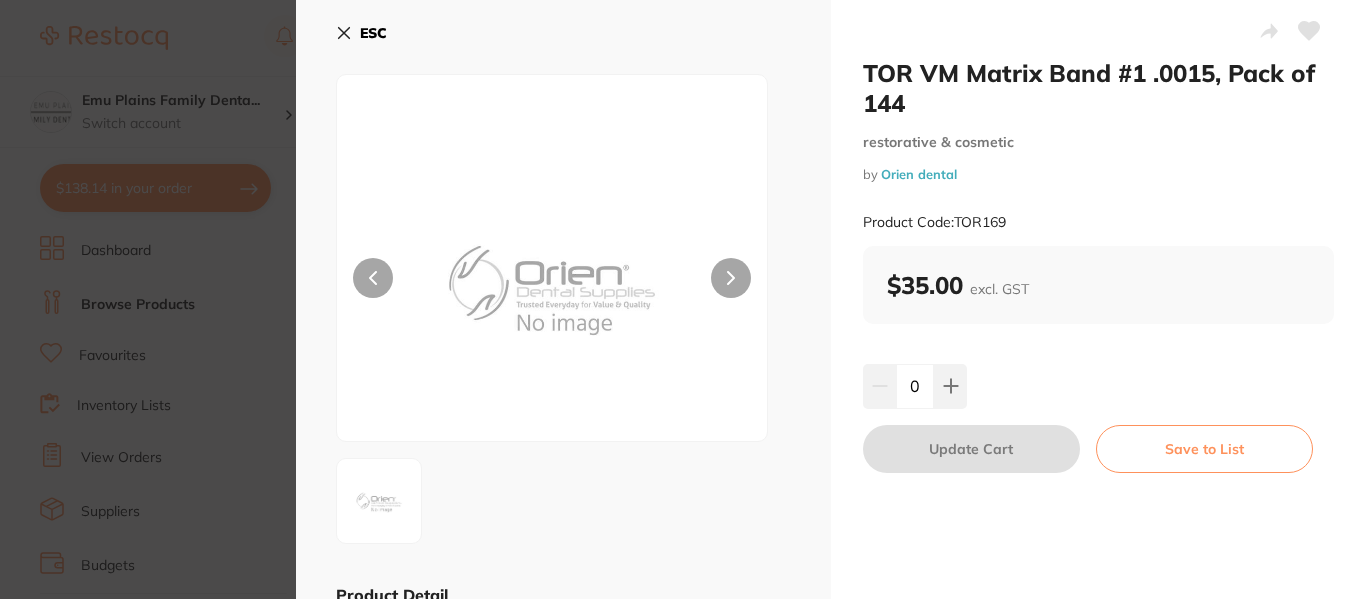click 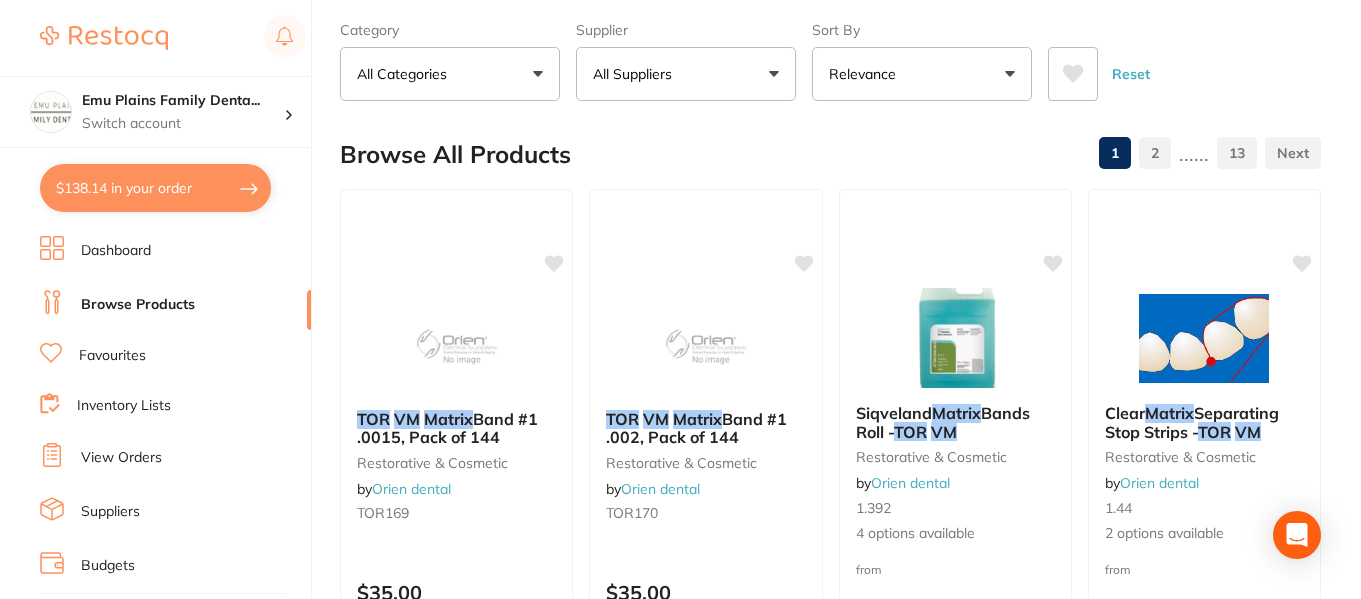 scroll, scrollTop: 0, scrollLeft: 0, axis: both 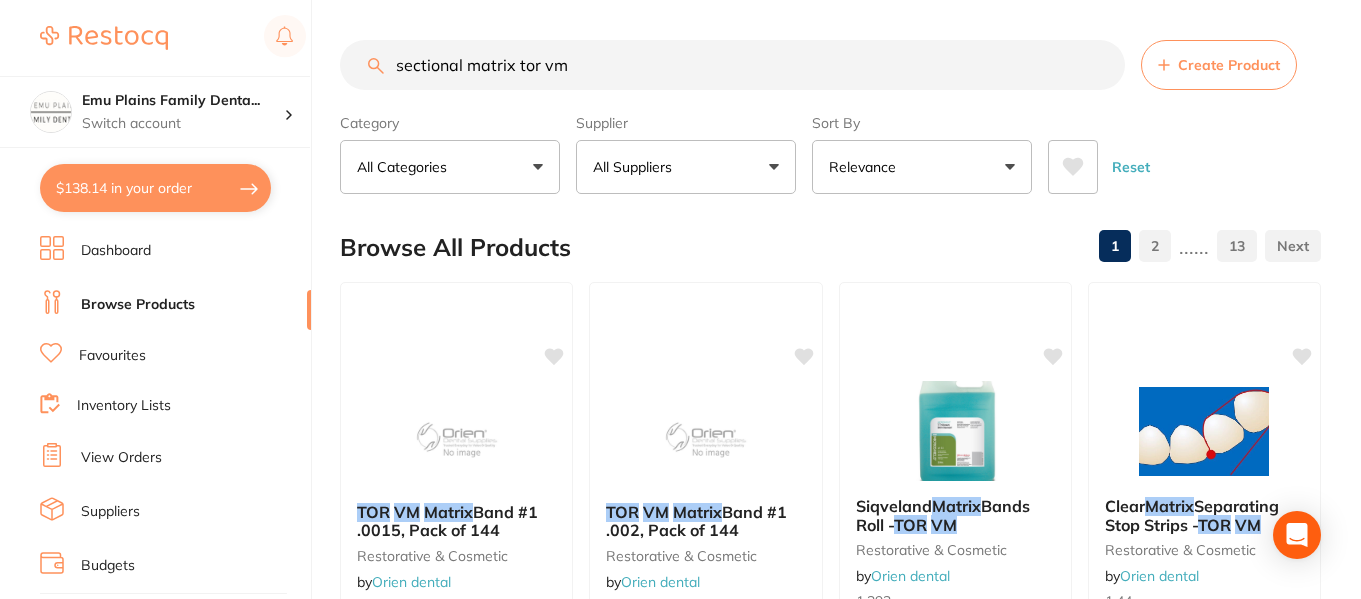 click on "sectional matrix tor vm" at bounding box center (732, 65) 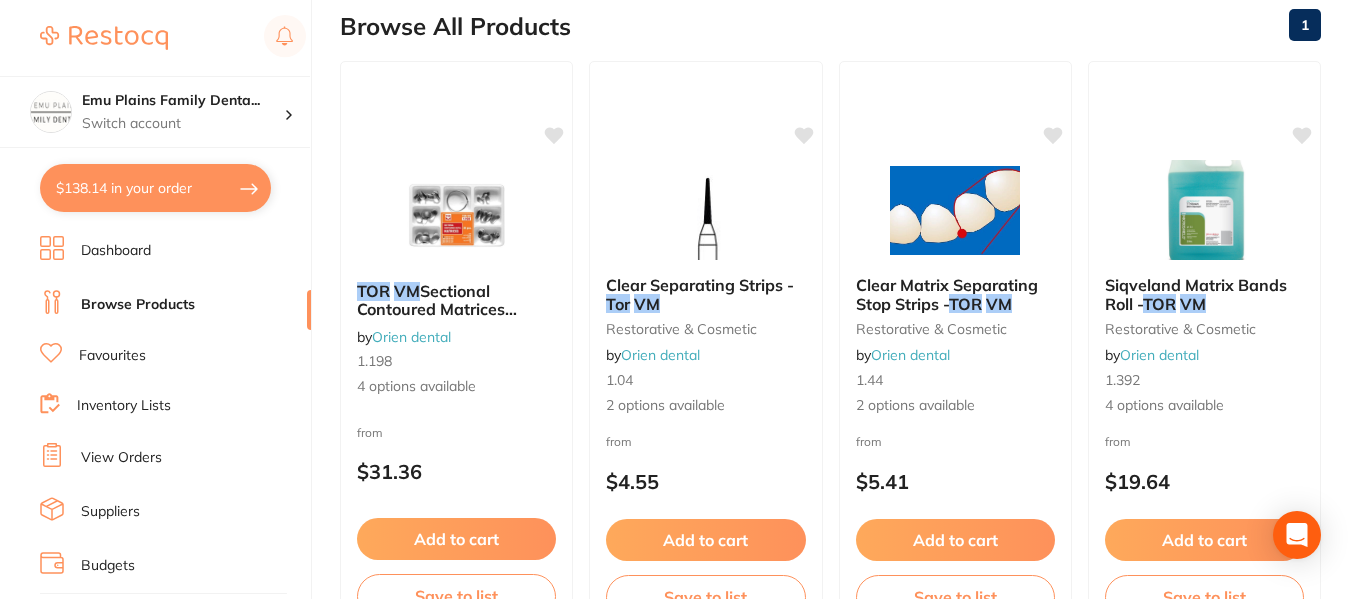 scroll, scrollTop: 222, scrollLeft: 0, axis: vertical 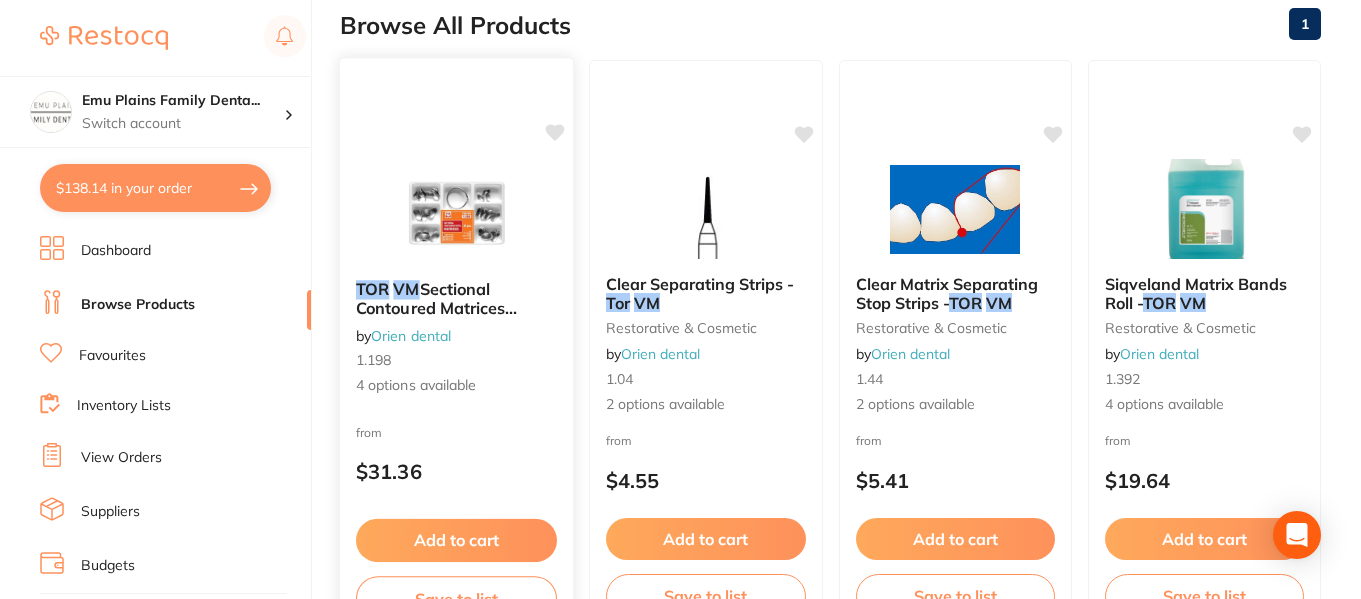 click at bounding box center (456, 213) 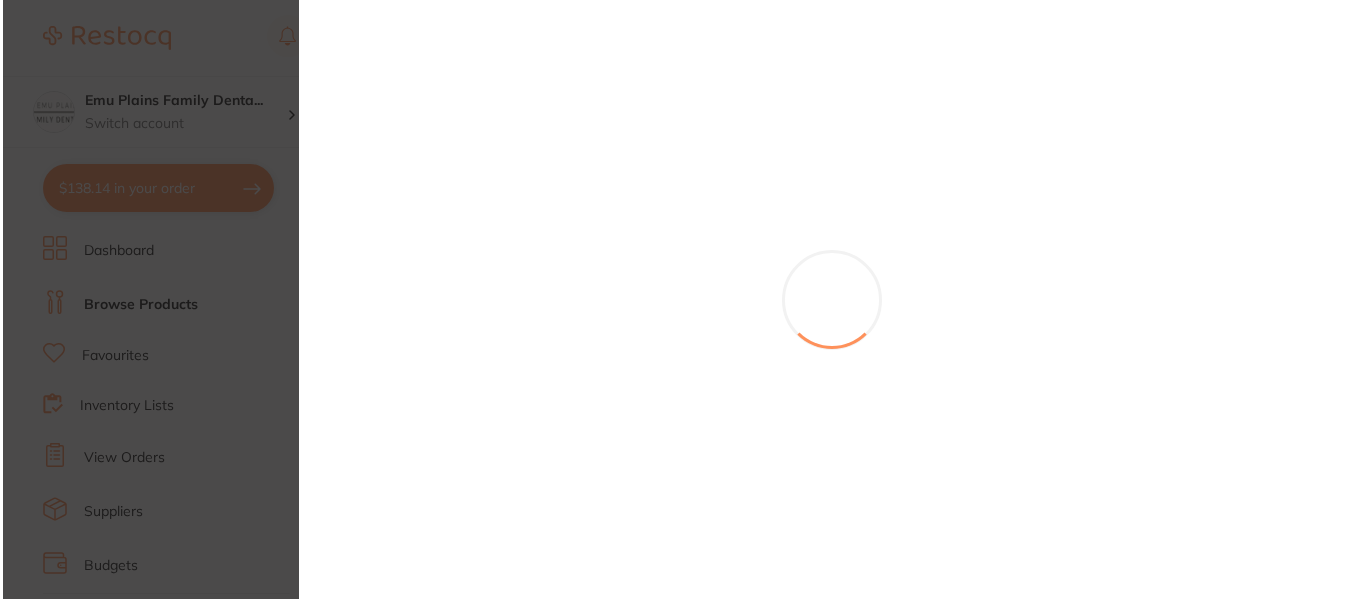 scroll, scrollTop: 0, scrollLeft: 0, axis: both 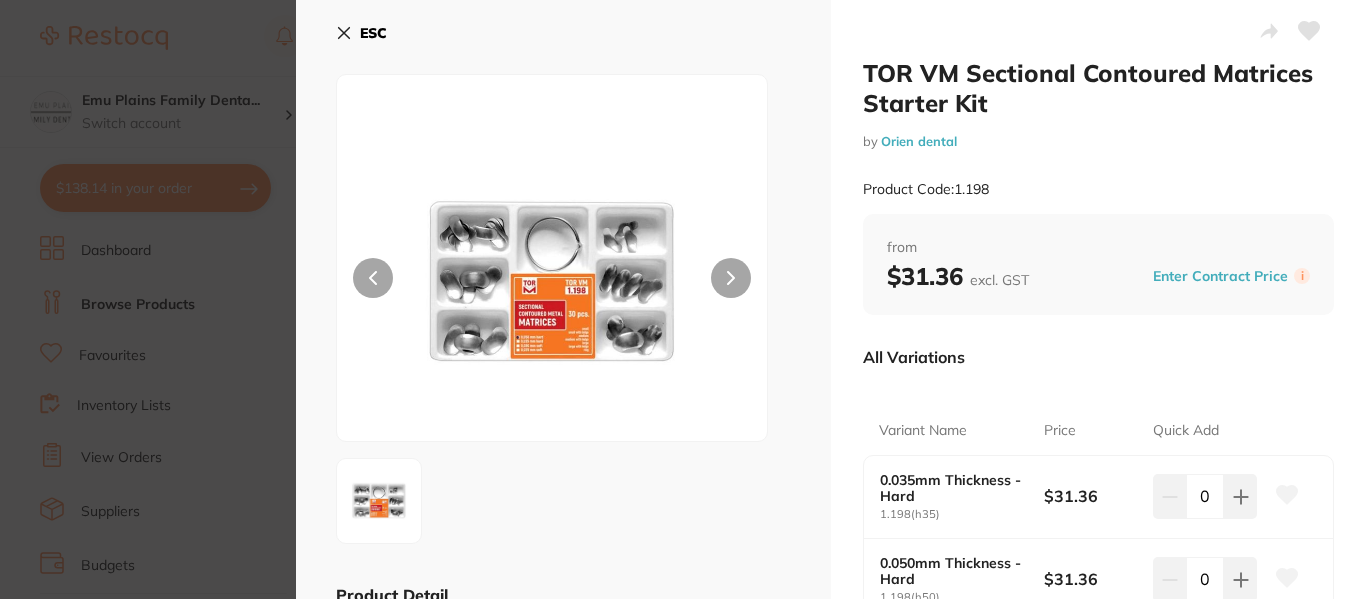 click 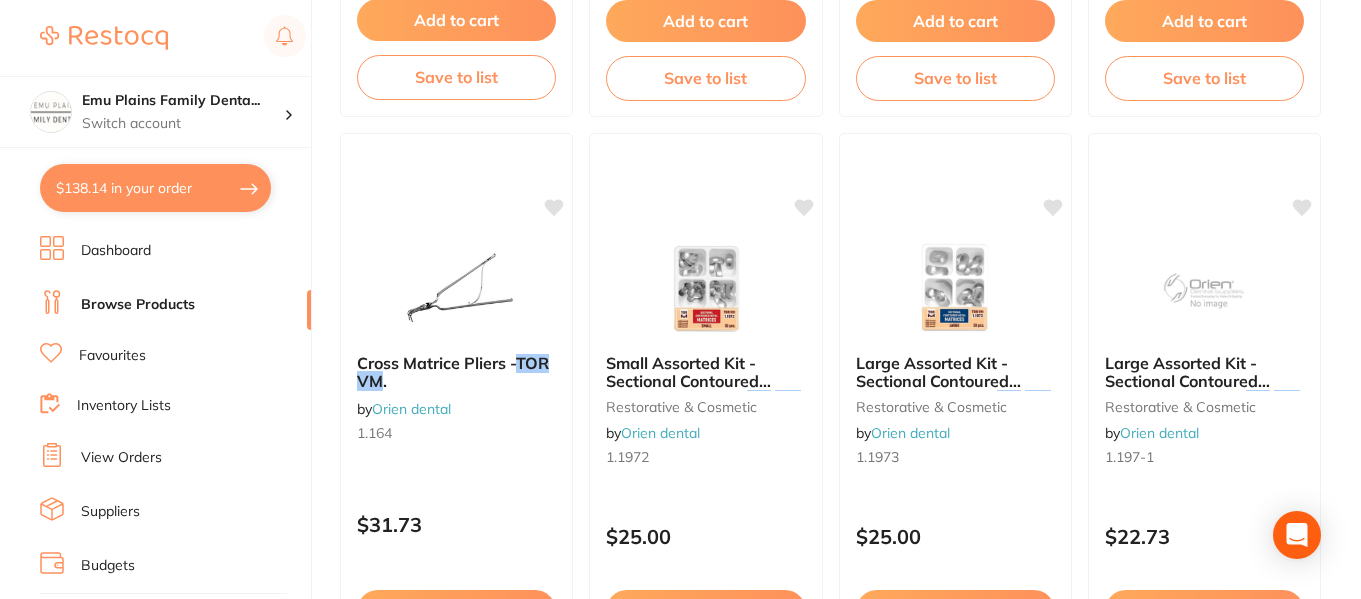 scroll, scrollTop: 741, scrollLeft: 0, axis: vertical 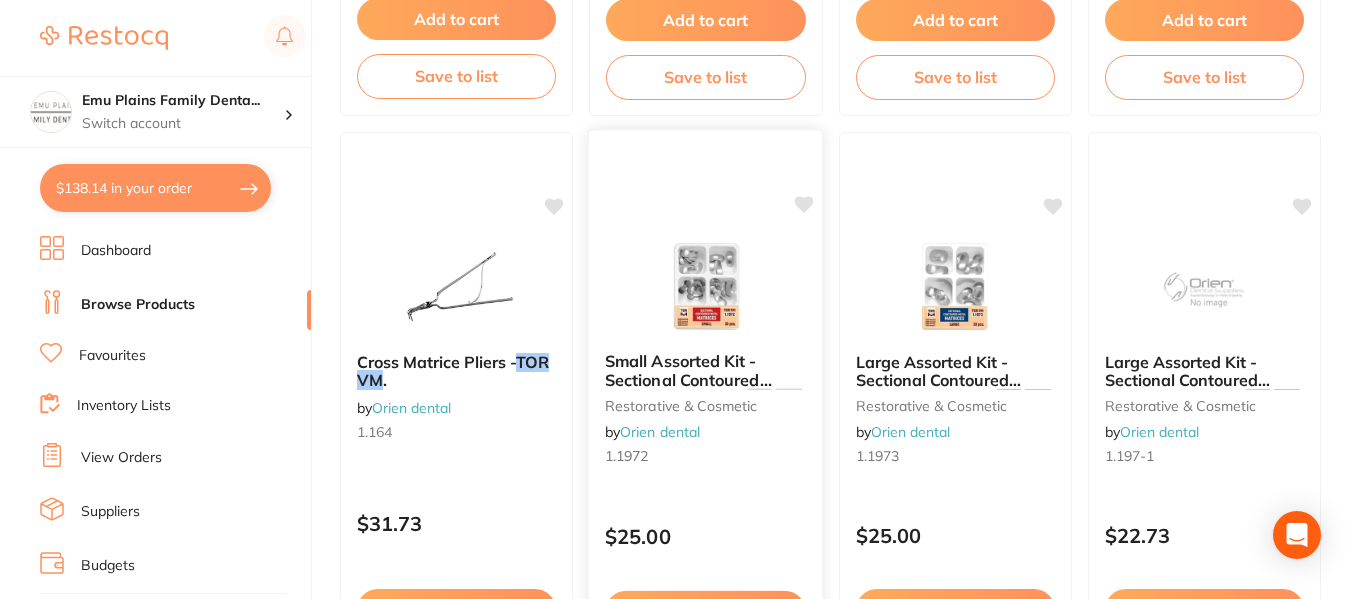 click at bounding box center [705, 285] 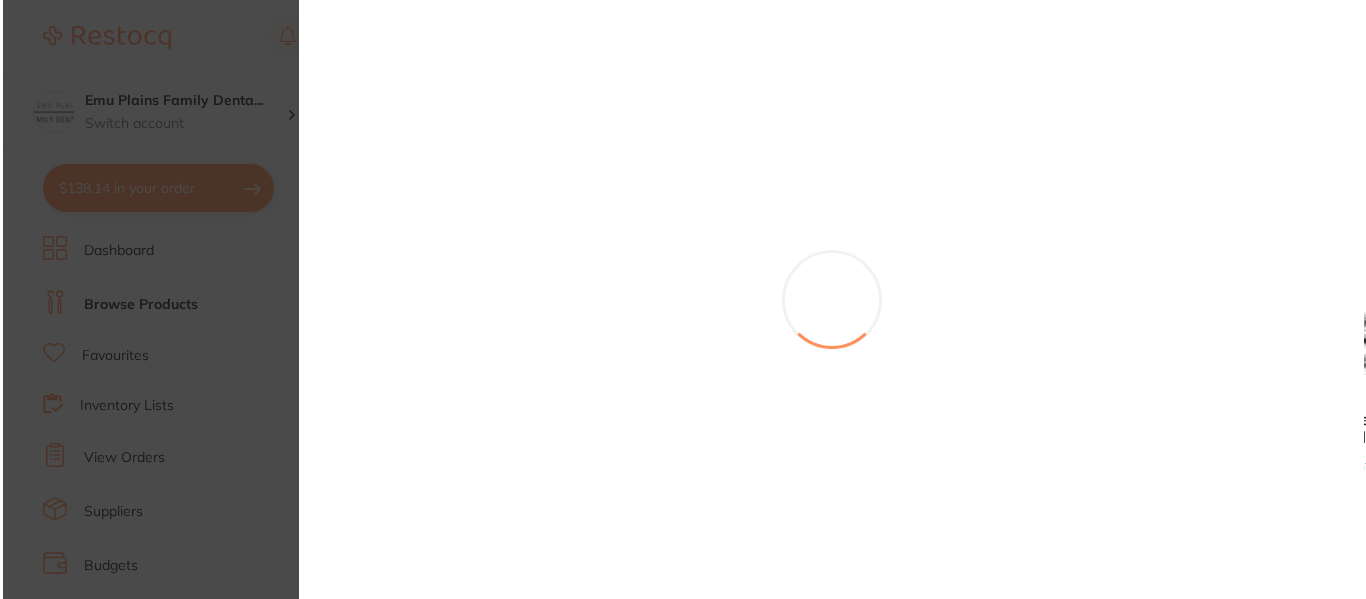 scroll, scrollTop: 0, scrollLeft: 0, axis: both 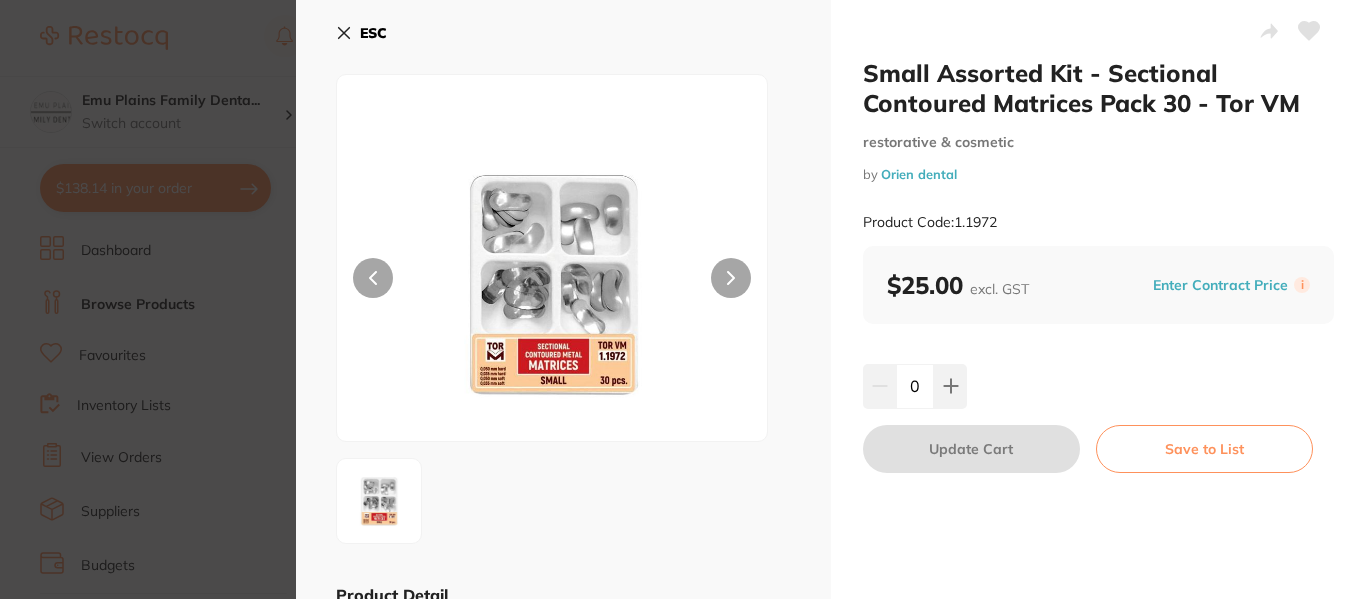 click 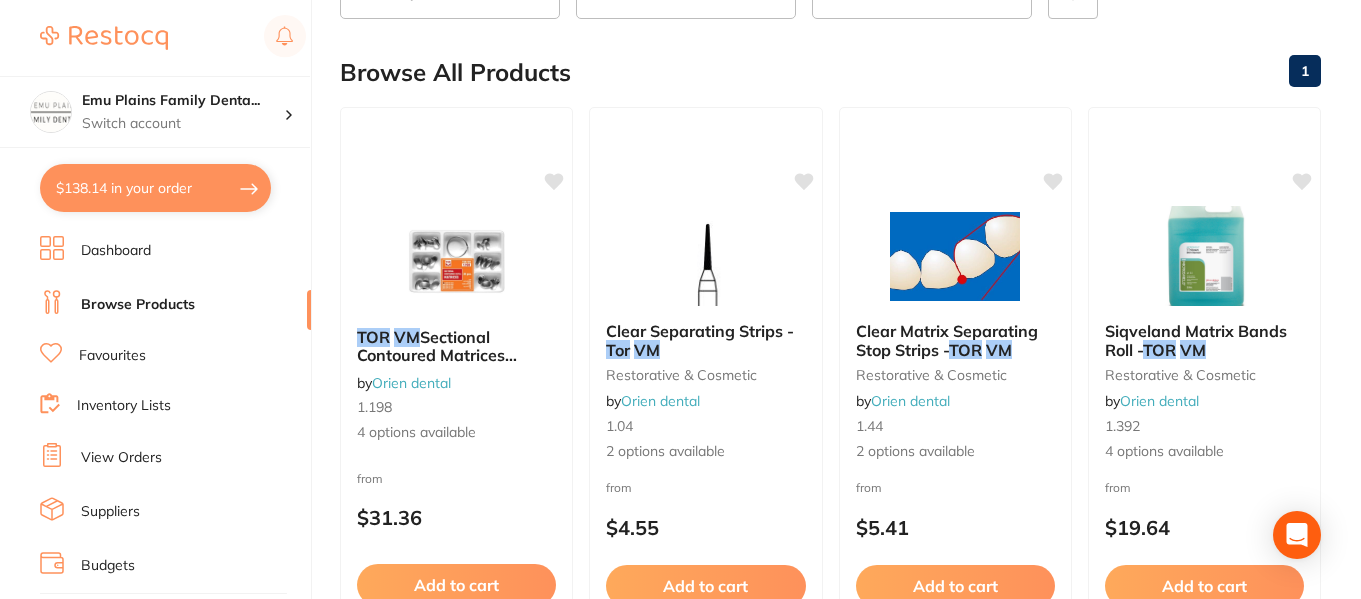 scroll, scrollTop: 0, scrollLeft: 0, axis: both 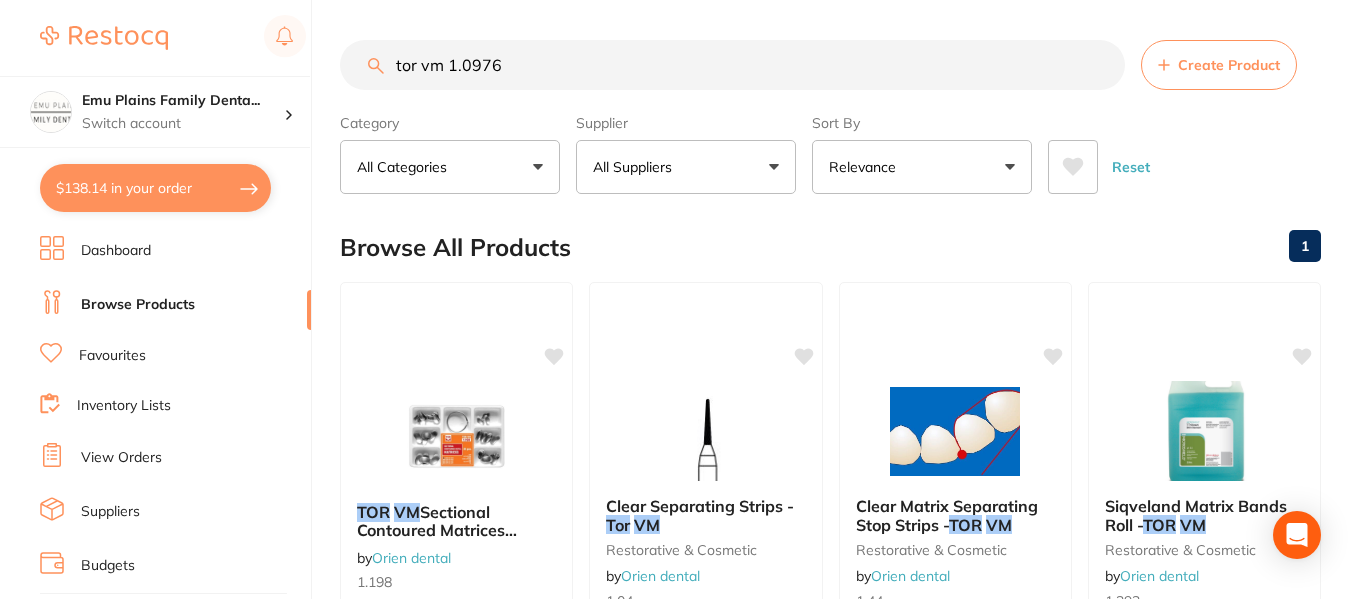 click on "tor vm 1.0976" at bounding box center [732, 65] 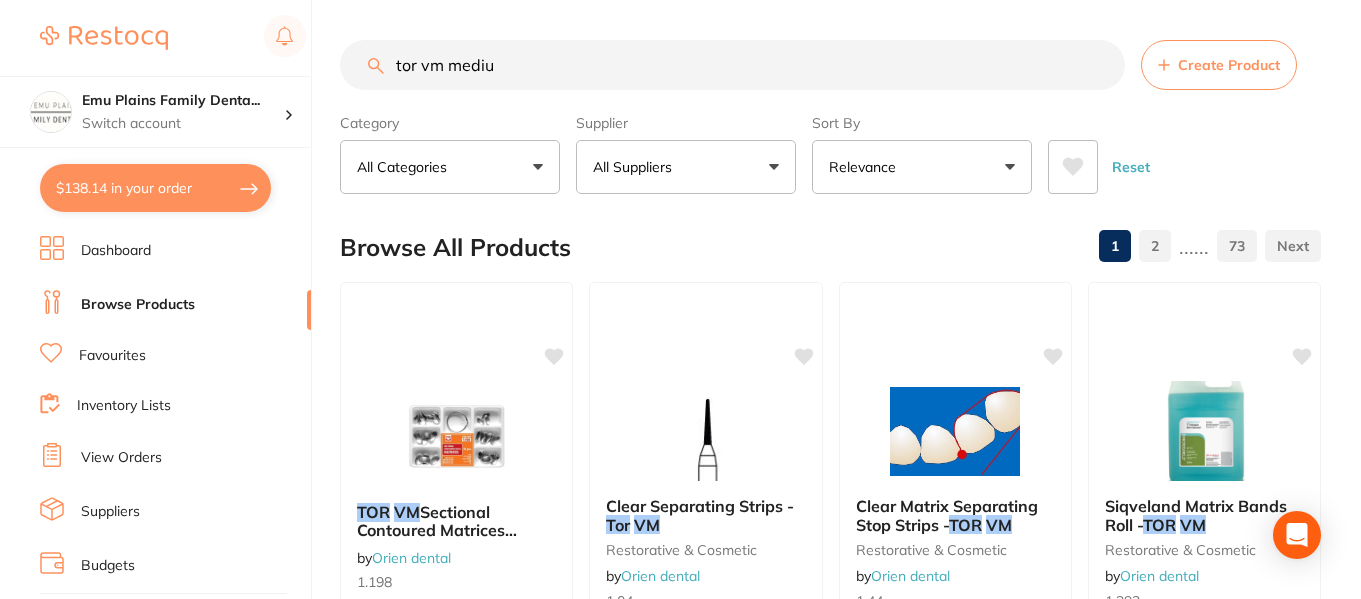 type on "tor vm medium" 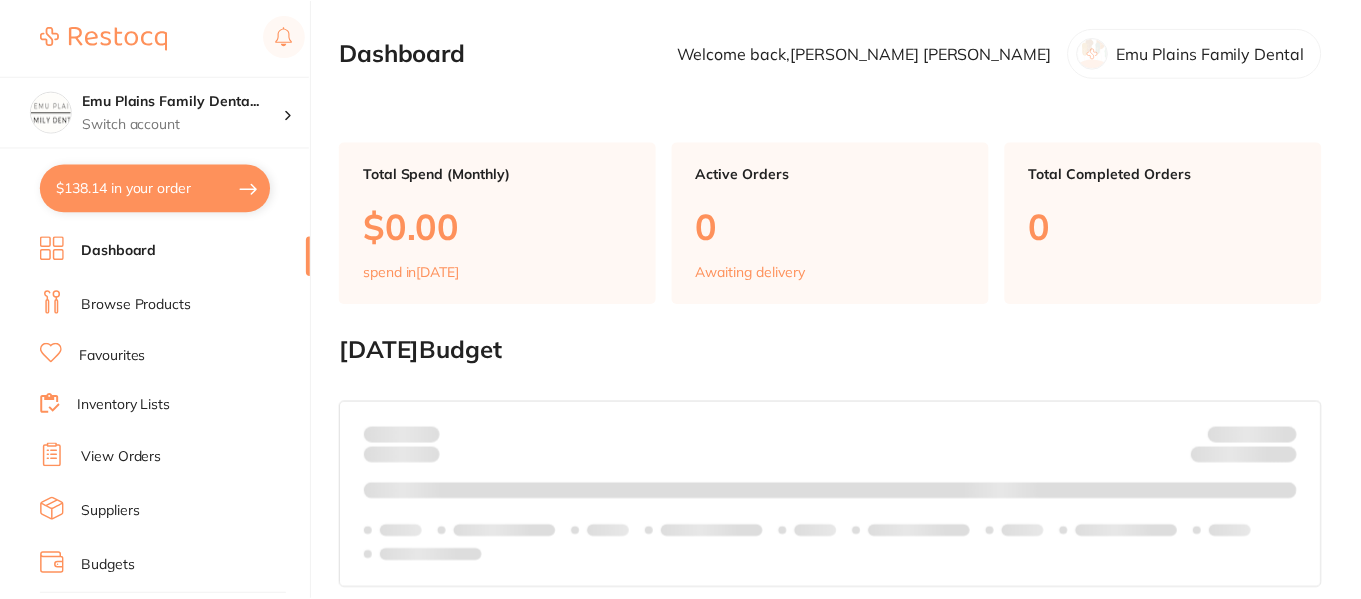 scroll, scrollTop: 0, scrollLeft: 0, axis: both 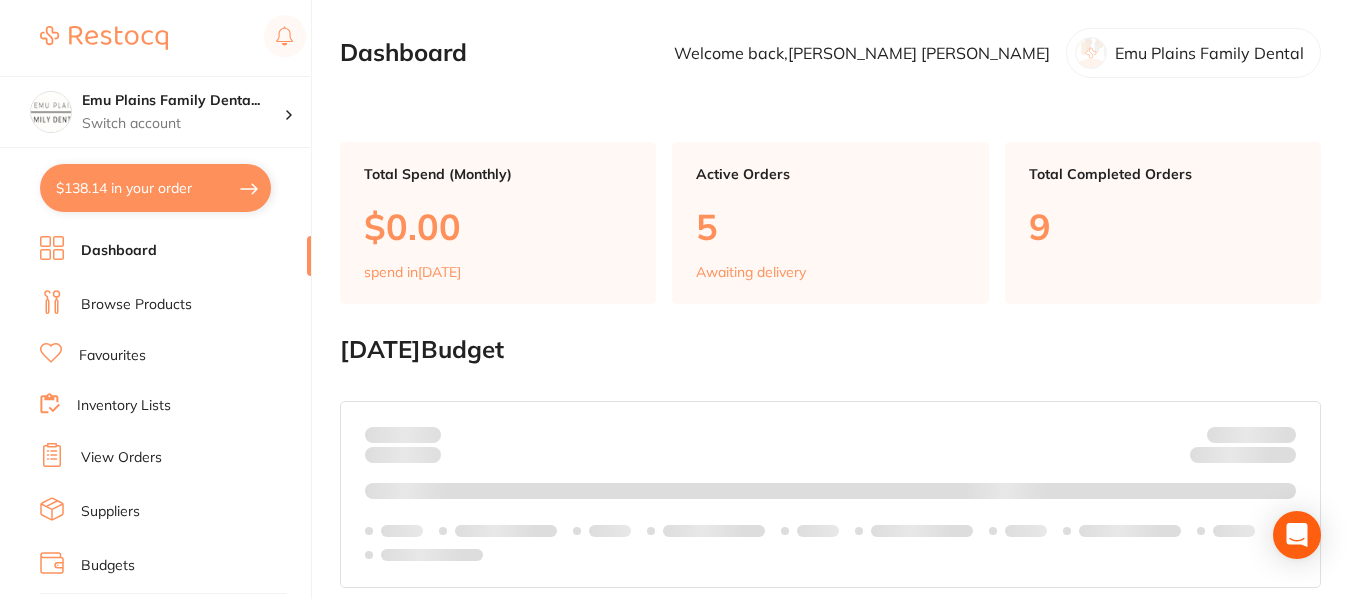 click on "Browse Products" at bounding box center (136, 305) 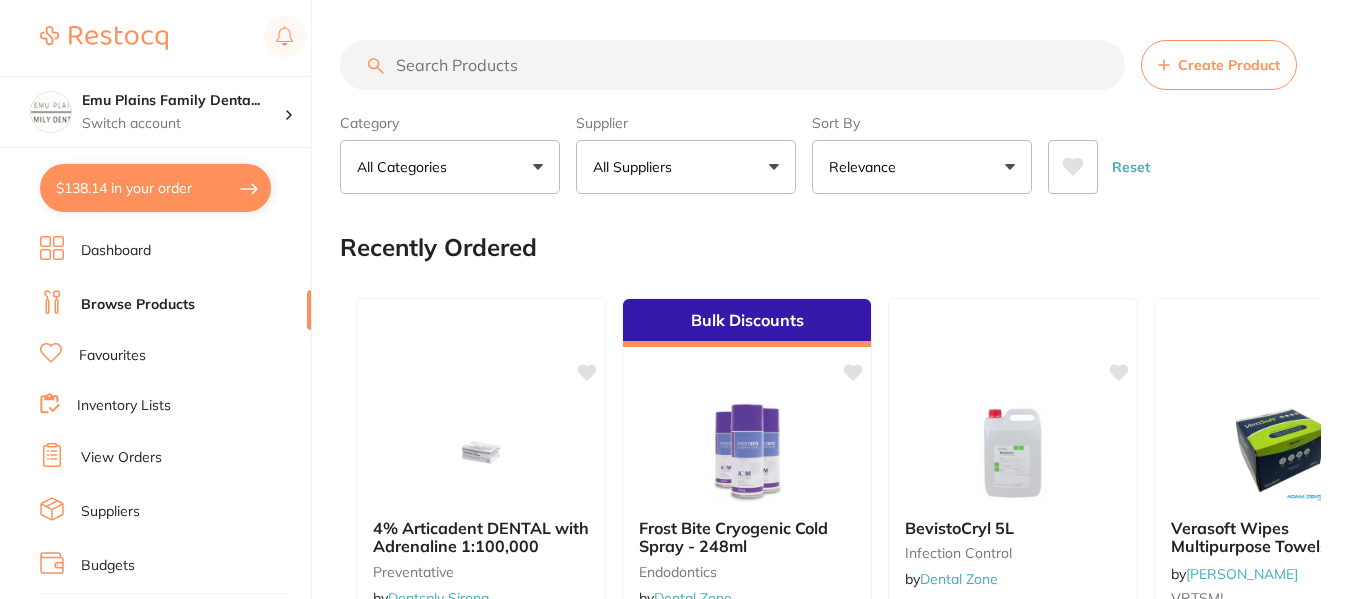 click at bounding box center [732, 65] 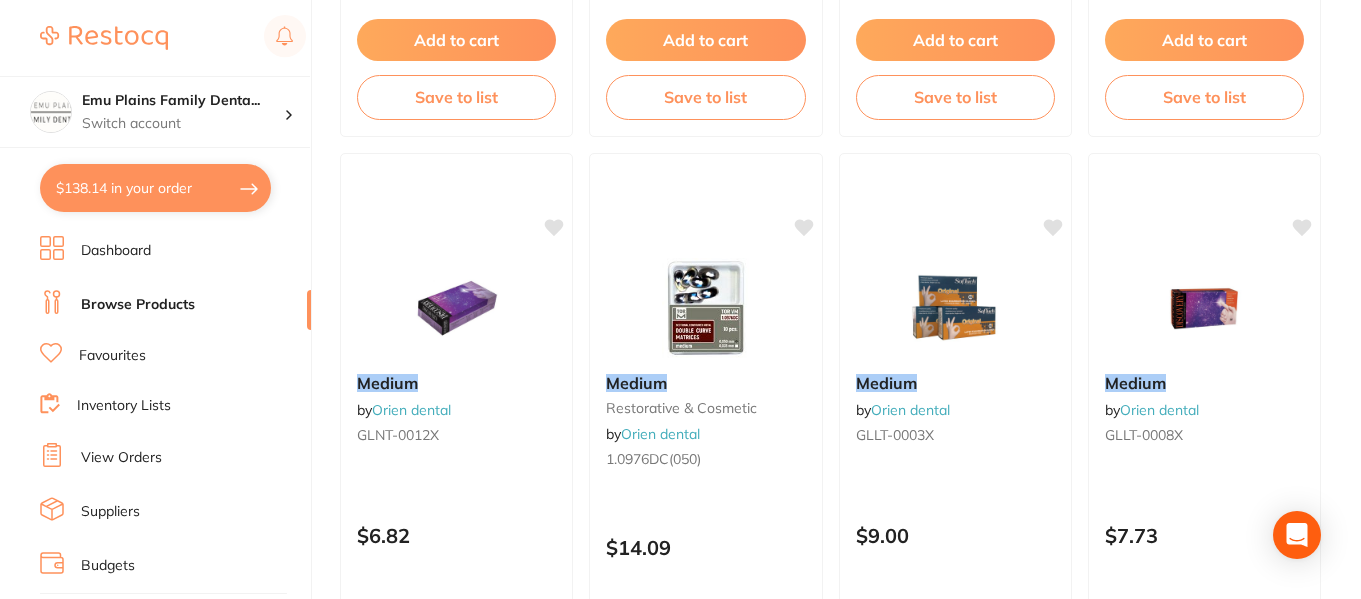 scroll, scrollTop: 3085, scrollLeft: 0, axis: vertical 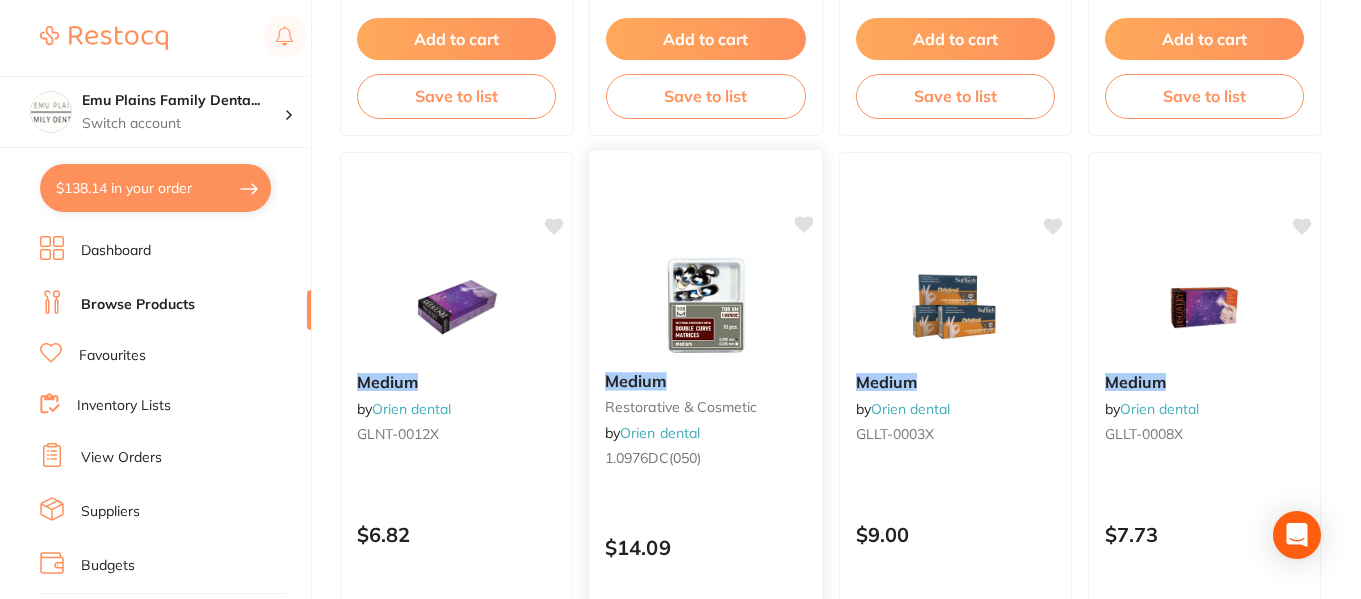 type on "tor vm medium" 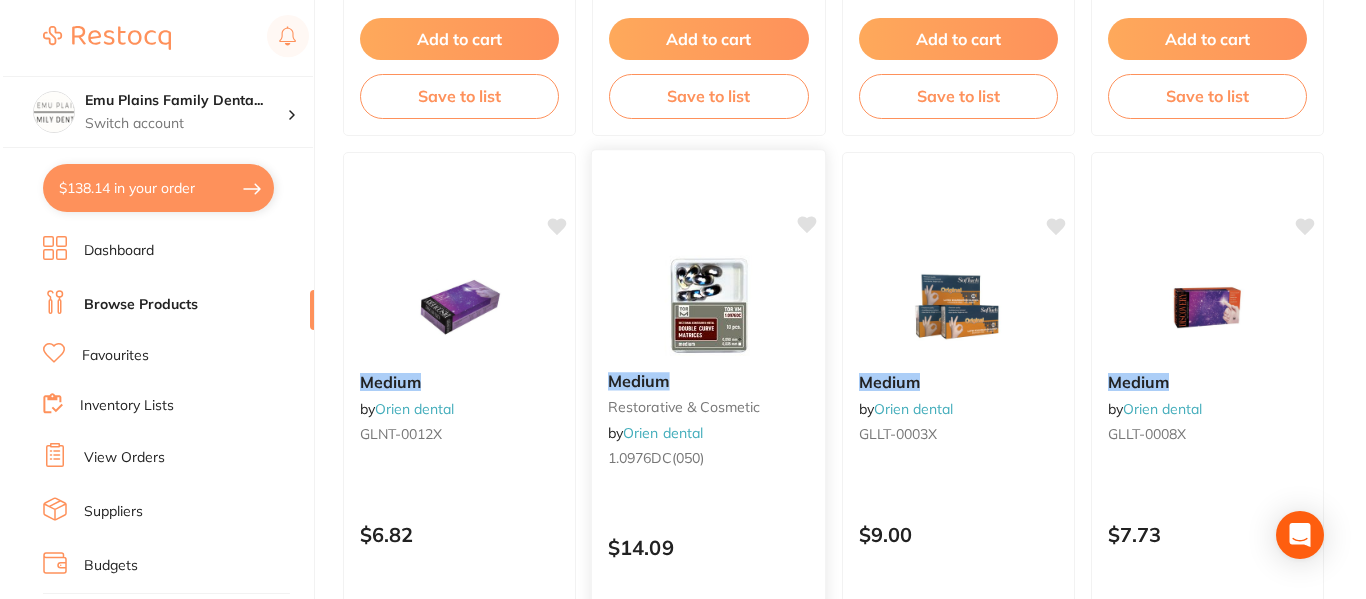 scroll, scrollTop: 0, scrollLeft: 0, axis: both 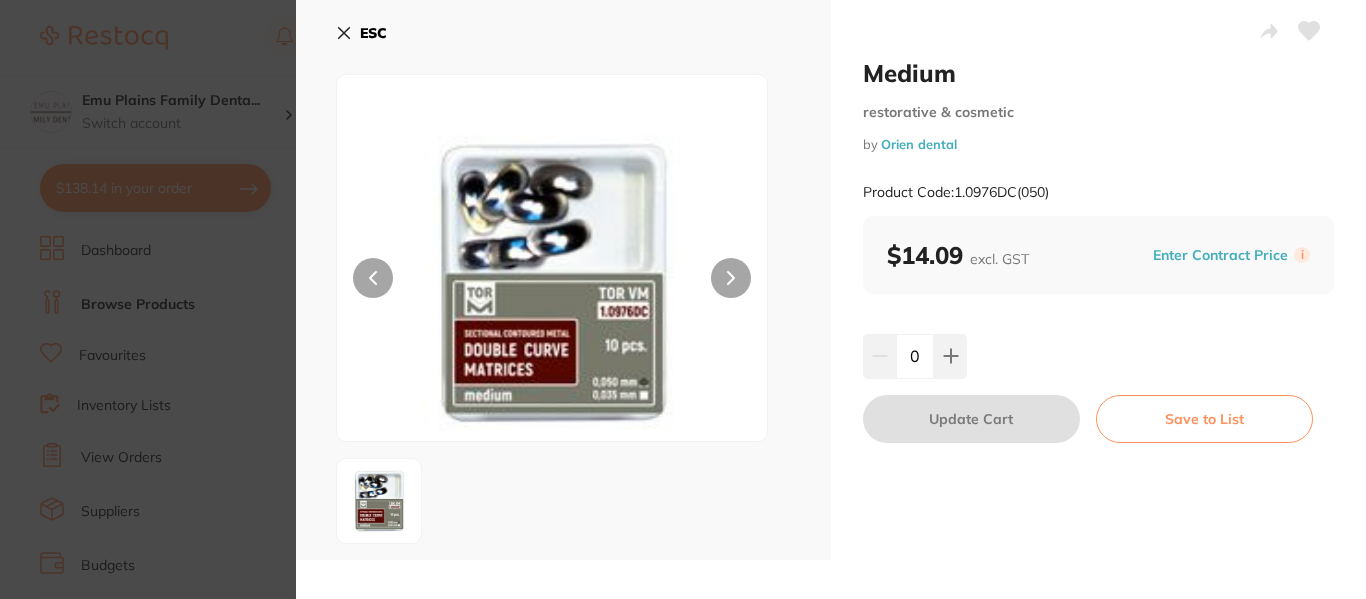 click on "Save to List" at bounding box center [1204, 419] 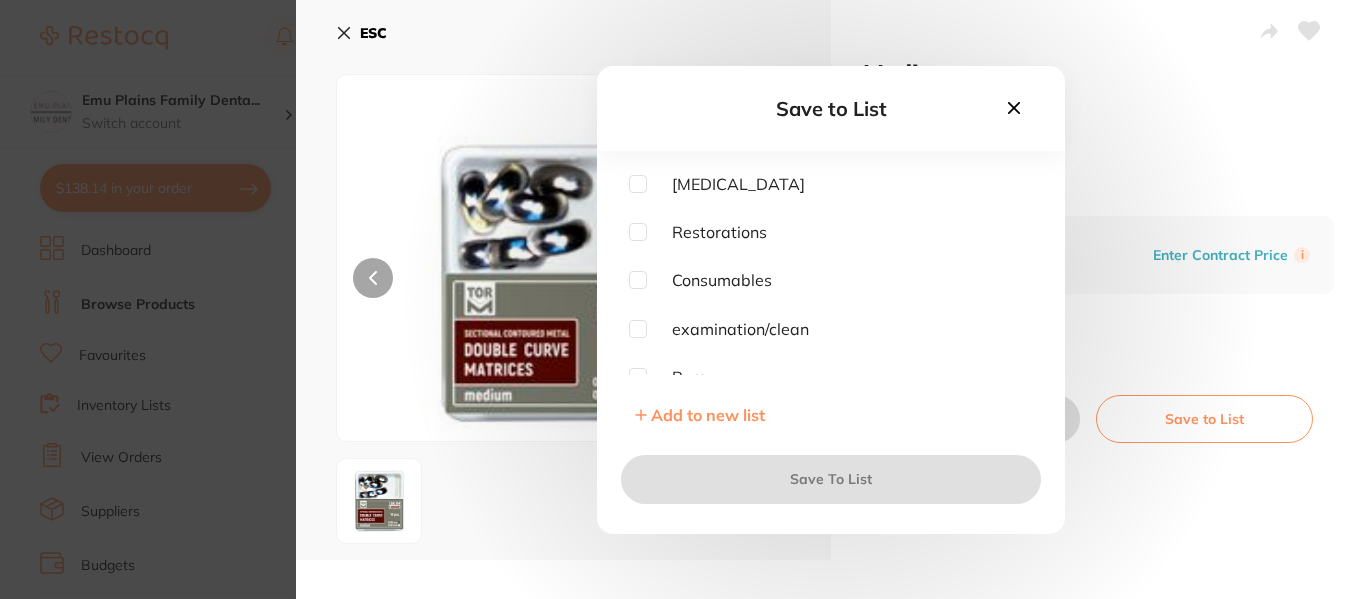 click at bounding box center (638, 232) 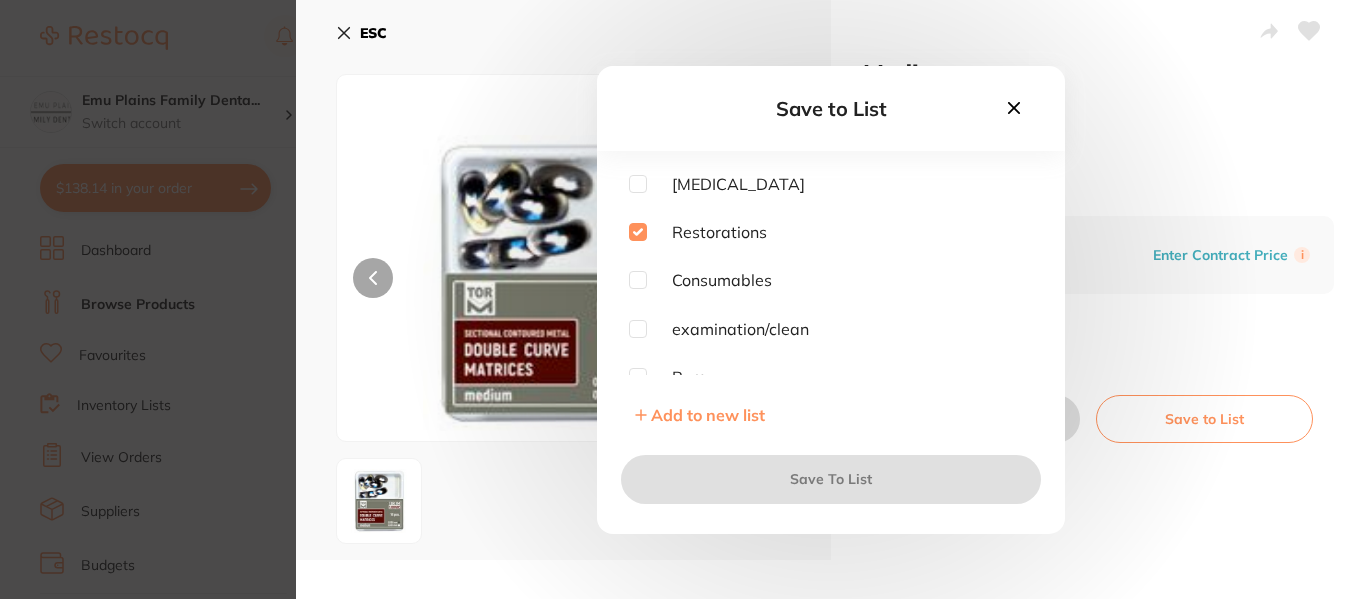checkbox on "true" 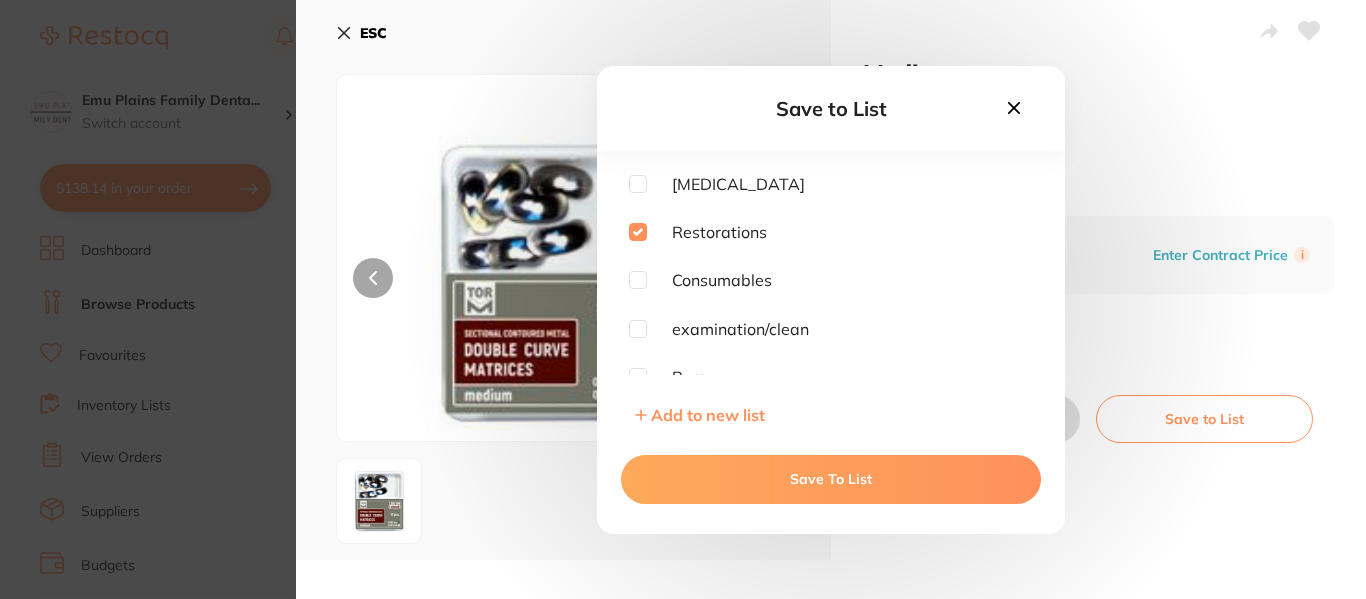 click on "Save To List" at bounding box center [831, 479] 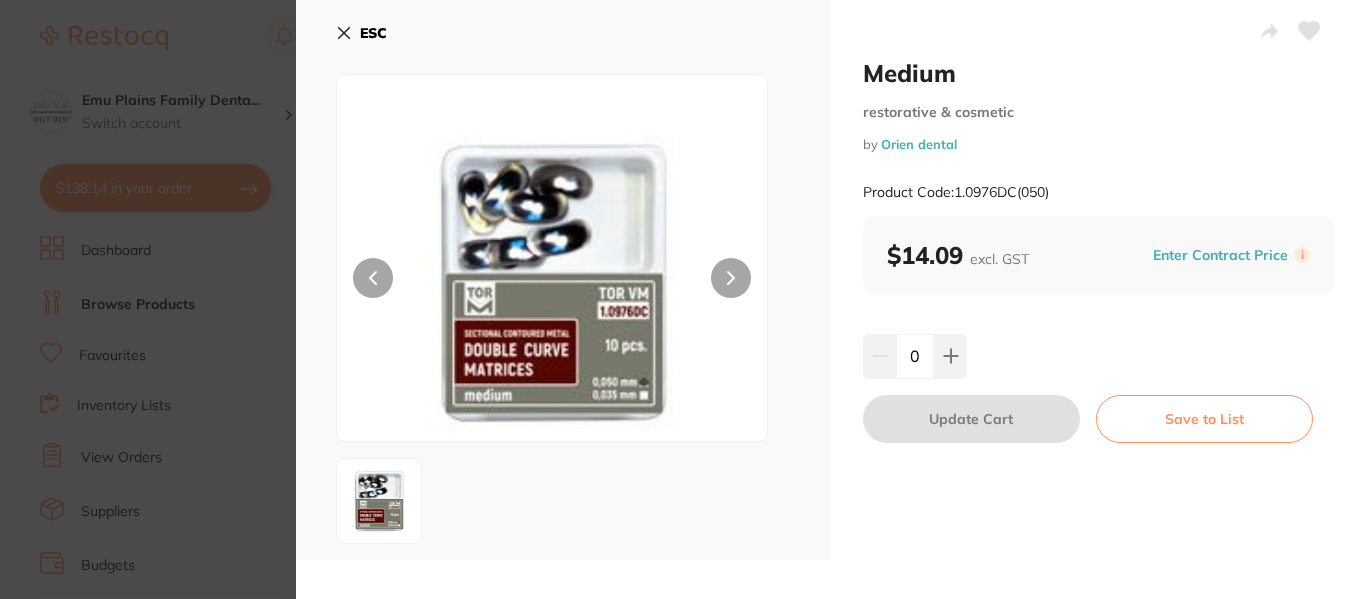 click 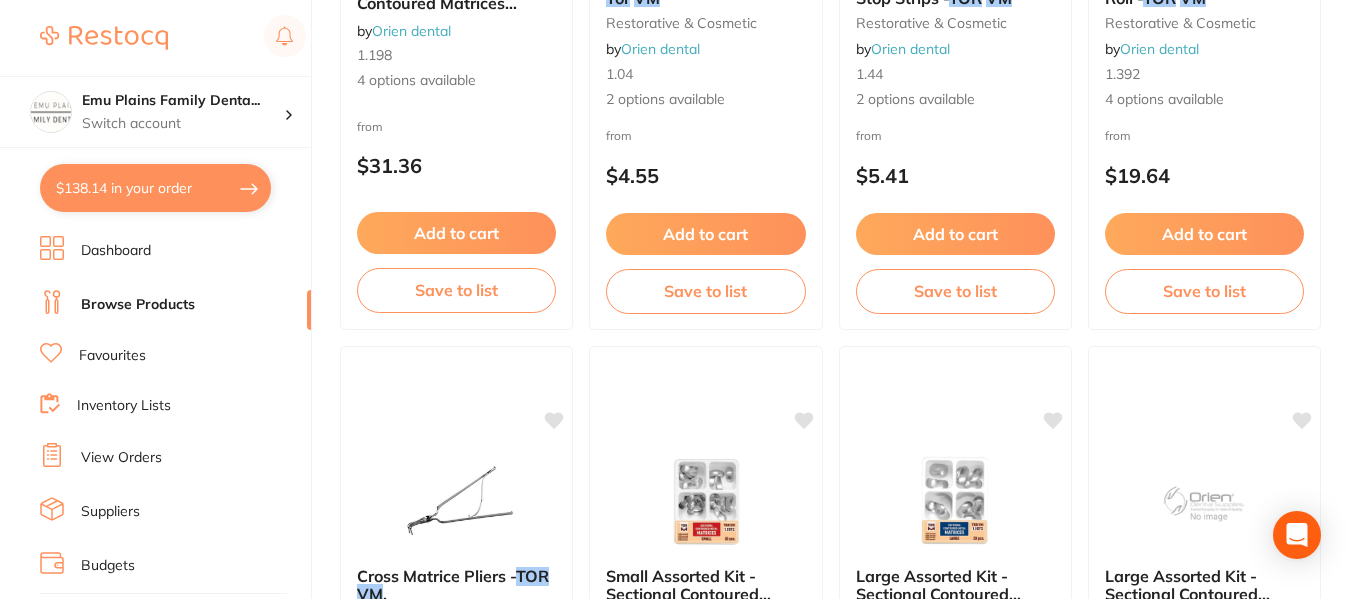 scroll, scrollTop: 528, scrollLeft: 0, axis: vertical 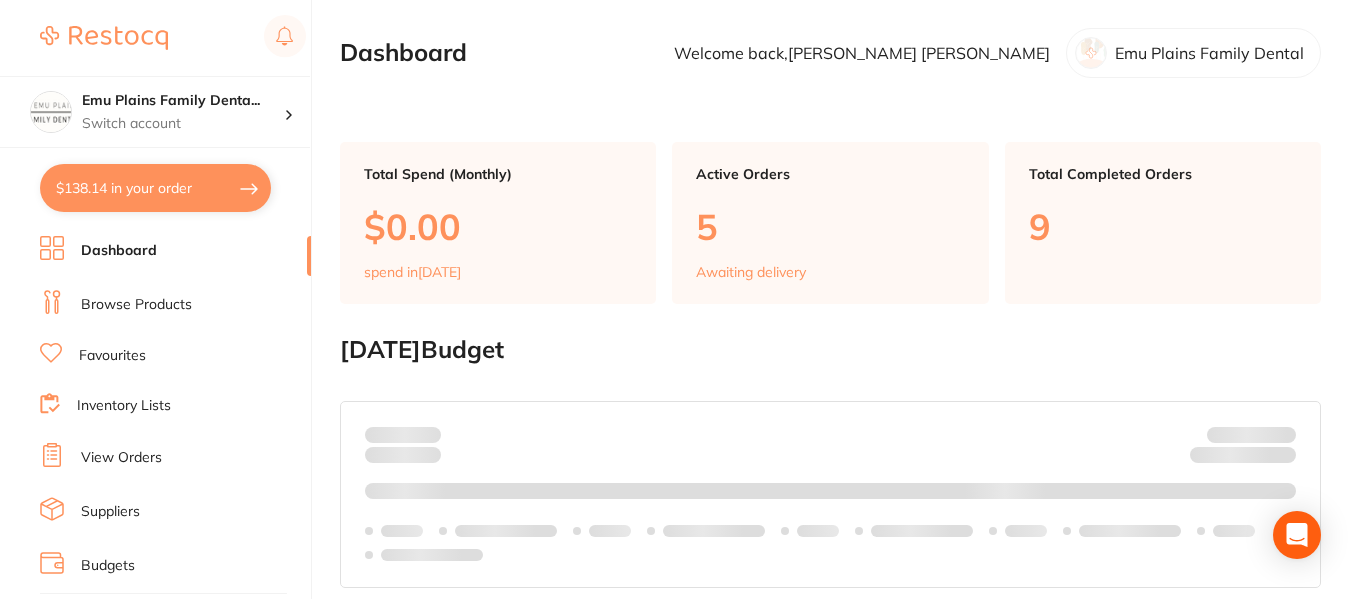 click on "Browse Products" at bounding box center (136, 305) 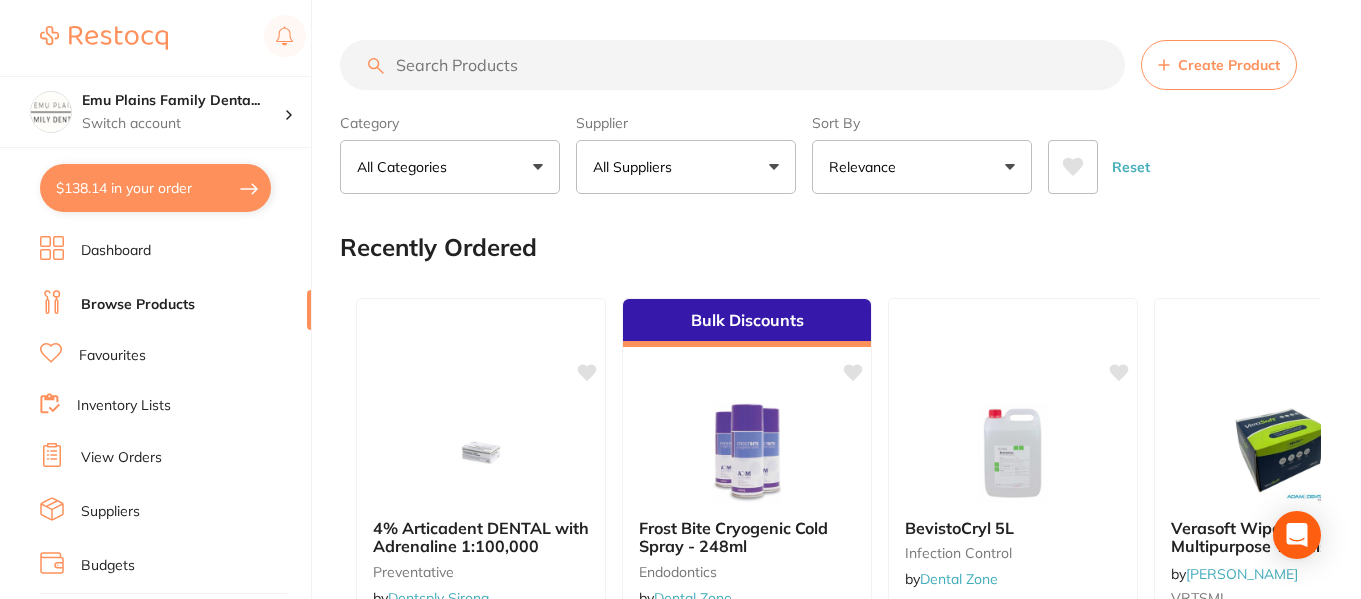 click at bounding box center (732, 65) 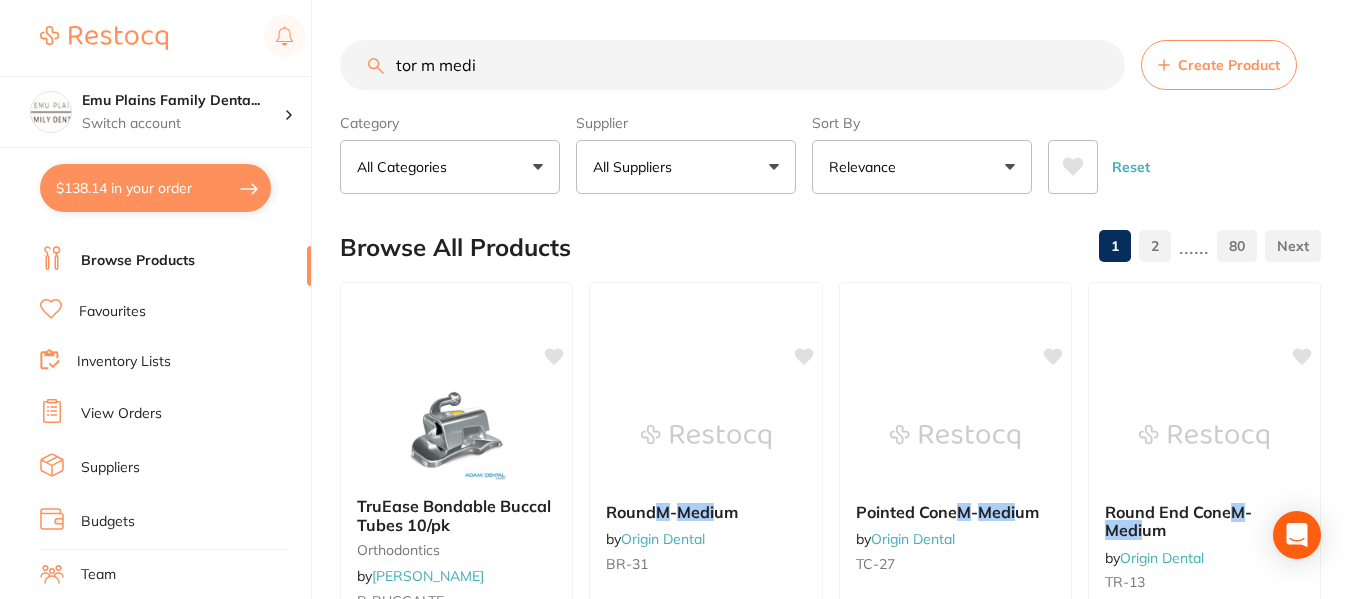 scroll, scrollTop: 45, scrollLeft: 0, axis: vertical 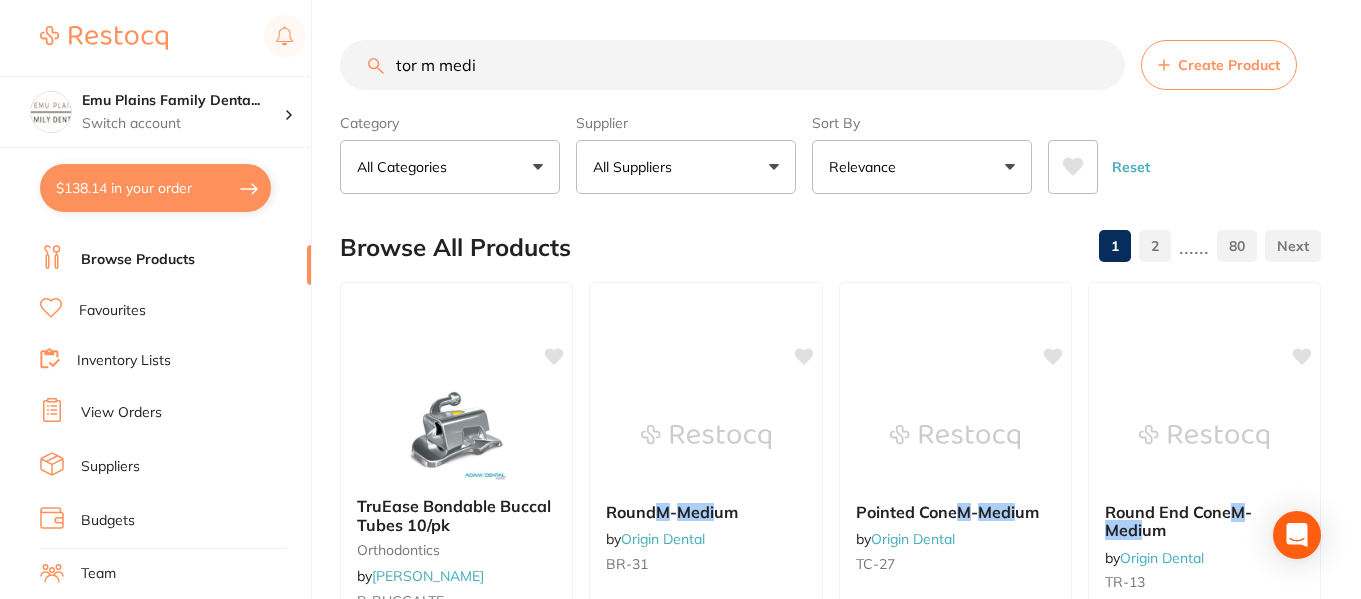 type on "tor m medi" 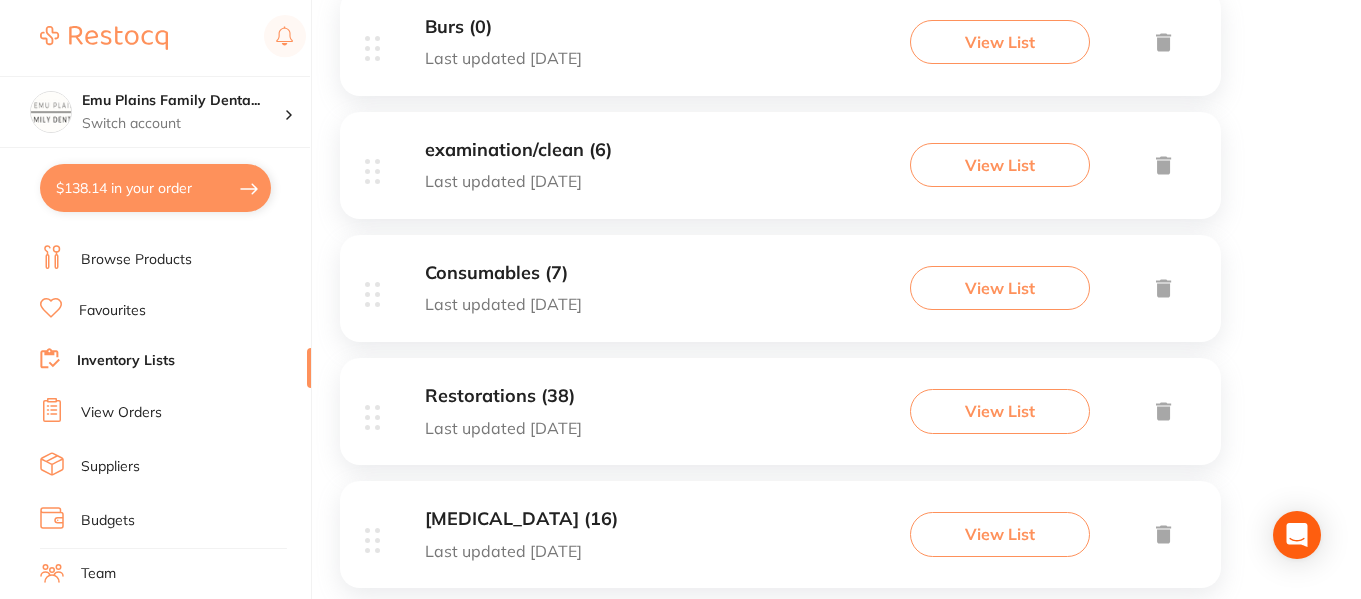 scroll, scrollTop: 1044, scrollLeft: 0, axis: vertical 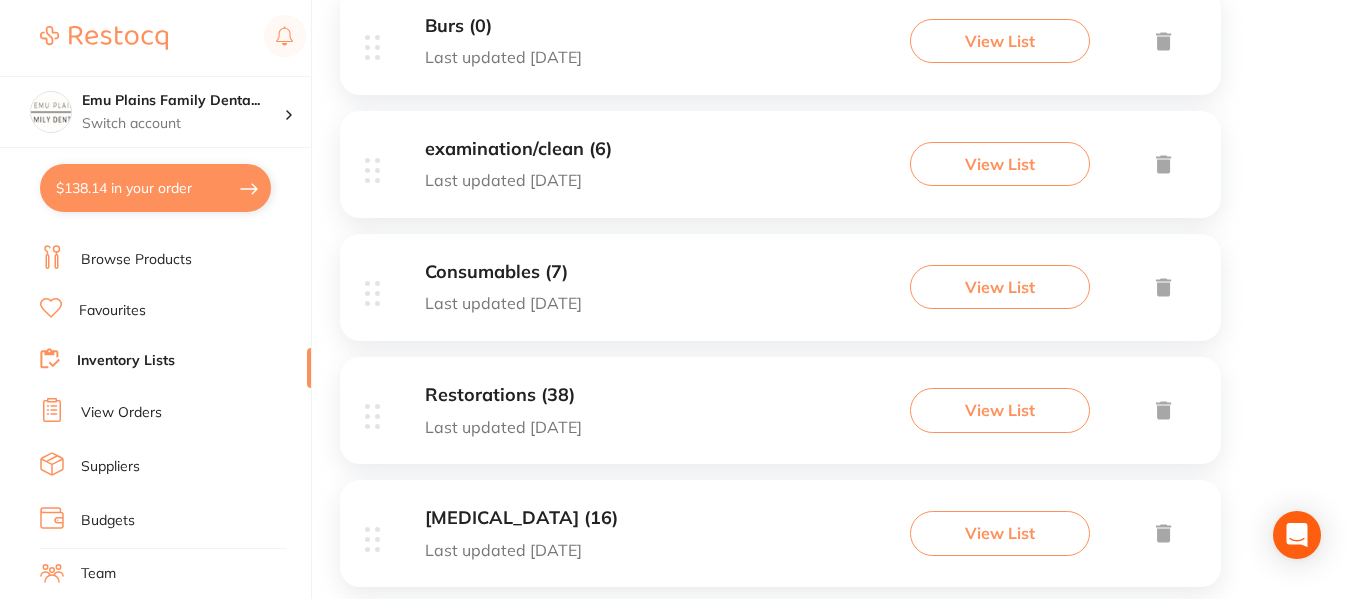 click on "Restorations  (38)" at bounding box center [503, 395] 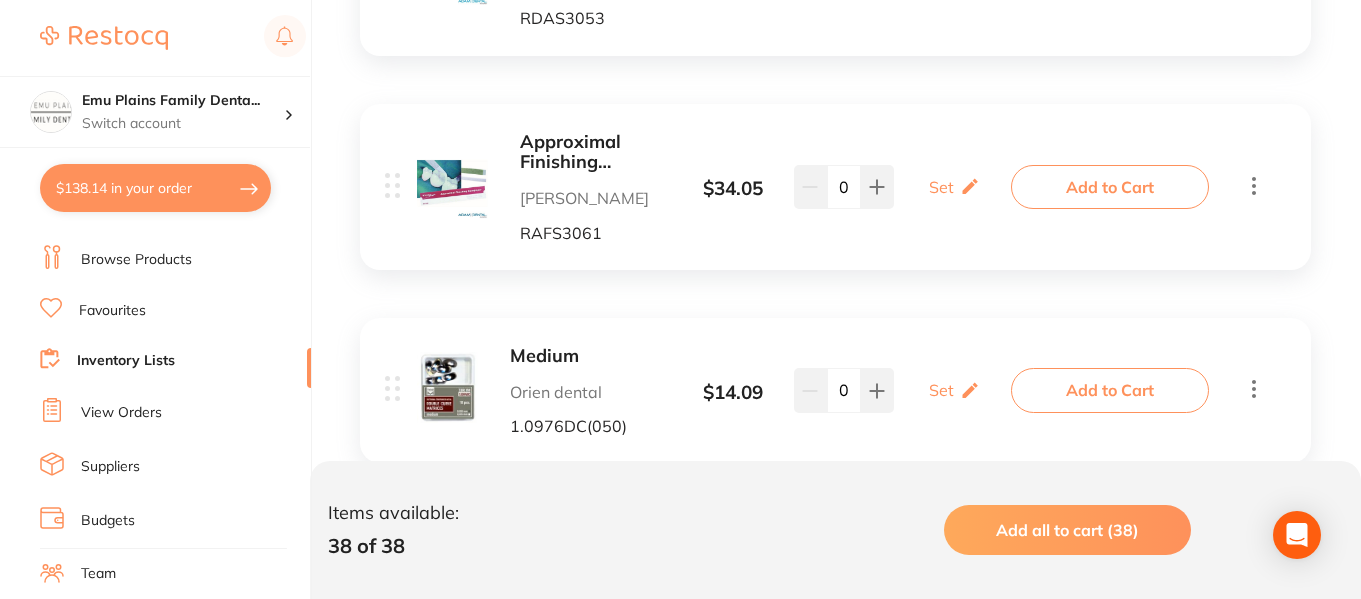 scroll, scrollTop: 8119, scrollLeft: 0, axis: vertical 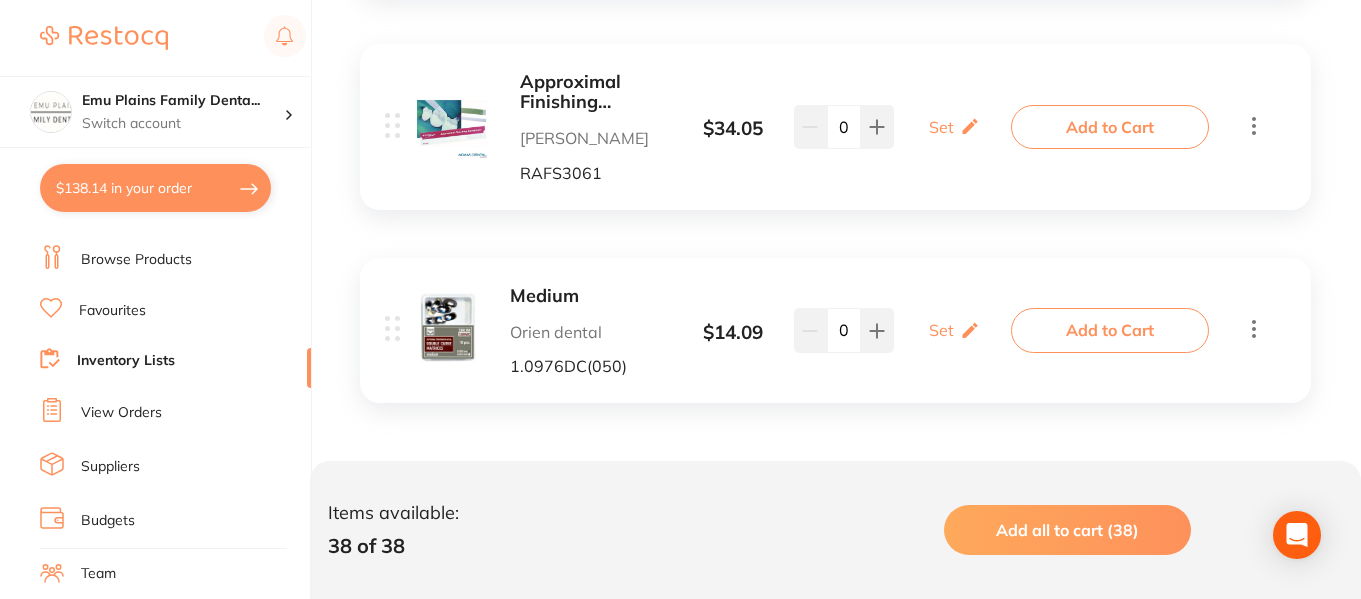 click at bounding box center [448, 327] 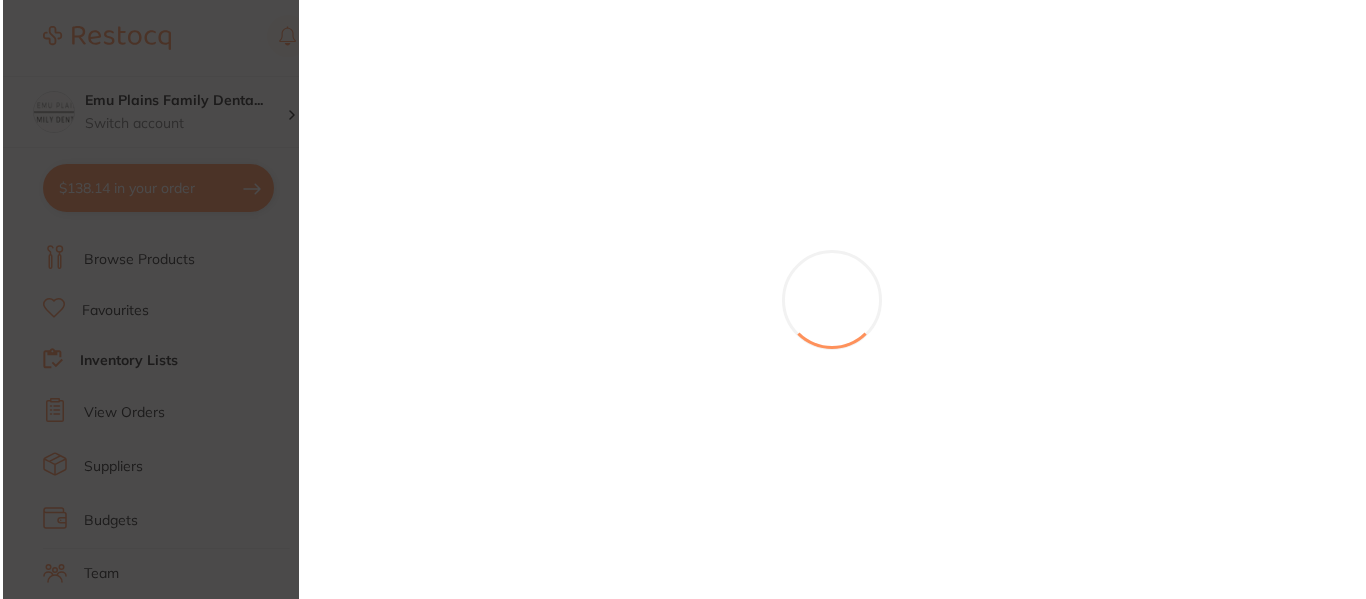 scroll, scrollTop: 0, scrollLeft: 0, axis: both 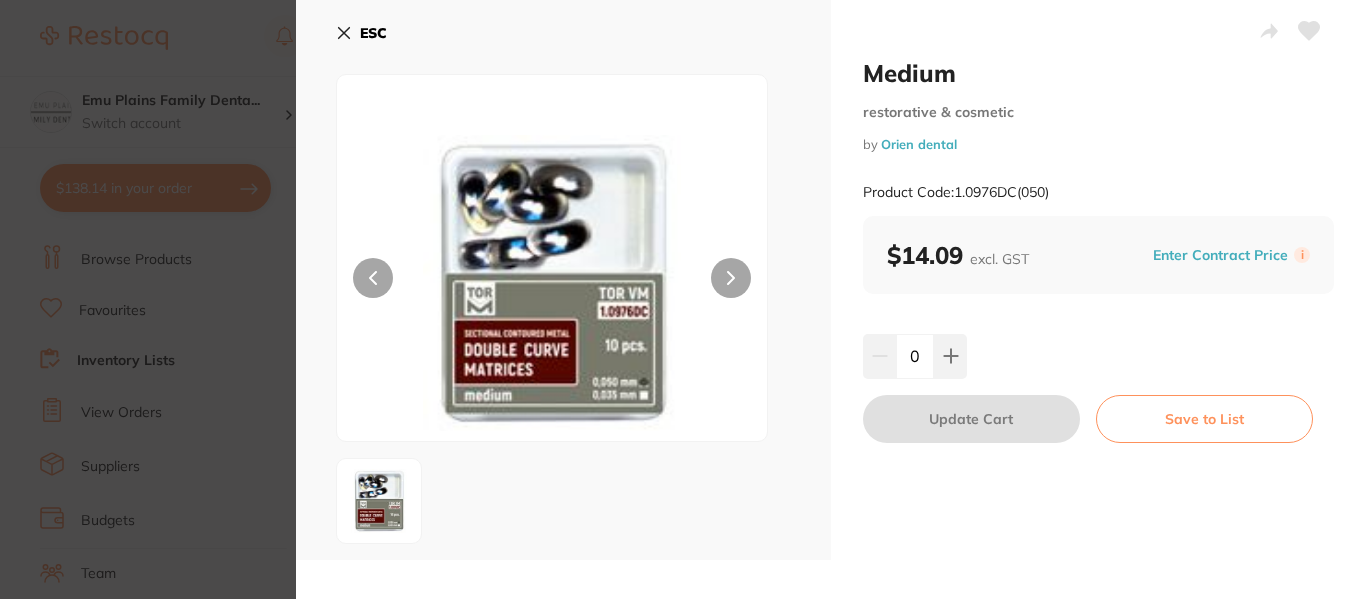 click 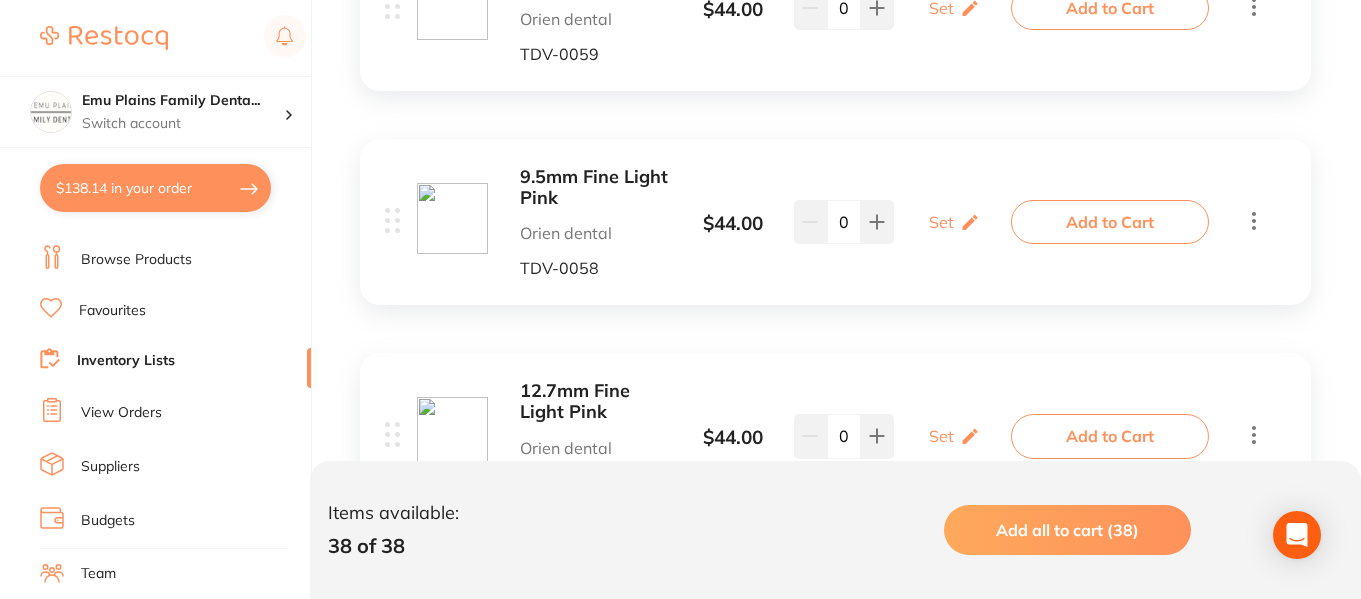 scroll, scrollTop: 4382, scrollLeft: 0, axis: vertical 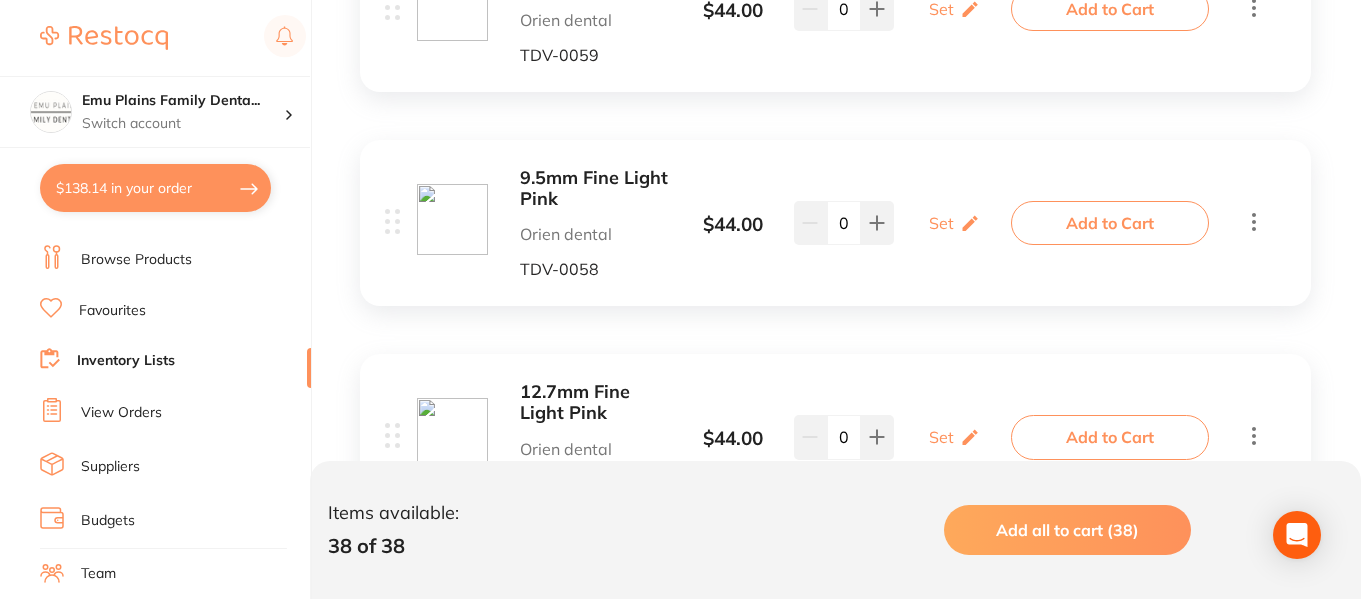 click on "Browse Products" at bounding box center (136, 260) 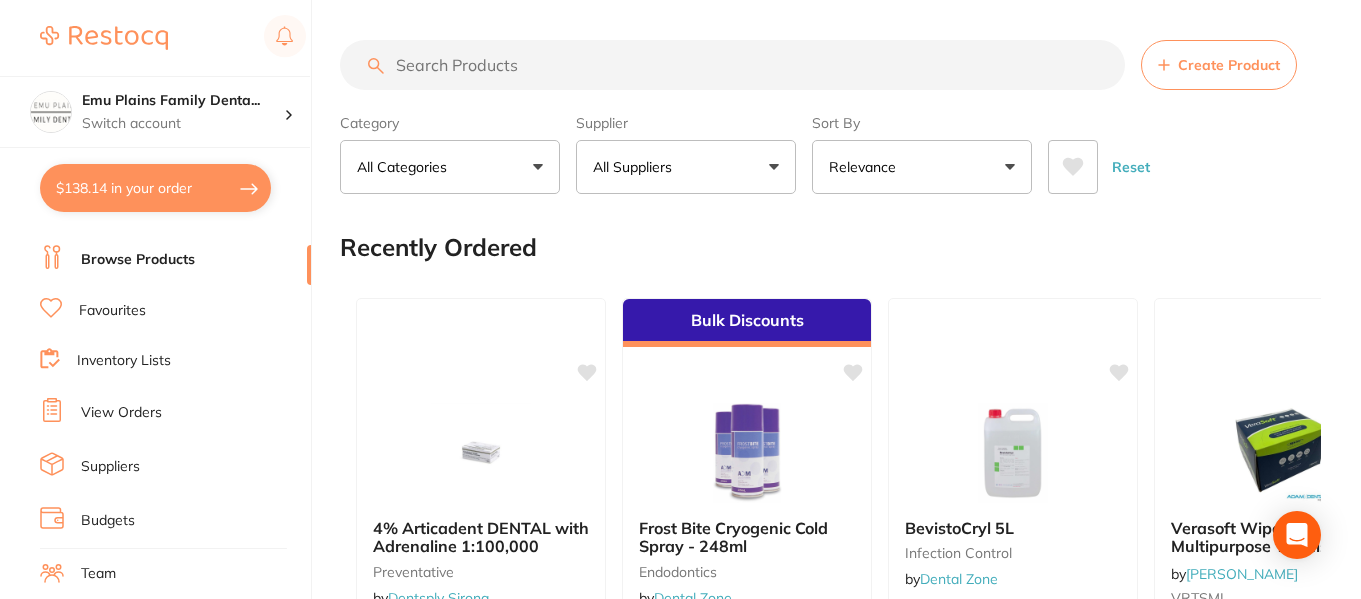click on "All Suppliers" at bounding box center (686, 167) 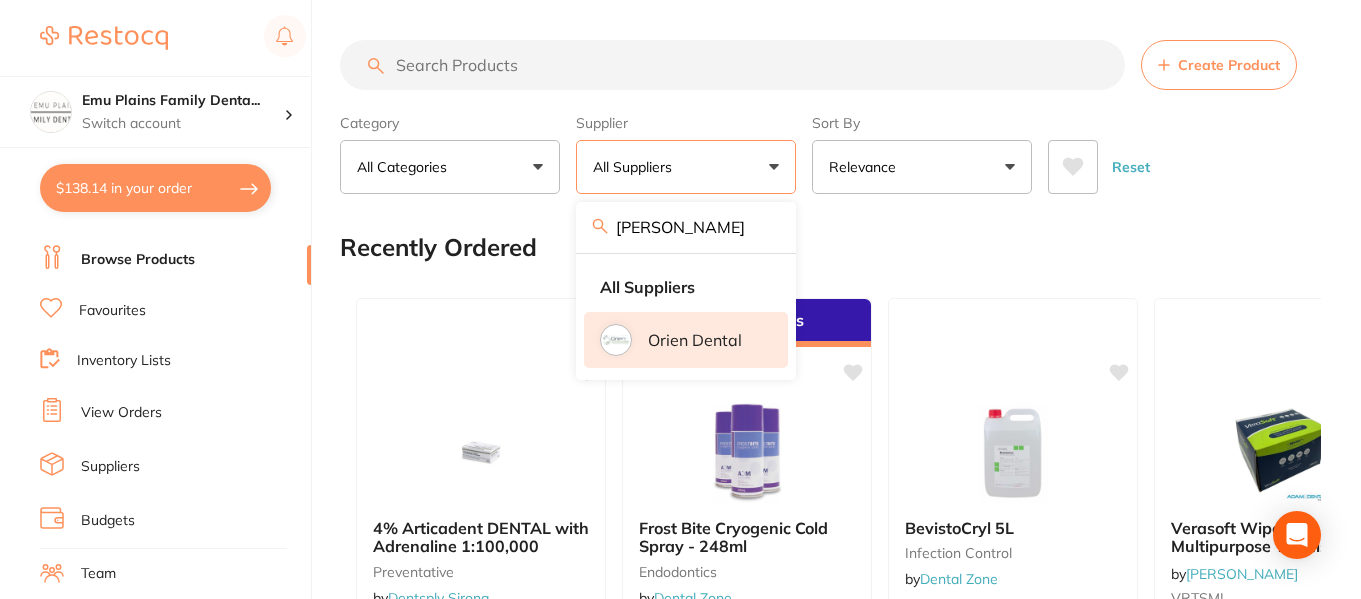 click on "Orien dental" at bounding box center (695, 340) 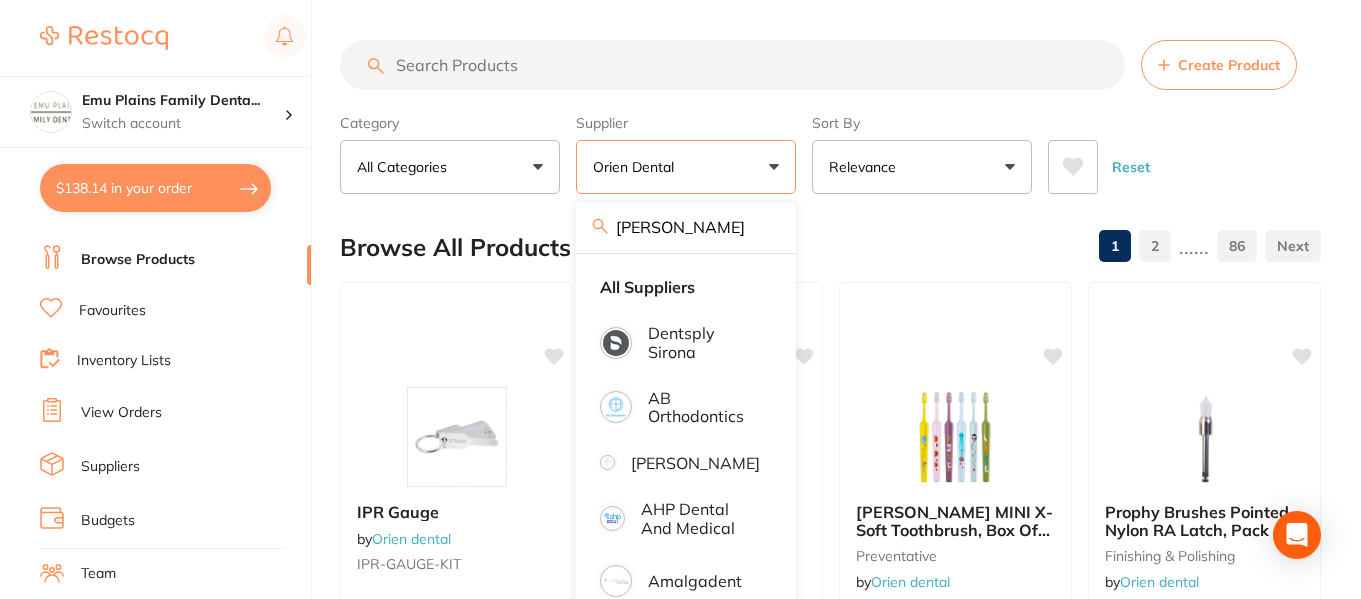 click on "orie" at bounding box center [686, 227] 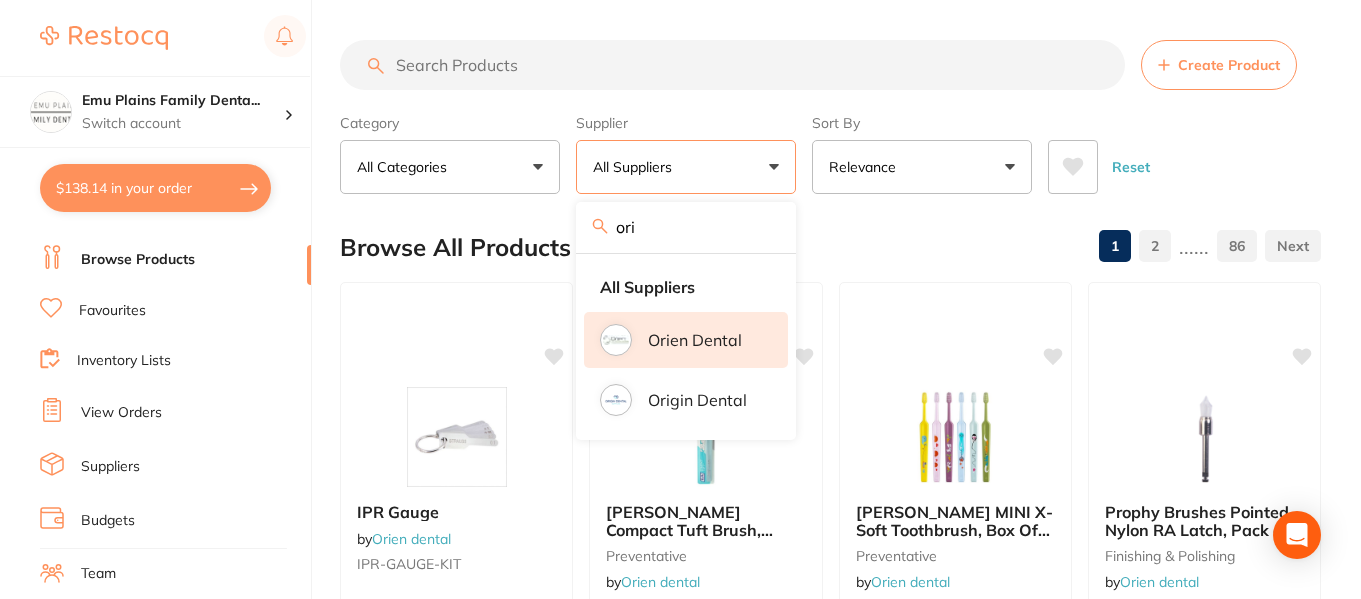 click on "Orien dental" at bounding box center (695, 340) 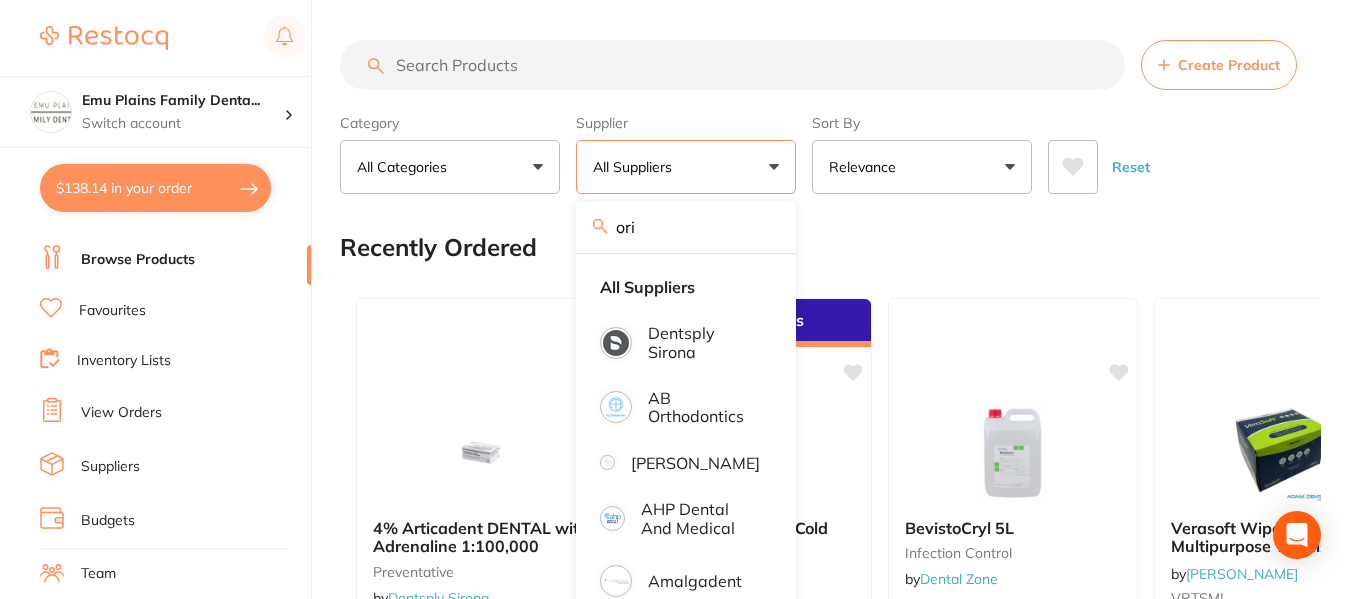 click on "ori" at bounding box center (686, 227) 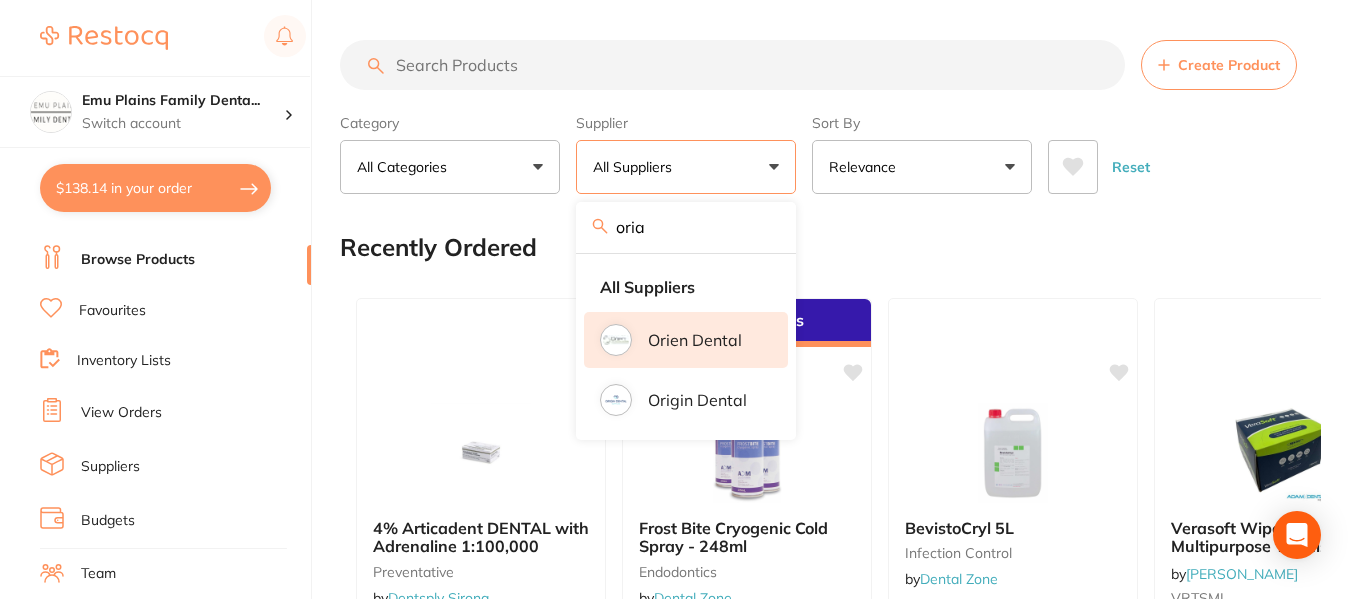 type on "oria" 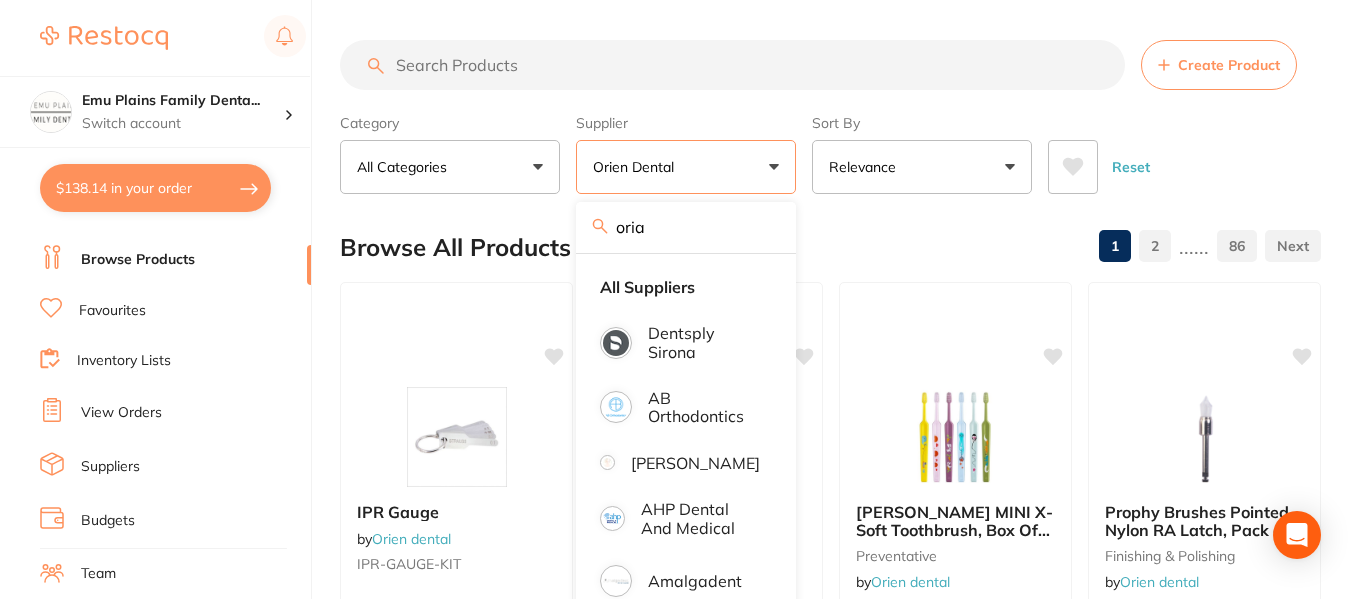 click on "Browse All Products 1 2 ...... 86" at bounding box center (830, 247) 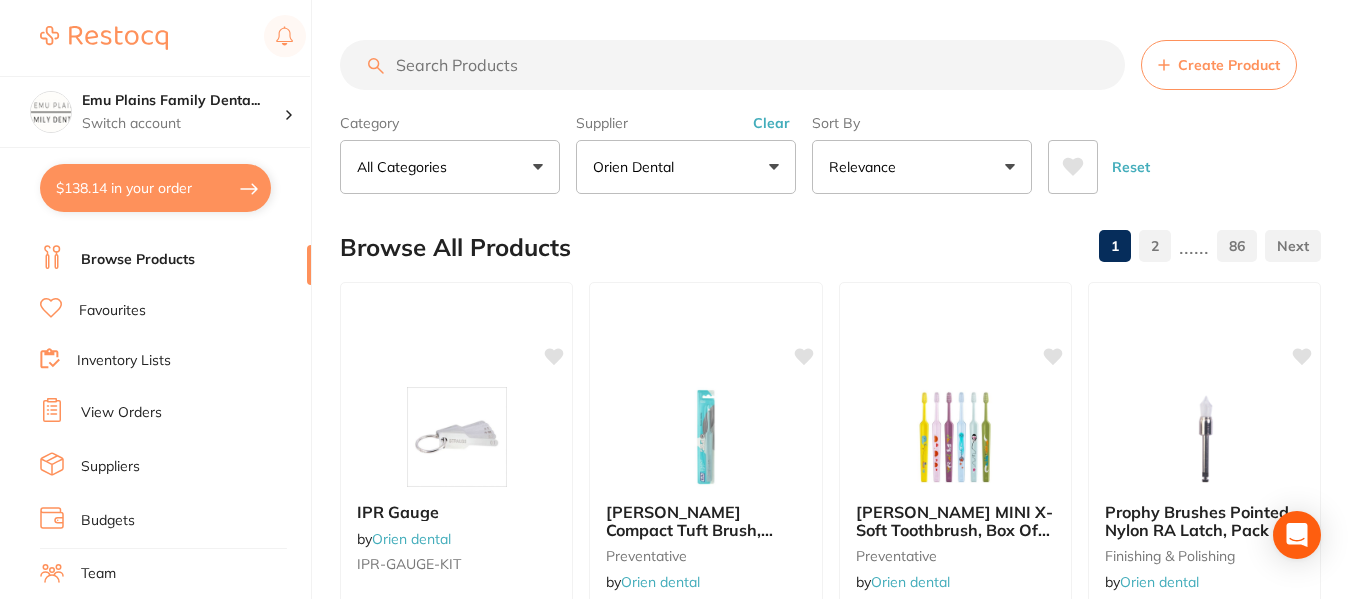 click at bounding box center [732, 65] 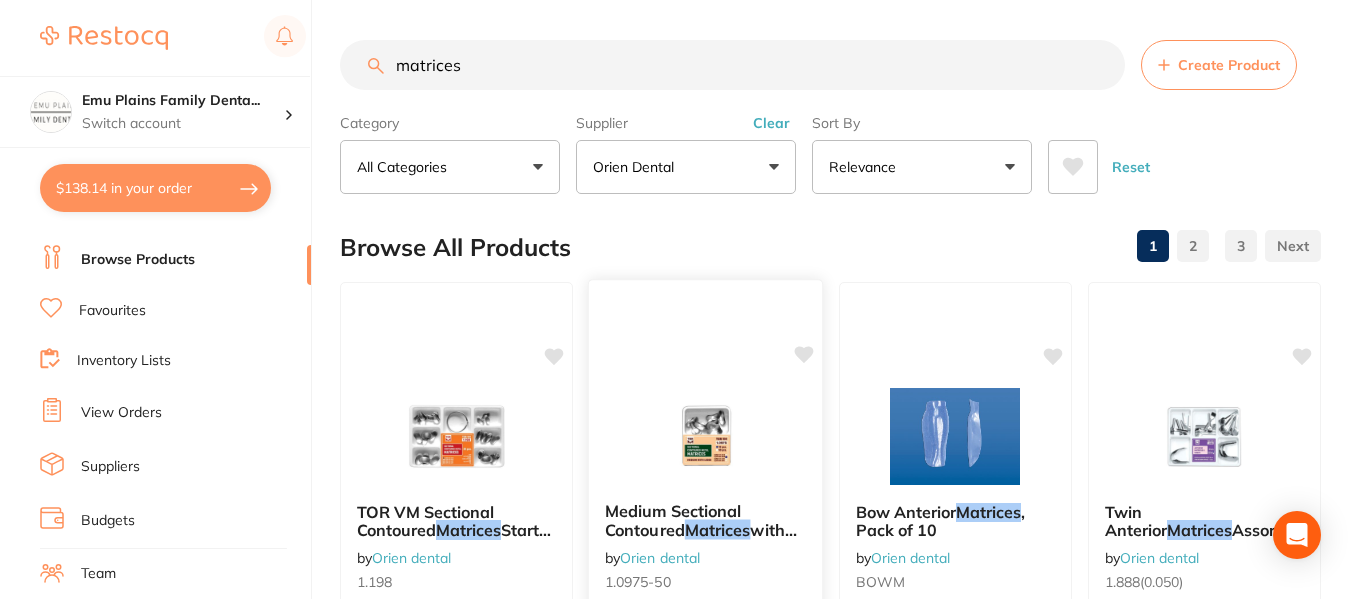 scroll, scrollTop: 53, scrollLeft: 0, axis: vertical 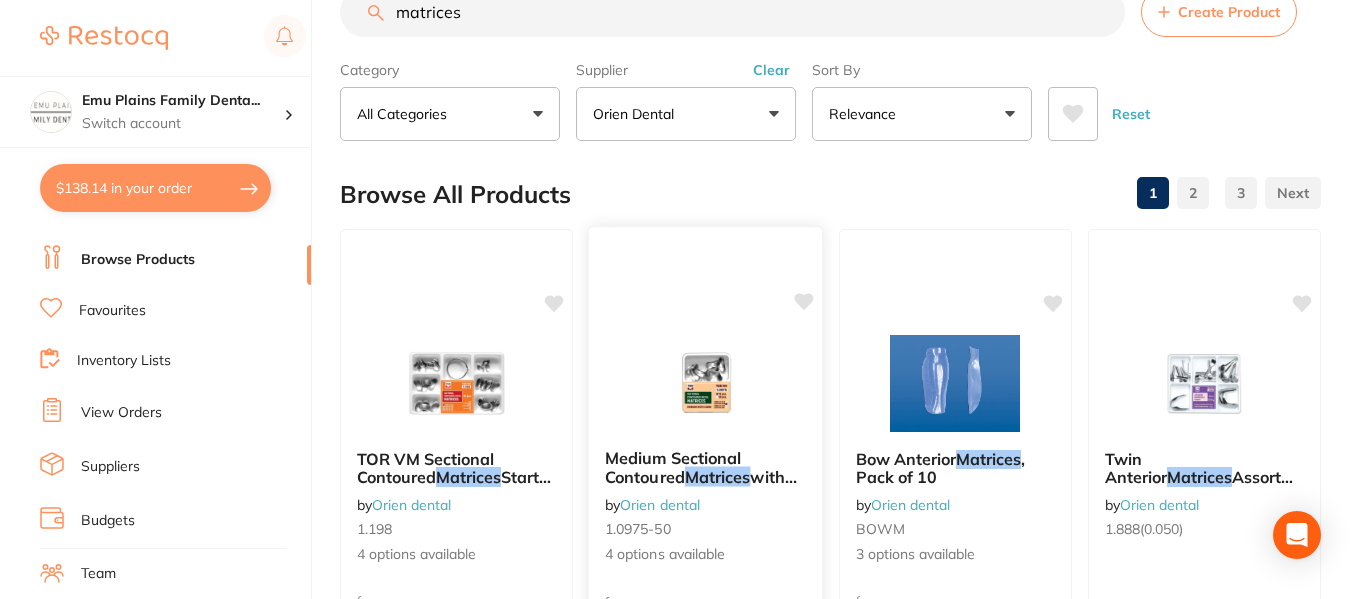 click at bounding box center [705, 382] 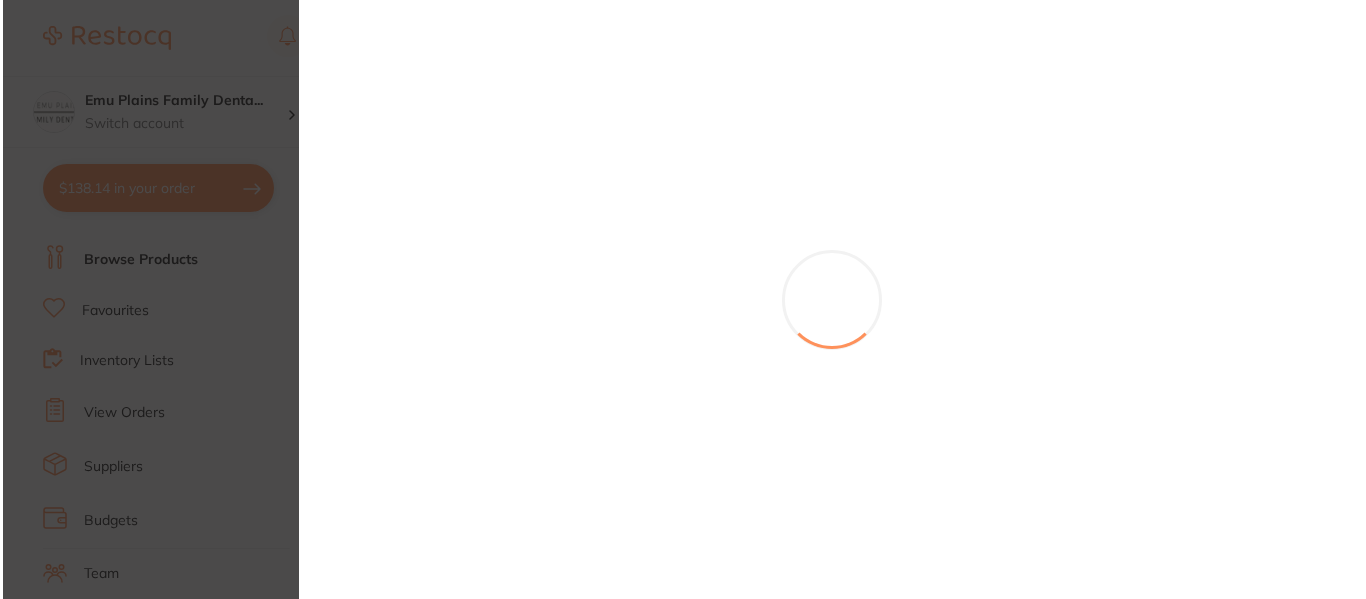 scroll, scrollTop: 0, scrollLeft: 0, axis: both 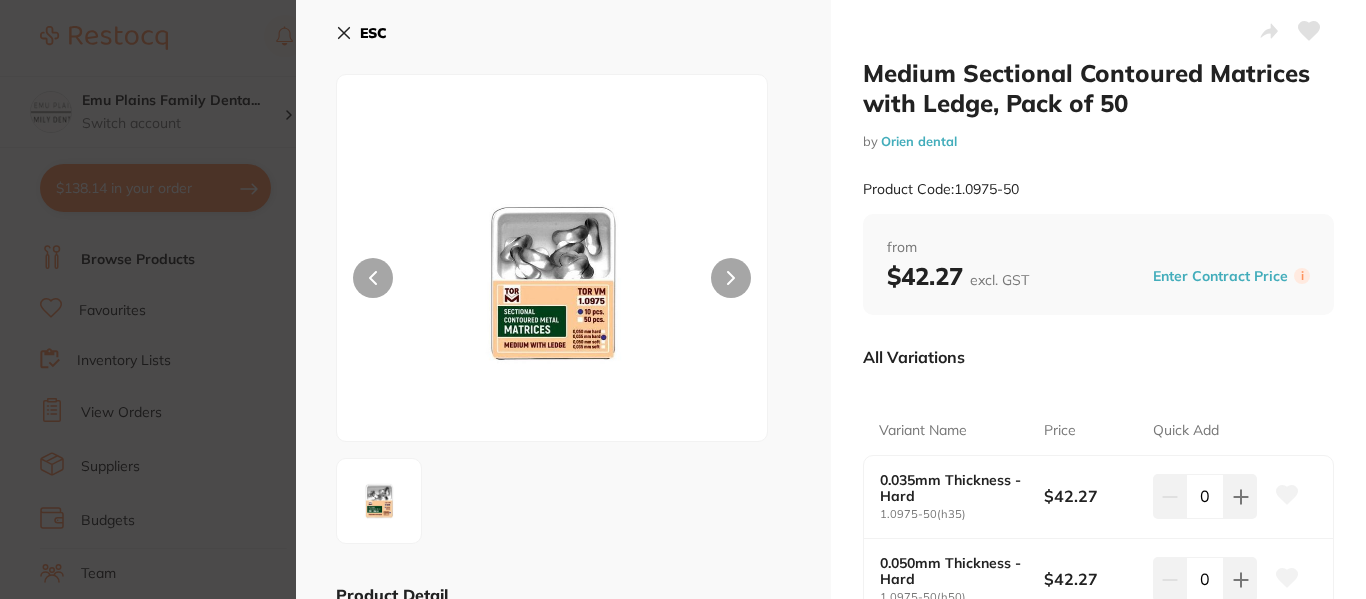 click 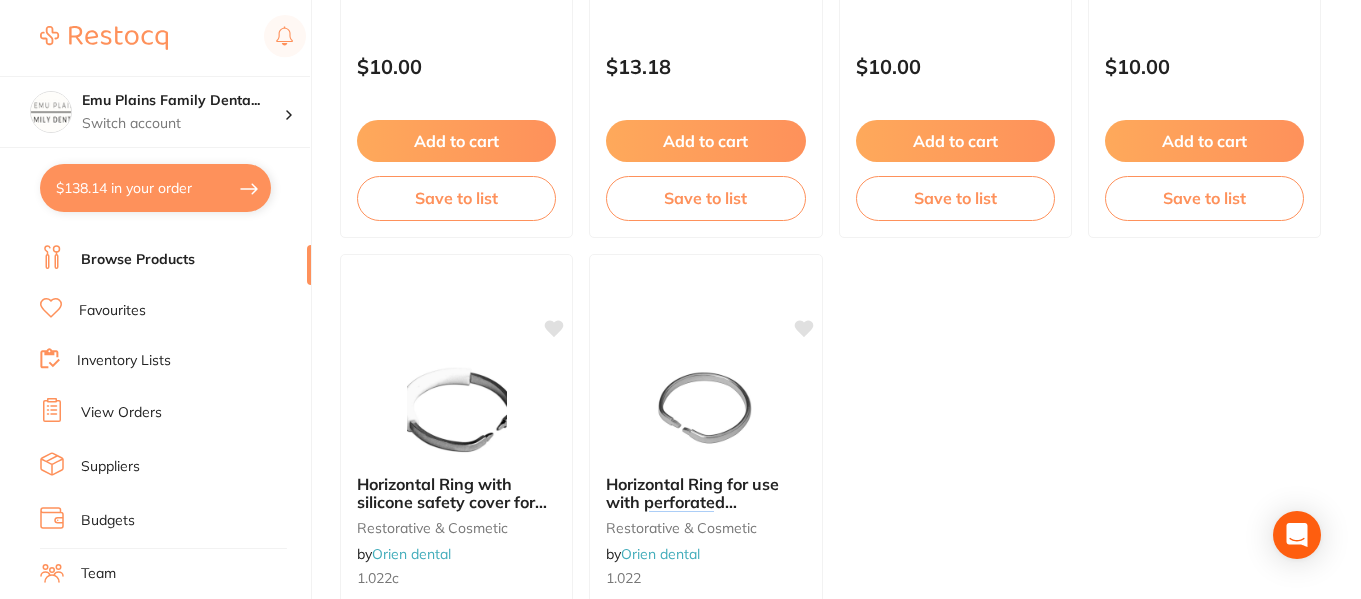 scroll, scrollTop: 8045, scrollLeft: 0, axis: vertical 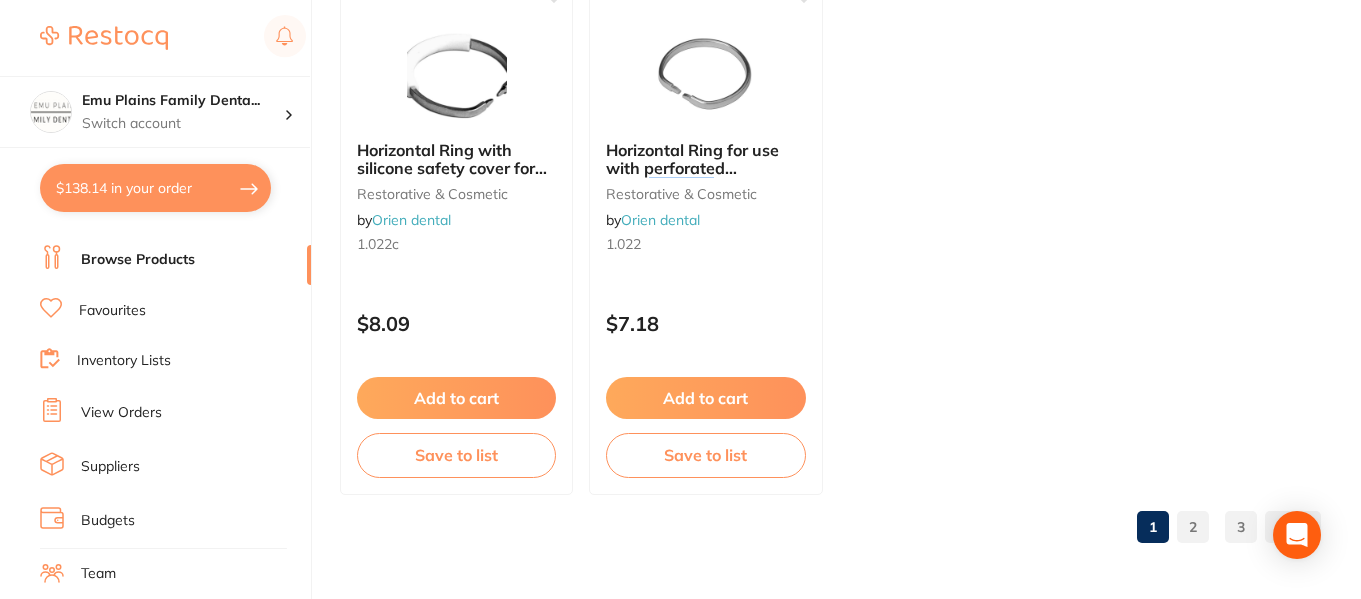 click on "2" at bounding box center [1193, 527] 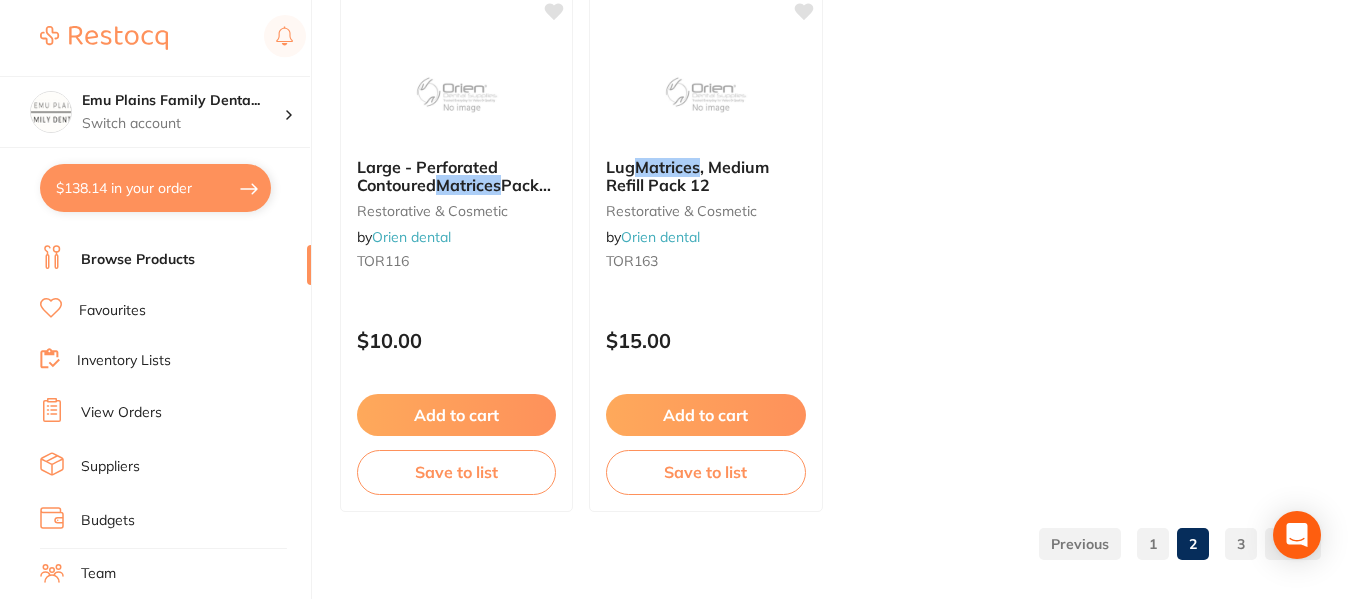 scroll, scrollTop: 8045, scrollLeft: 0, axis: vertical 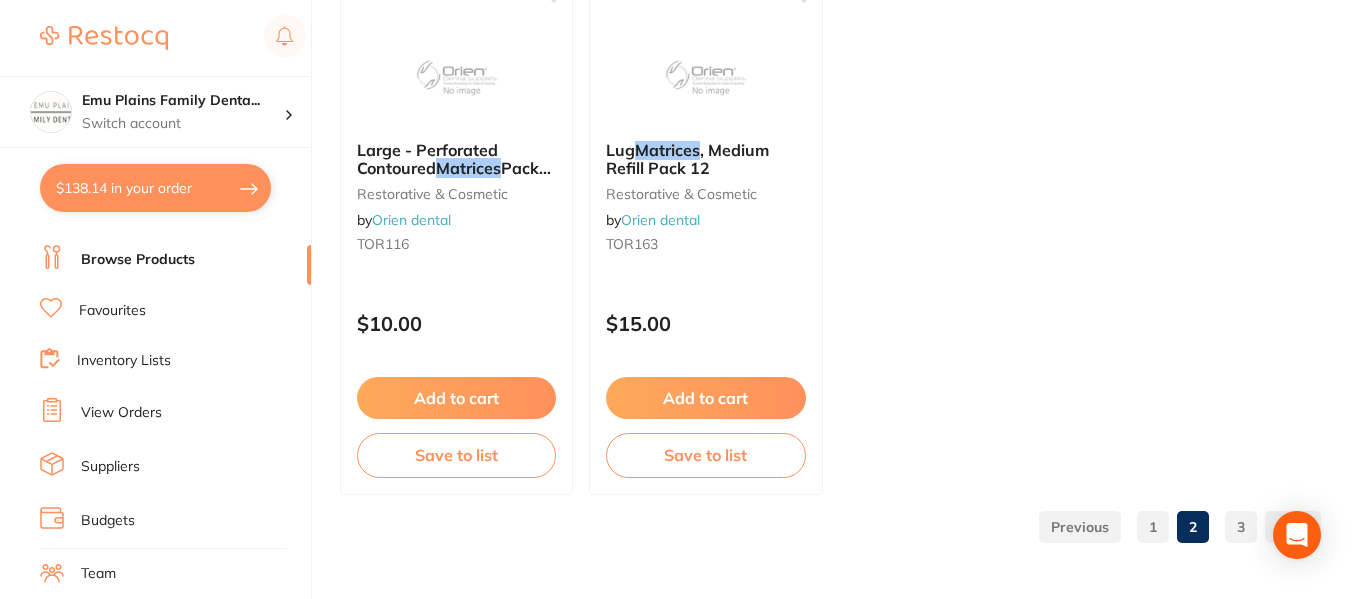 click on "3" at bounding box center (1241, 527) 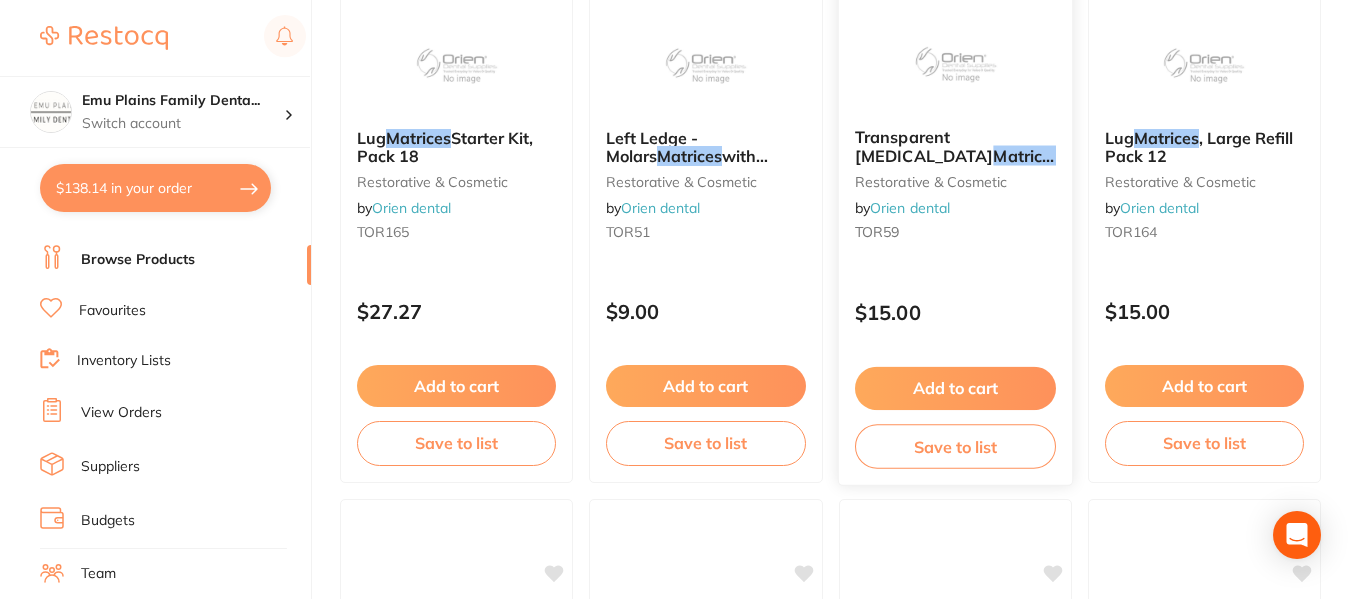 scroll, scrollTop: 0, scrollLeft: 0, axis: both 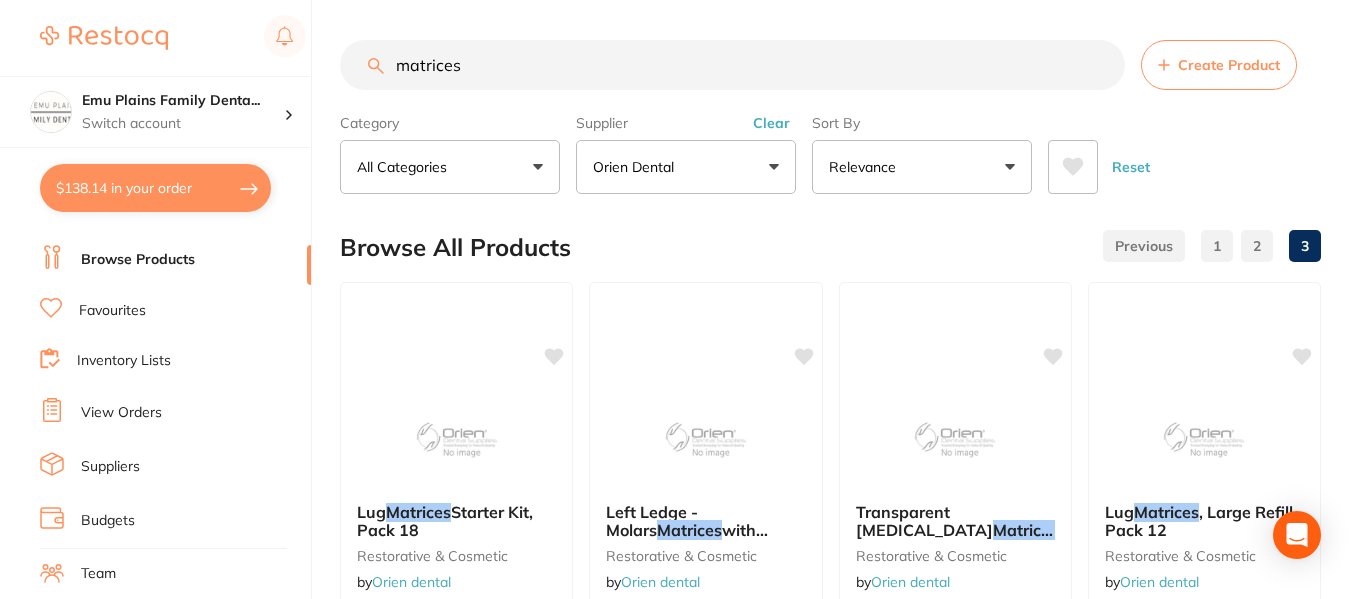 click on "1" at bounding box center [1217, 246] 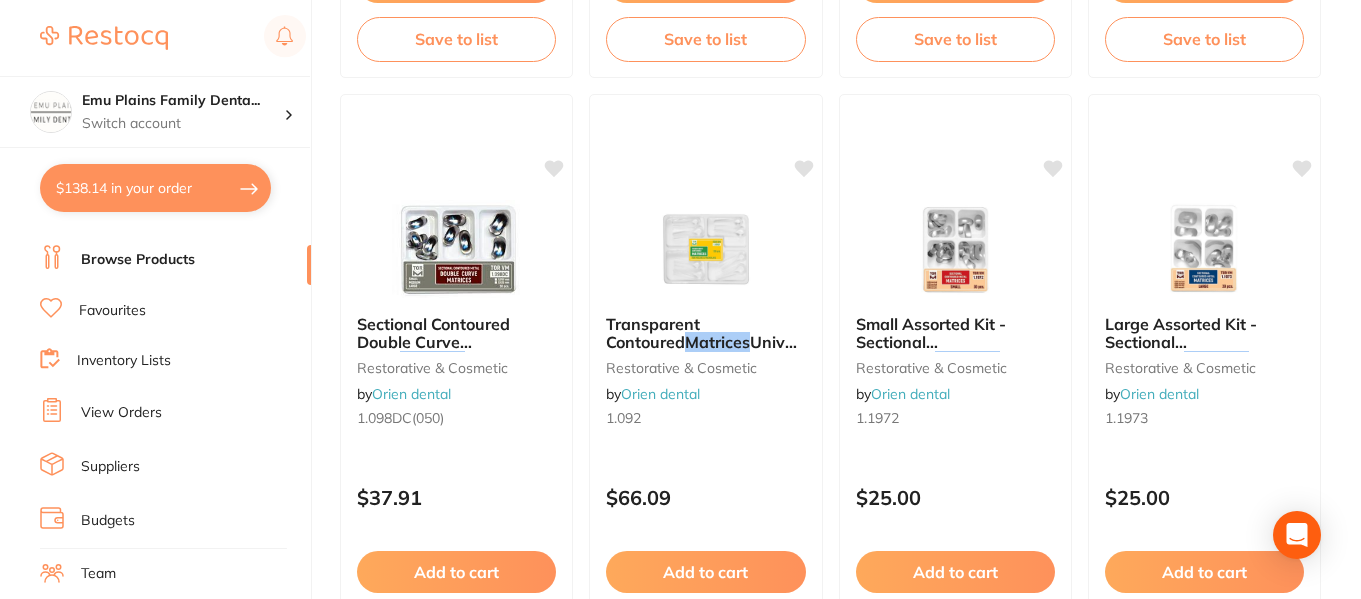 scroll, scrollTop: 4326, scrollLeft: 0, axis: vertical 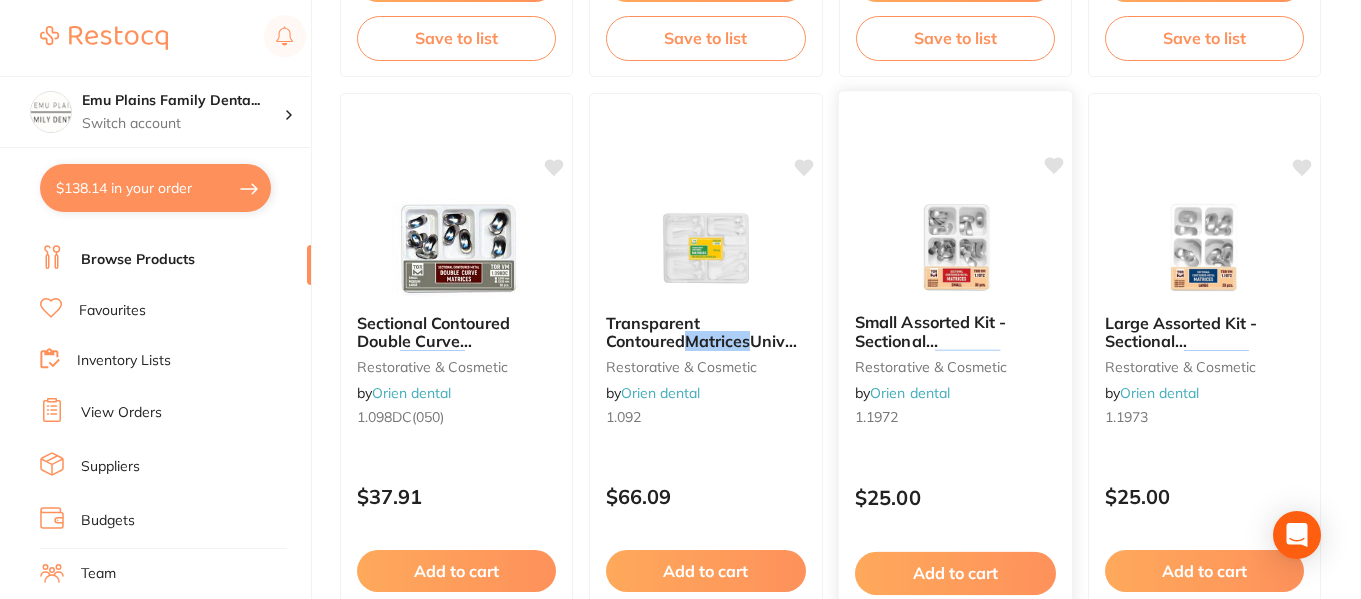 click at bounding box center [954, 246] 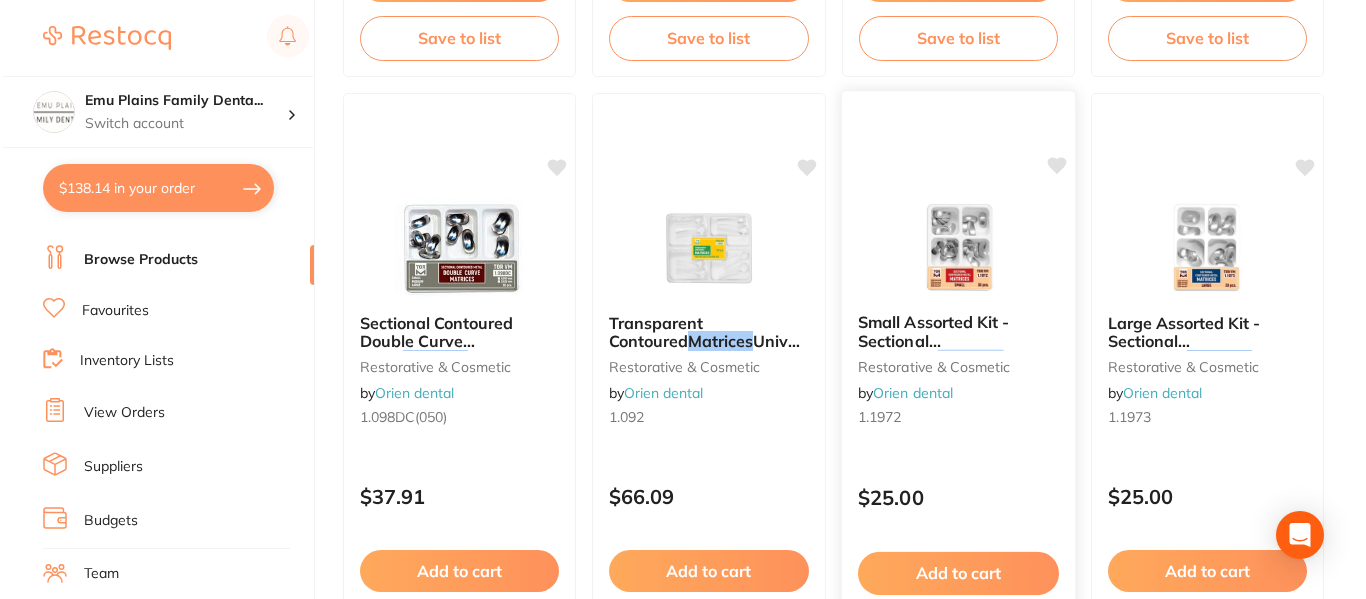 scroll, scrollTop: 0, scrollLeft: 0, axis: both 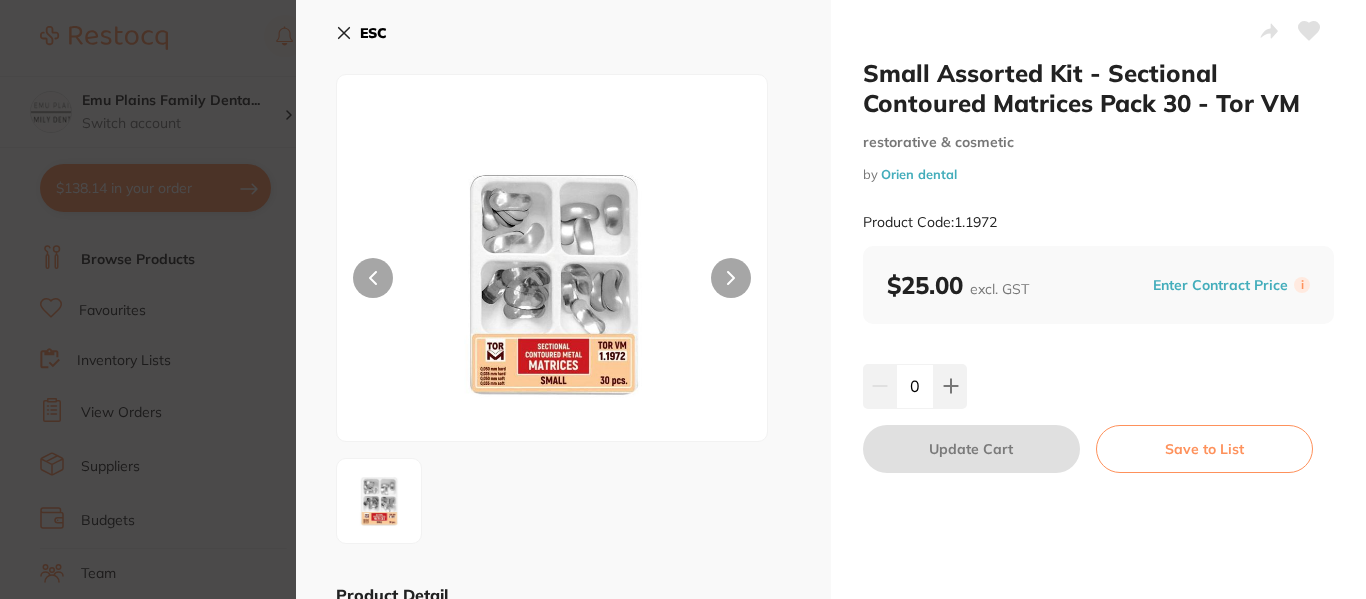 click on "ESC         Product Detail Kit of Small matrices (30 pcs total) 4 types: 0.050mm, hard - 10 pcs, 0.035mm, hard - 10 pcs , 0.050mm, soft - 5 pcs , 0.035mm, Soft - 5 pcs . Anatomically Pre-shaped Provides tight anatomical contact Stainless Steel Matrices with 0.035mm thickness are more effective for restoration of small decays. Matrices of 0.05mm thickness are intended for restoration of large decays in the subgingival area. Such matrices retain the shape well. Hard matrices are easy to install whereas soft matrices are easily adapted for contact point formation." at bounding box center [563, 430] 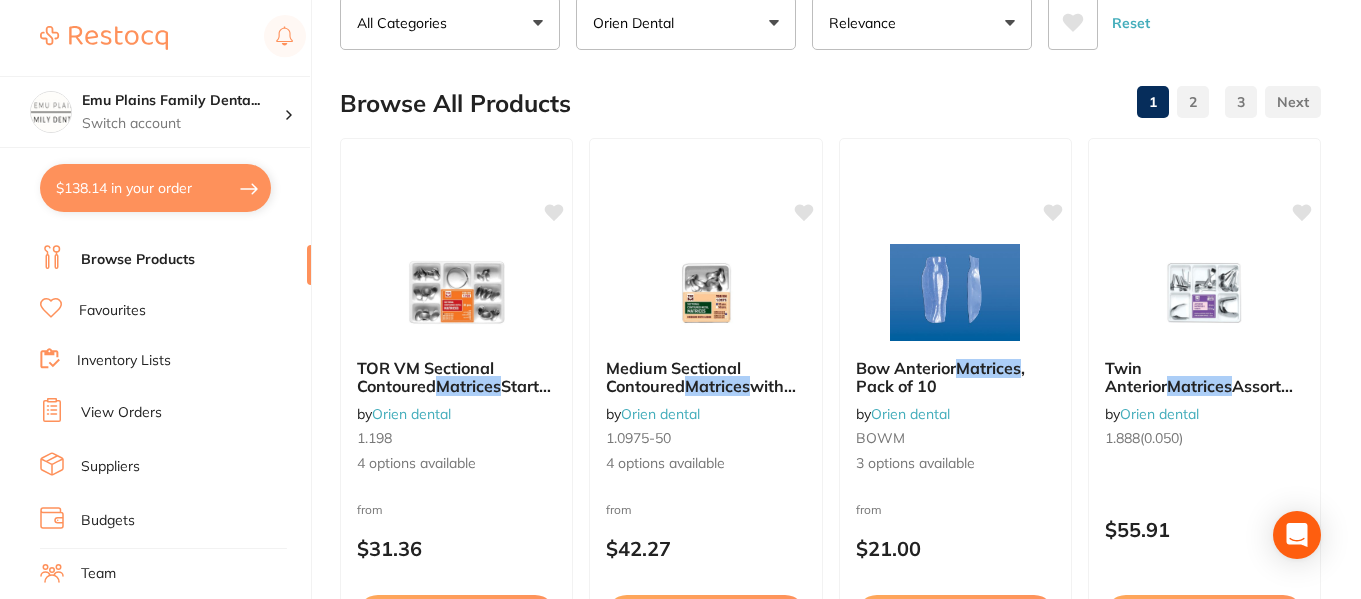 scroll, scrollTop: 0, scrollLeft: 0, axis: both 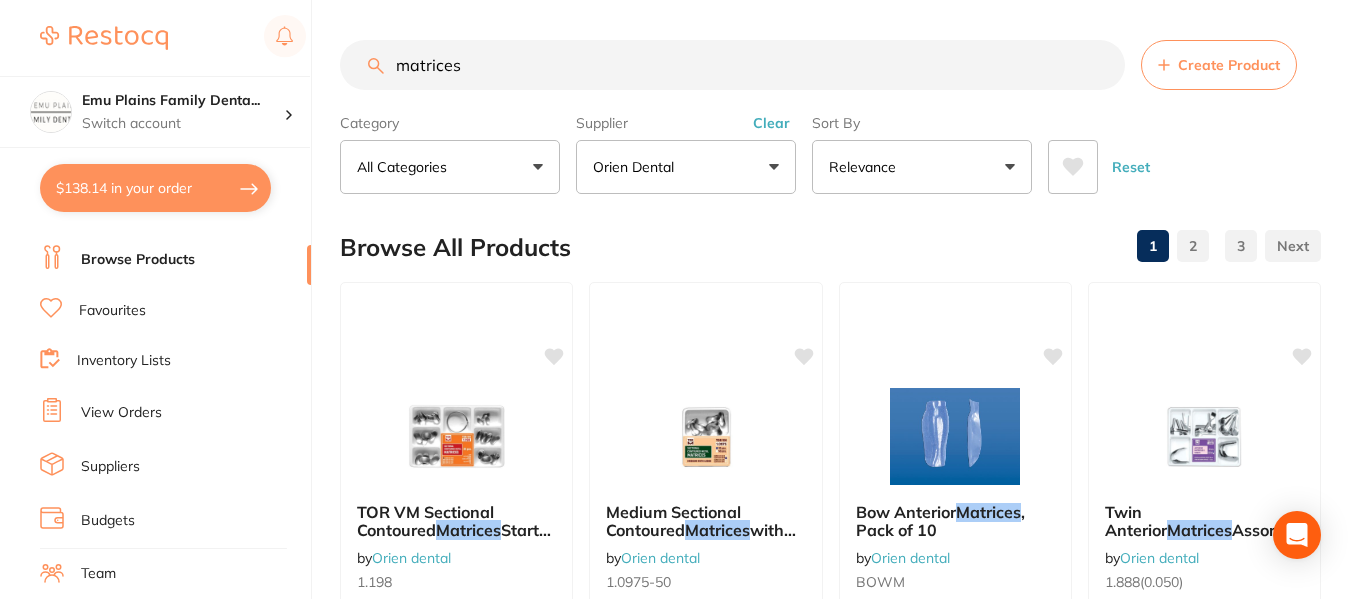 click on "matrices" at bounding box center [732, 65] 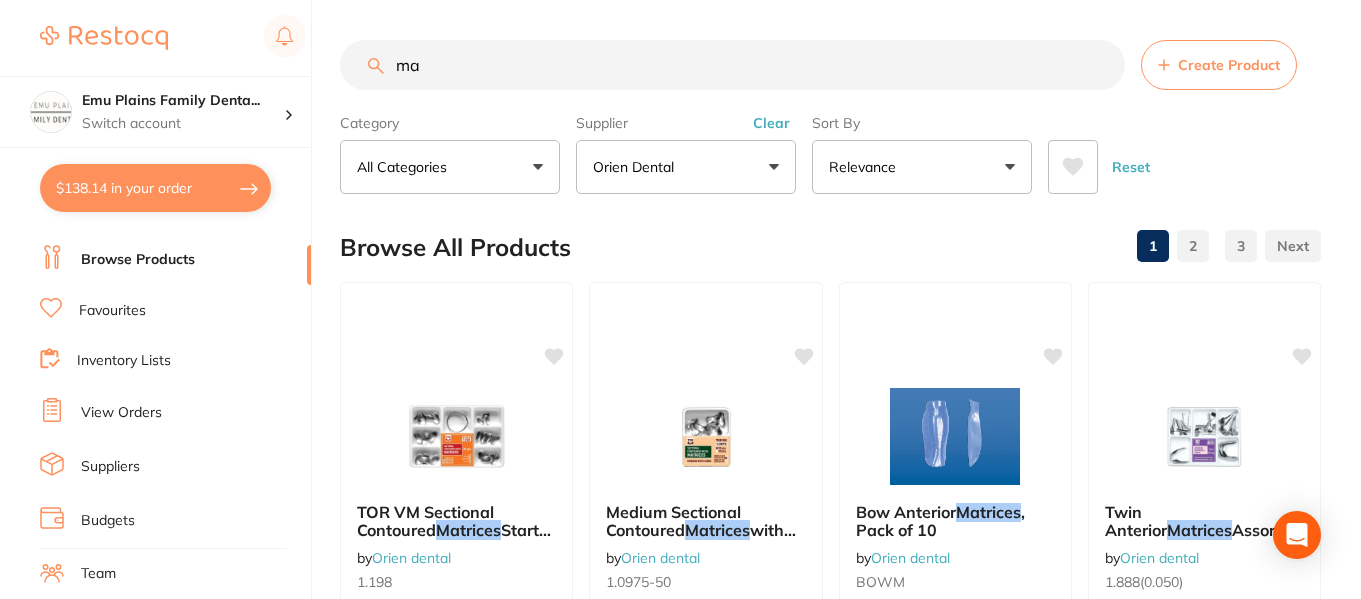 type on "m" 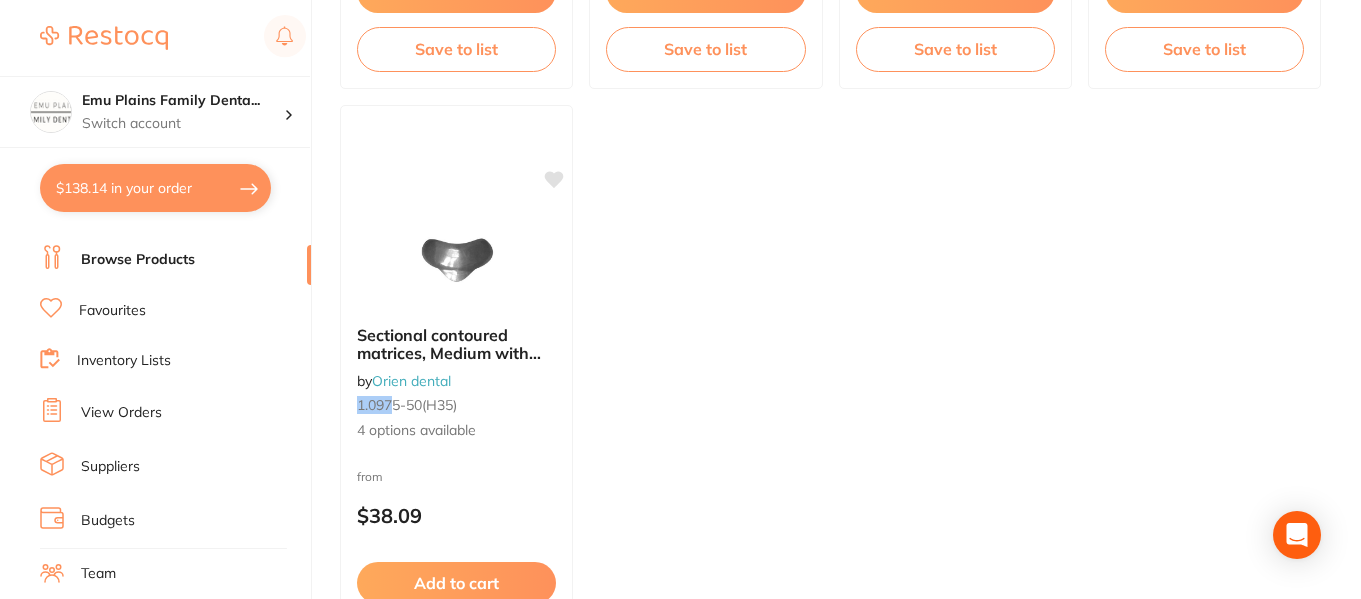 scroll, scrollTop: 3908, scrollLeft: 0, axis: vertical 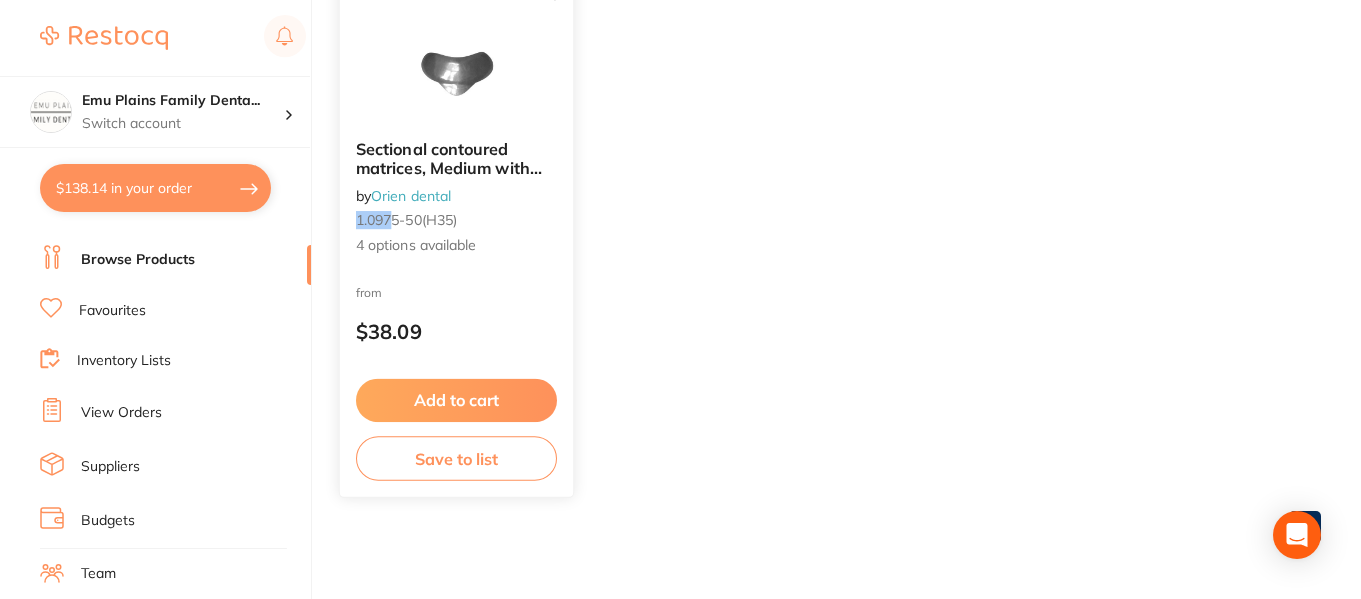 type on "1.0976" 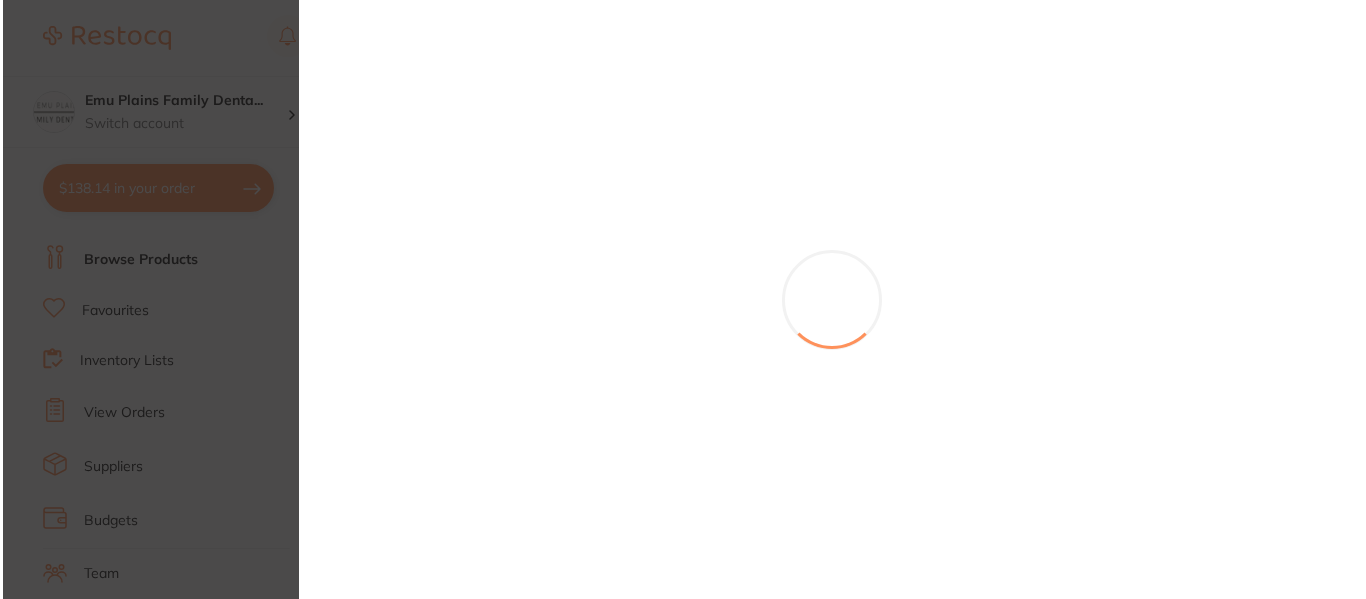 scroll, scrollTop: 0, scrollLeft: 0, axis: both 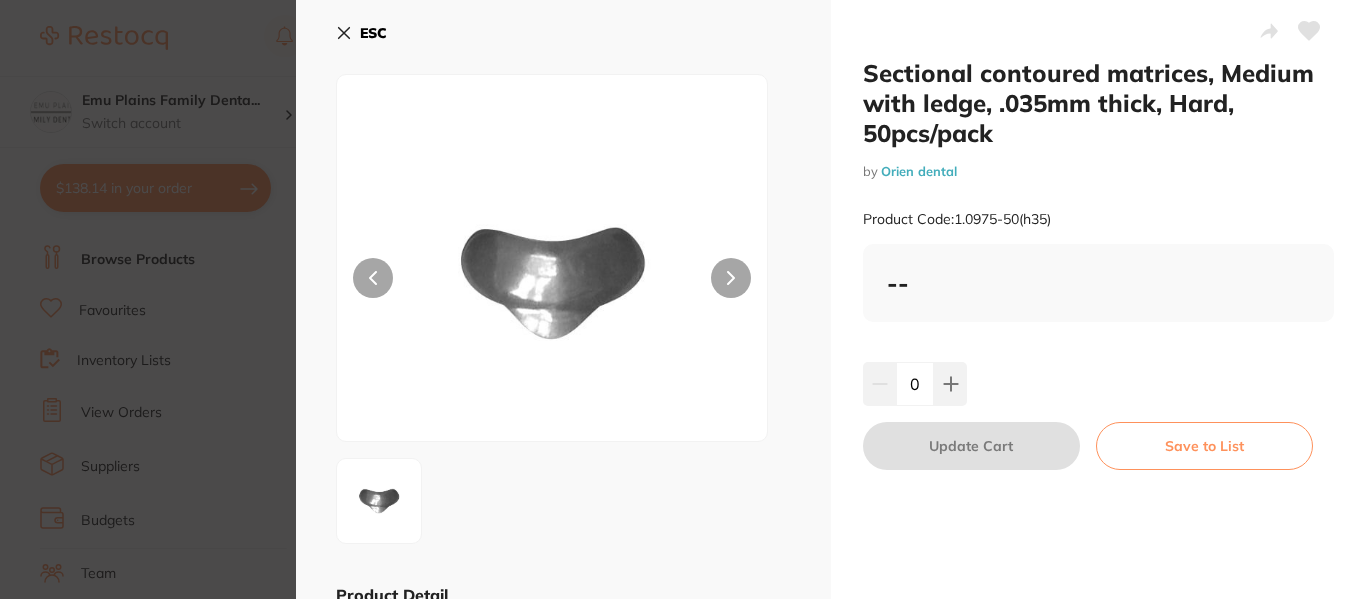 click 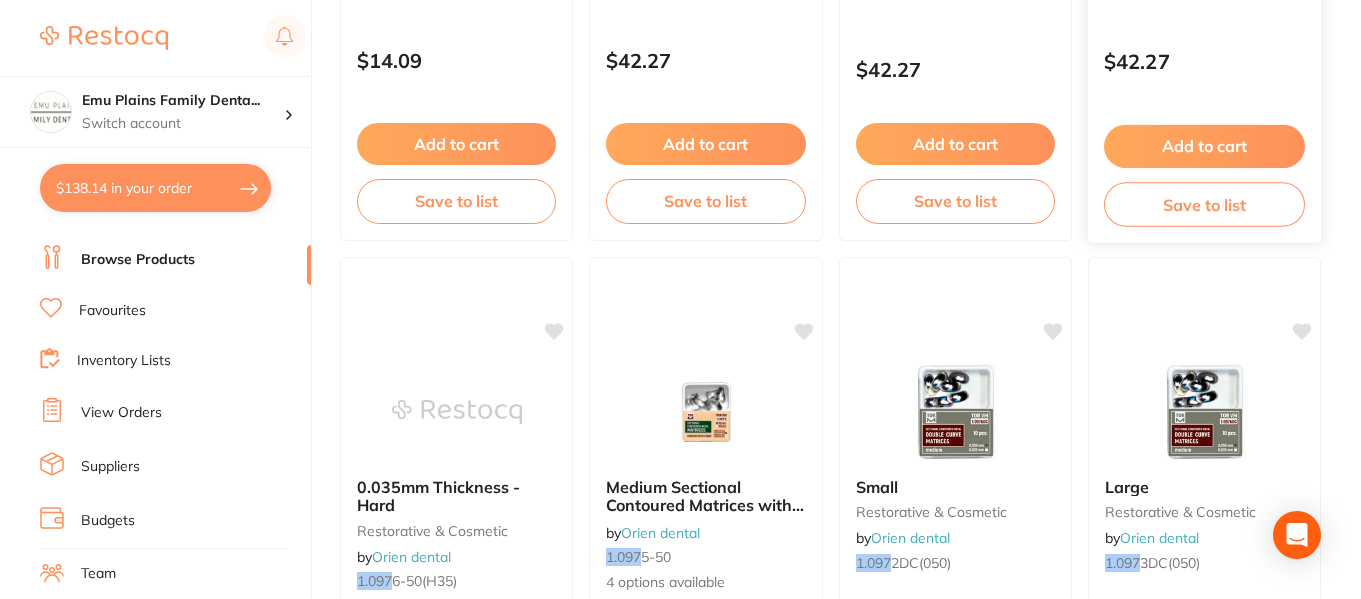 scroll, scrollTop: 617, scrollLeft: 0, axis: vertical 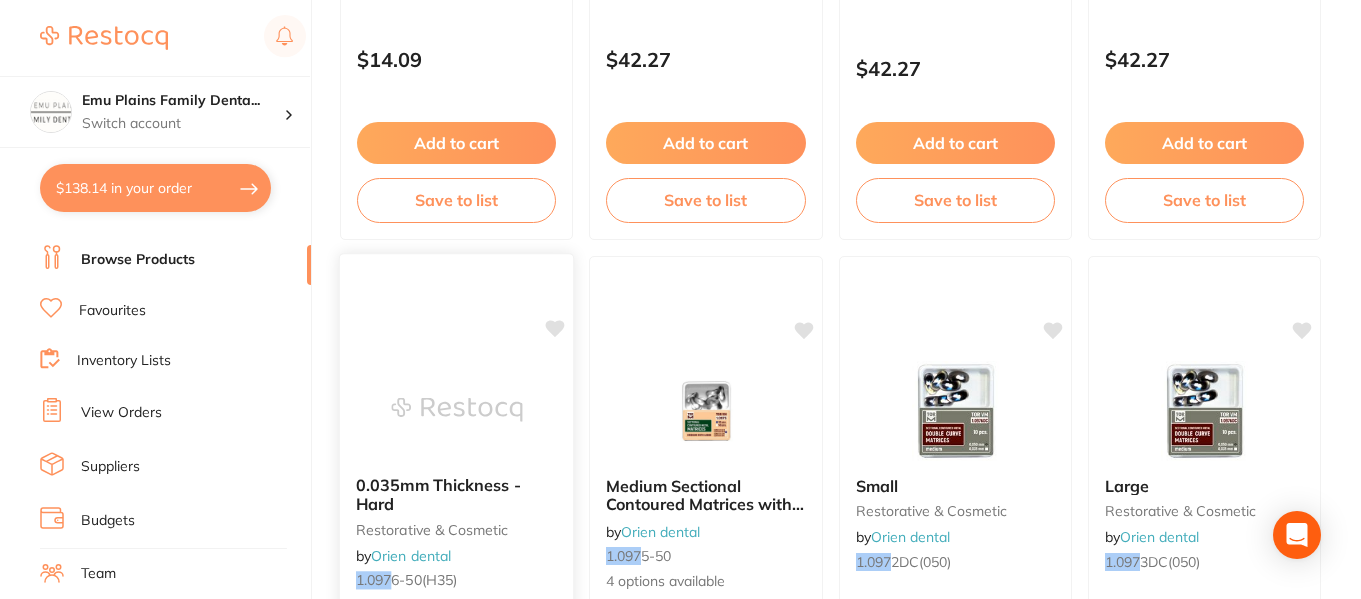 click at bounding box center [456, 409] 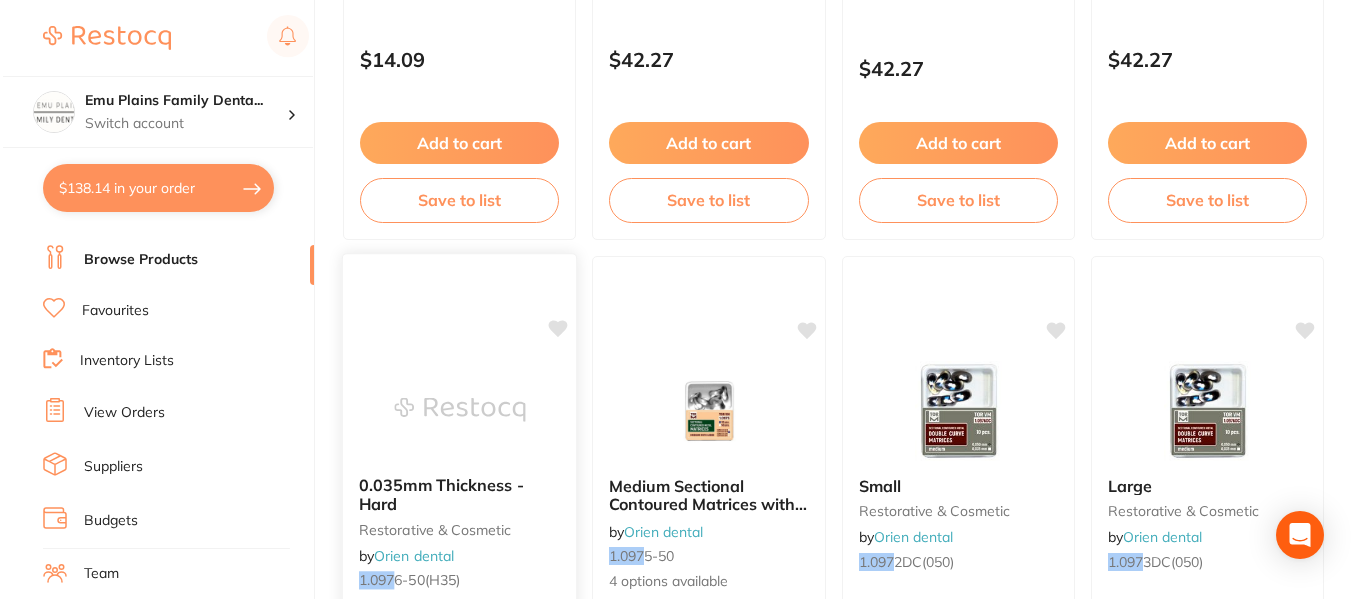 scroll, scrollTop: 0, scrollLeft: 0, axis: both 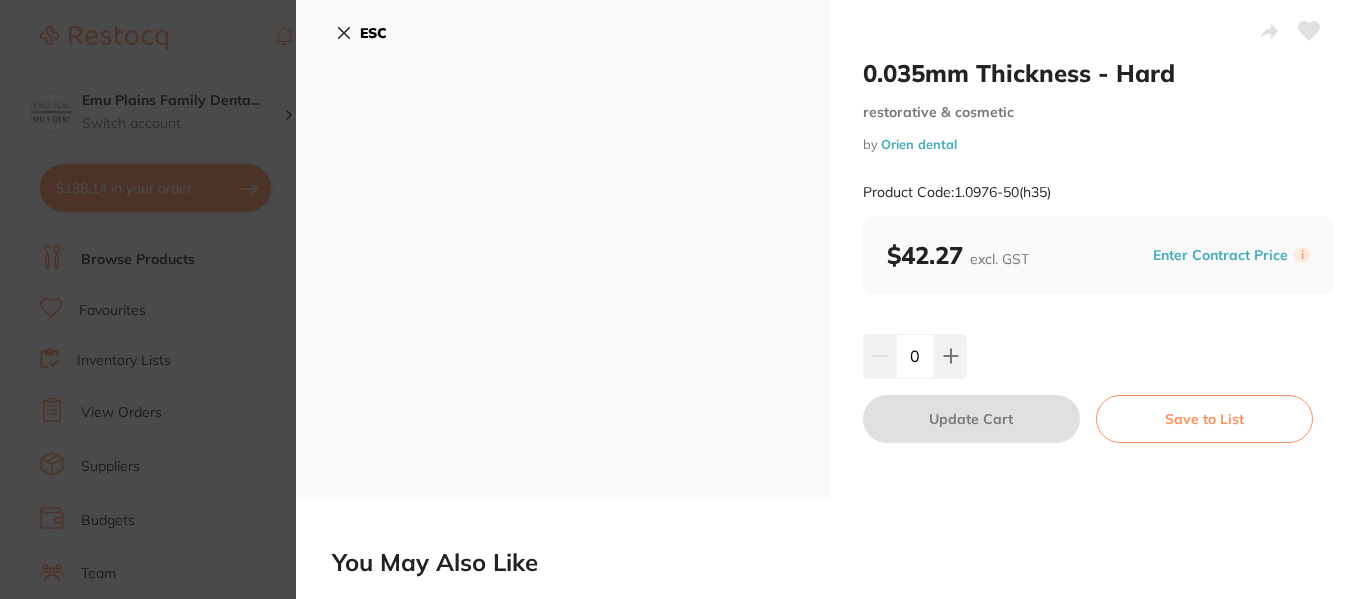 click on "ESC" at bounding box center (361, 33) 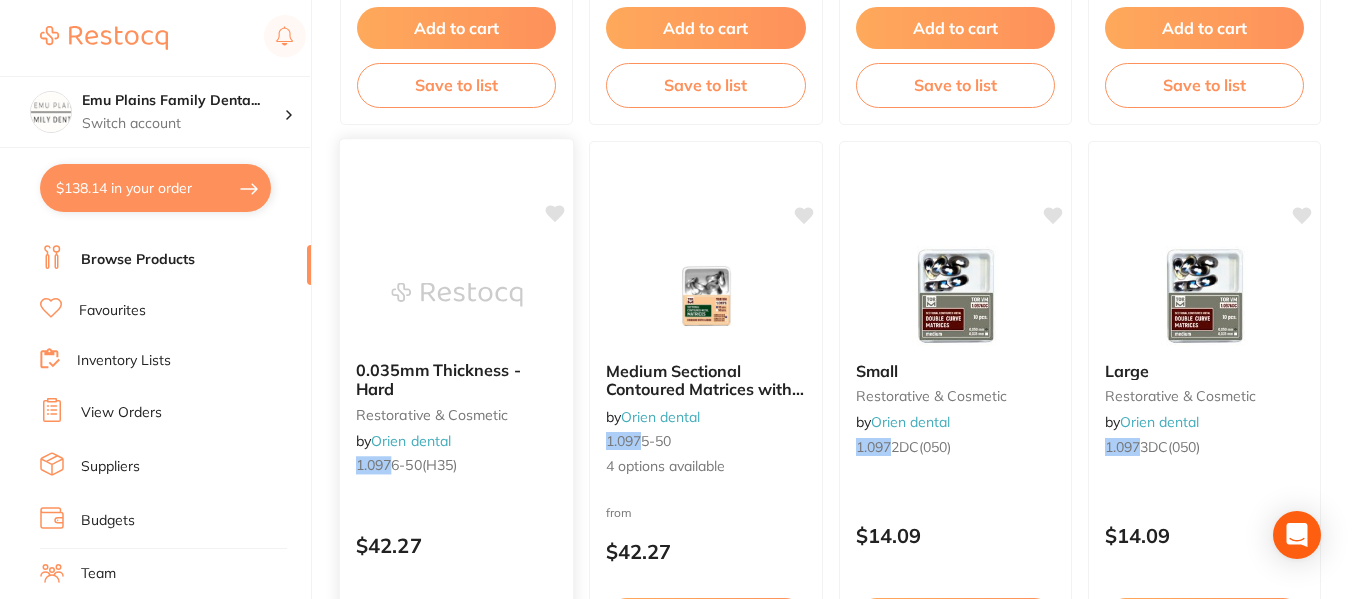 scroll, scrollTop: 733, scrollLeft: 0, axis: vertical 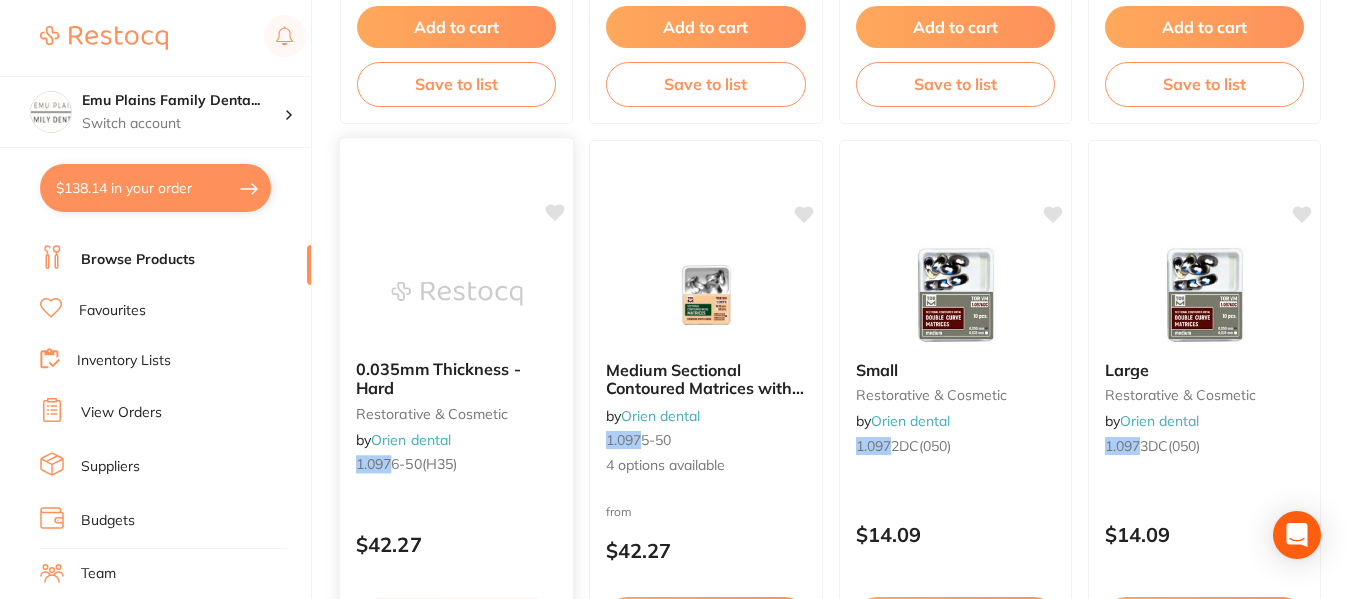 click at bounding box center [456, 293] 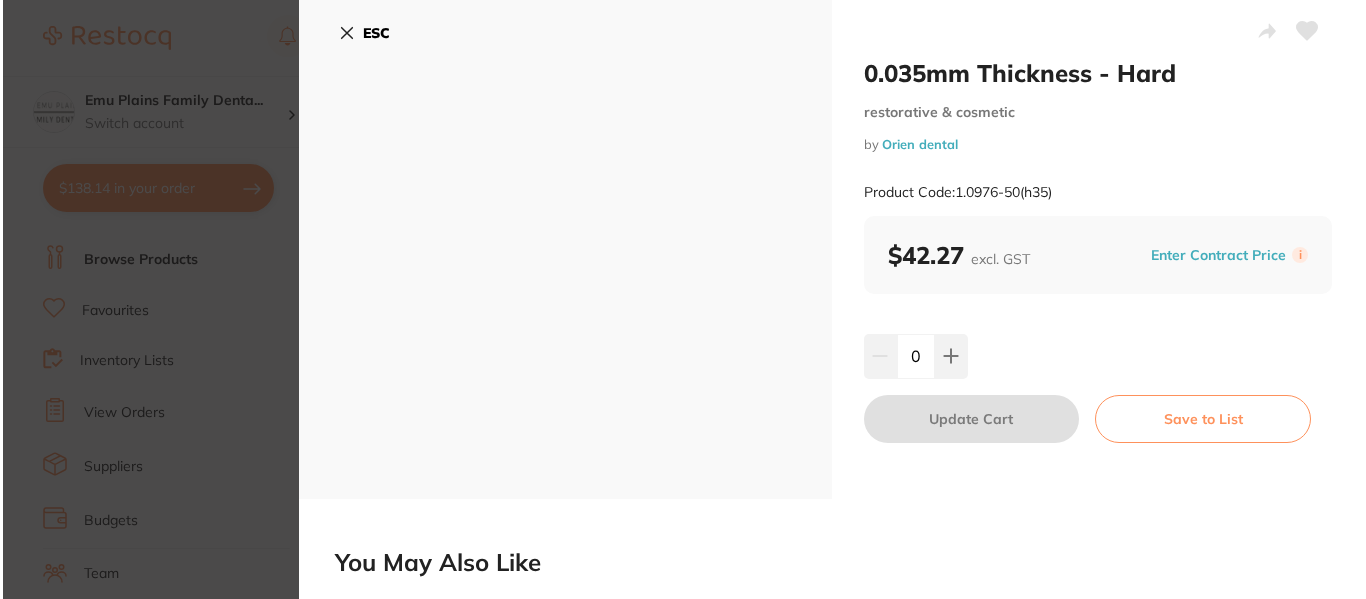 scroll, scrollTop: 0, scrollLeft: 0, axis: both 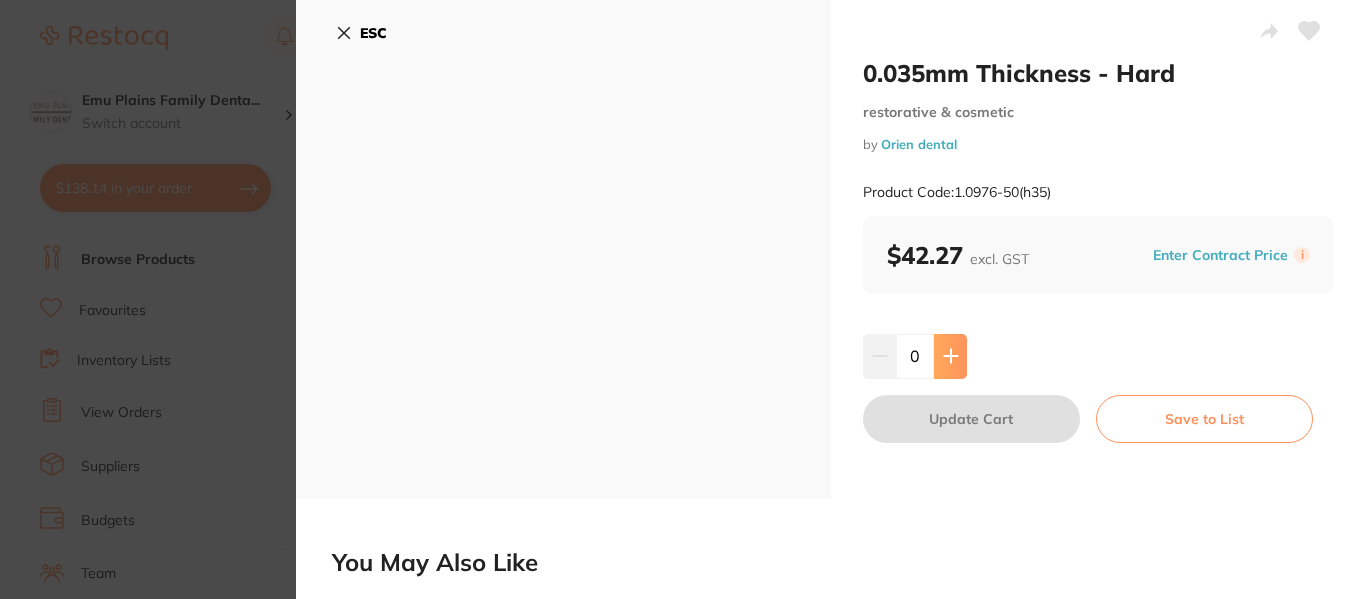 click at bounding box center [950, 356] 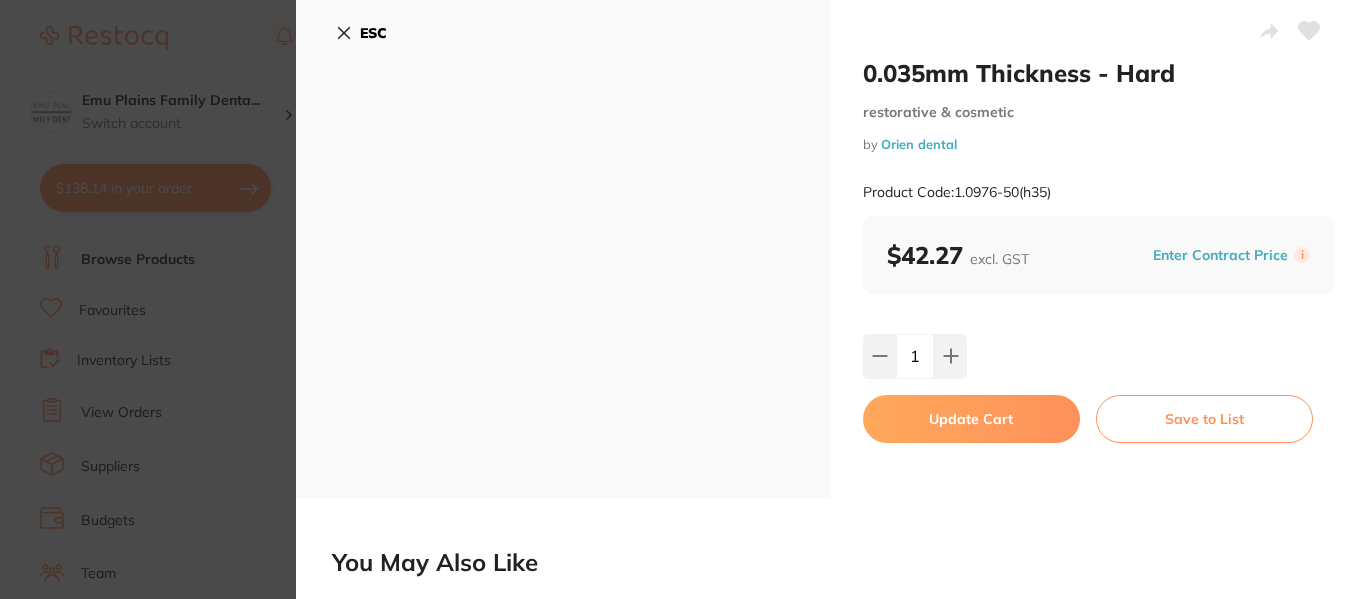 click on "Update Cart" at bounding box center (971, 419) 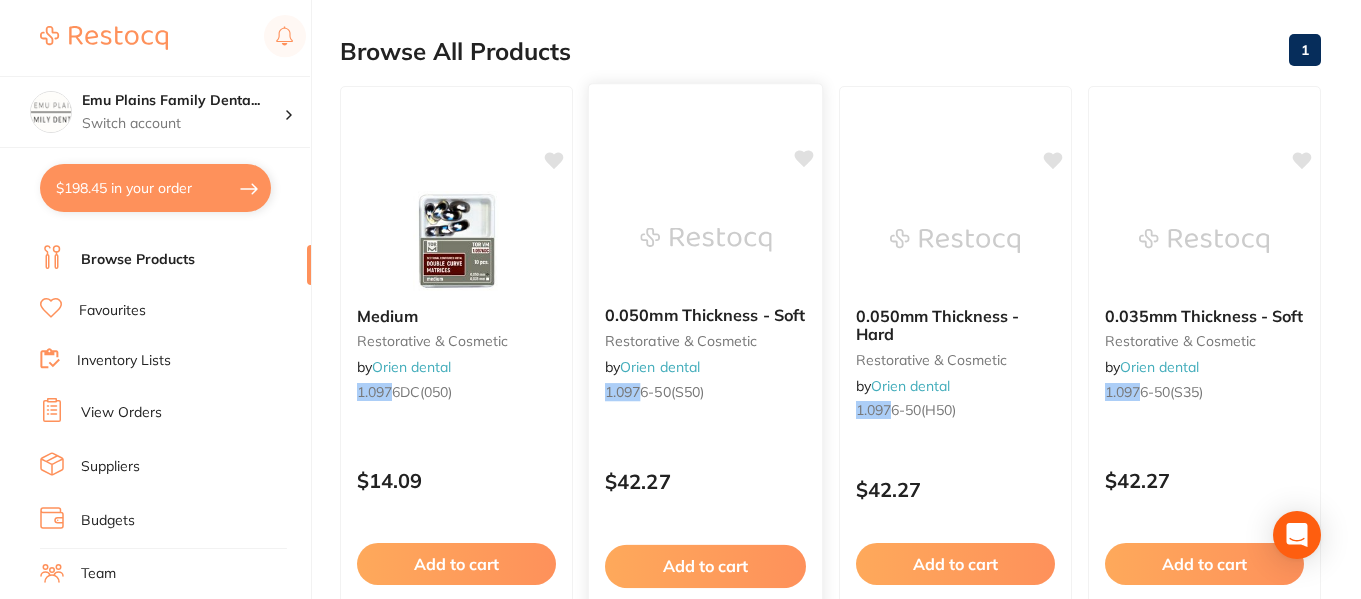 scroll, scrollTop: 0, scrollLeft: 0, axis: both 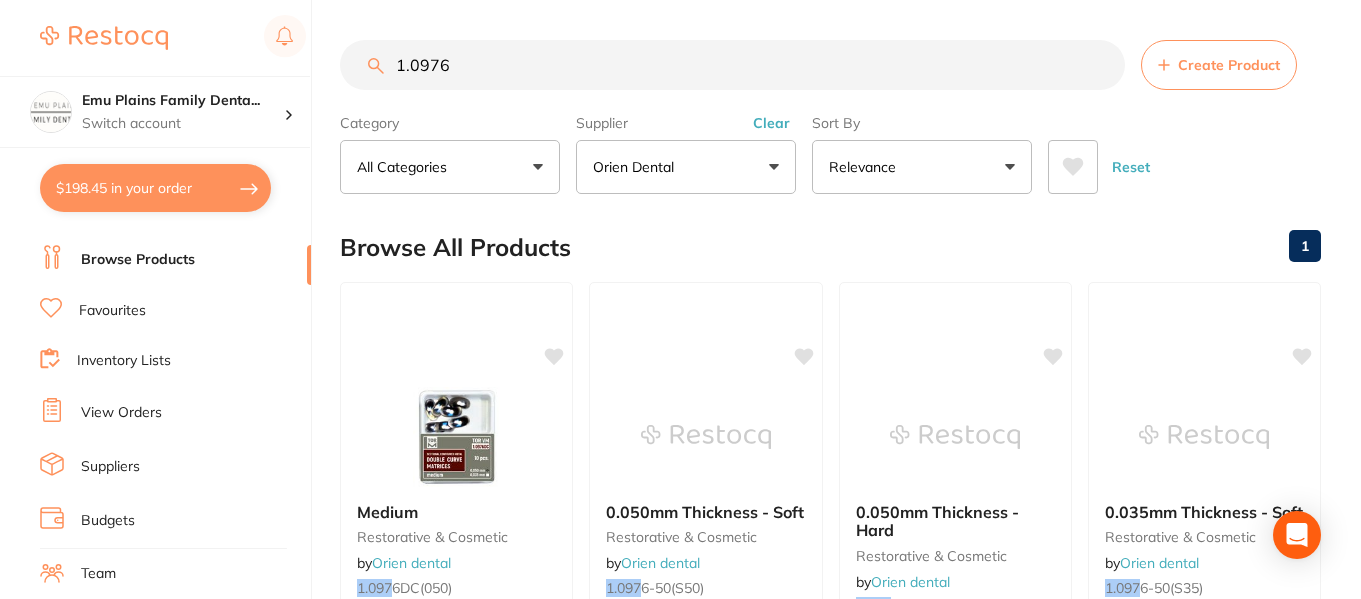 click on "1.0976" at bounding box center [732, 65] 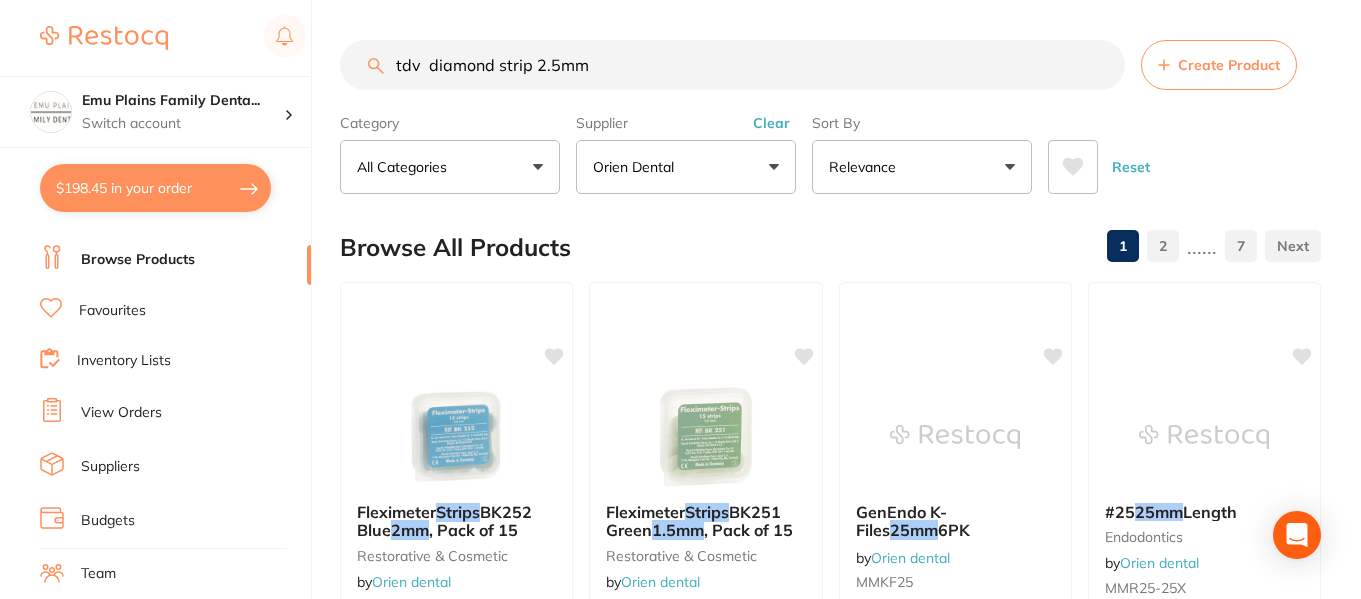 click on "tdv  diamond strip 2.5mm" at bounding box center [732, 65] 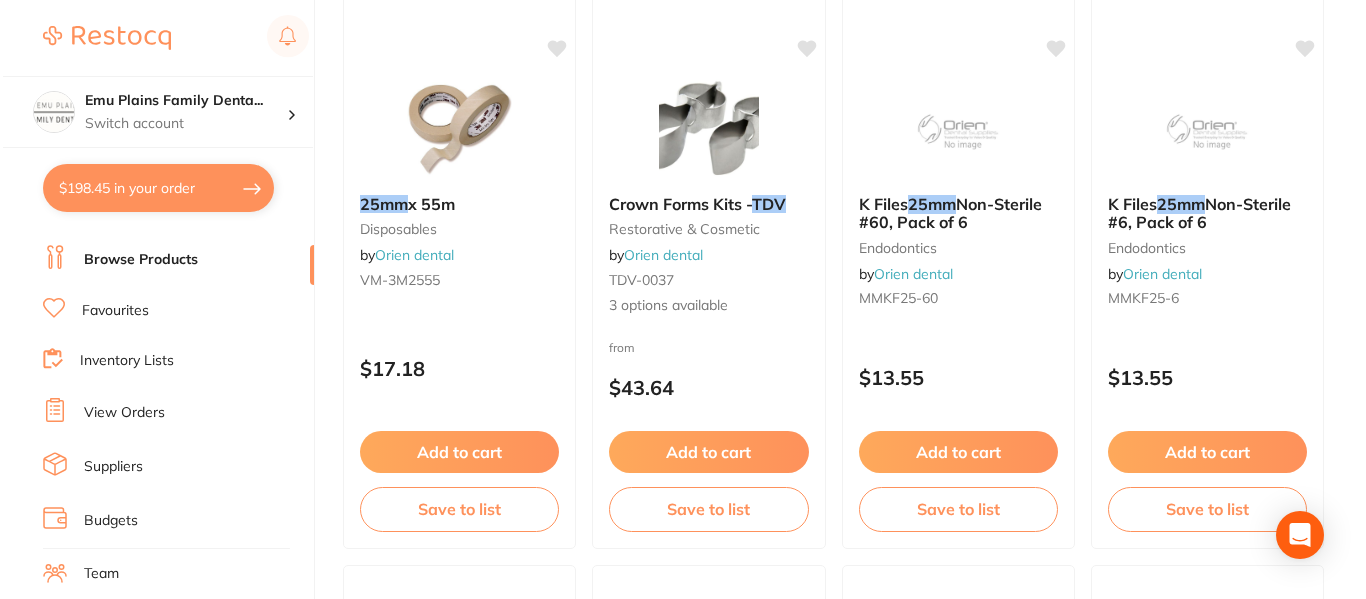 scroll, scrollTop: 0, scrollLeft: 0, axis: both 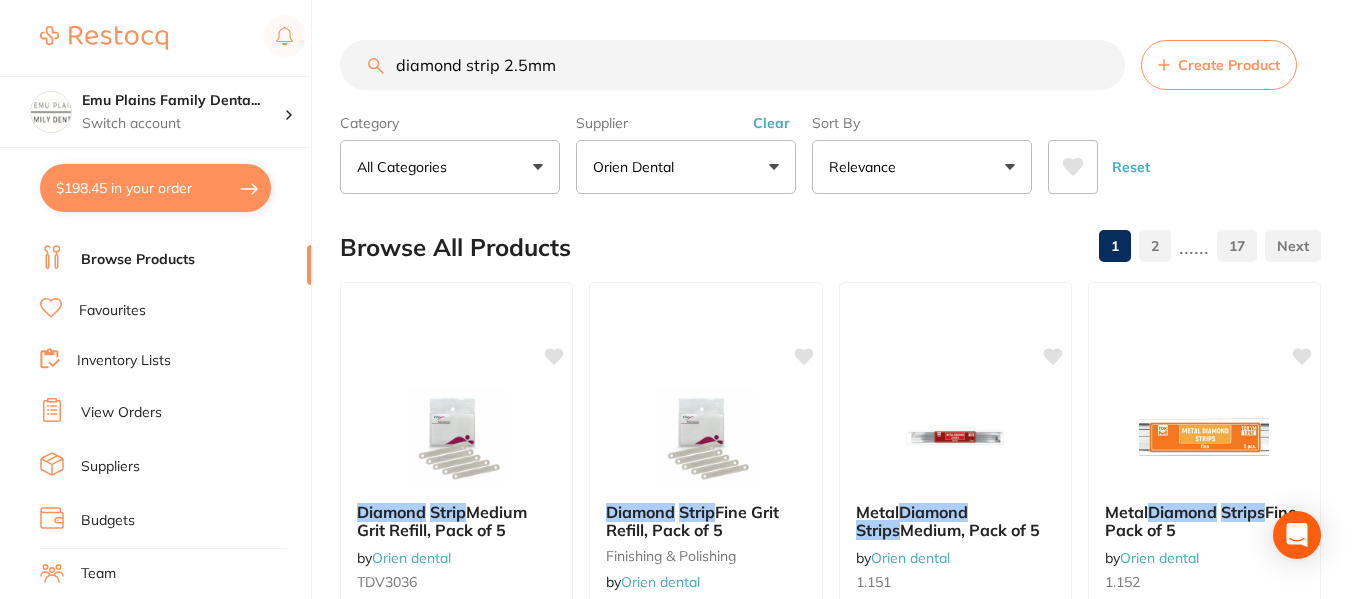 type on "diamond strip 2.5mm" 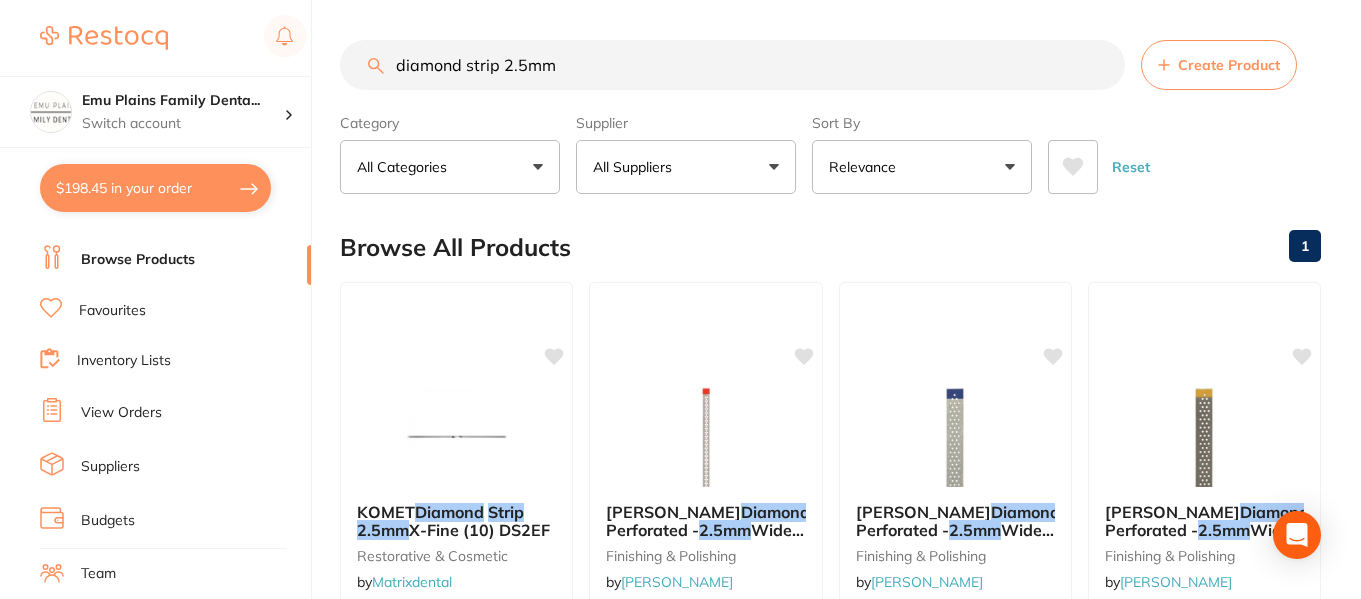 click on "diamond strip 2.5mm" at bounding box center [732, 65] 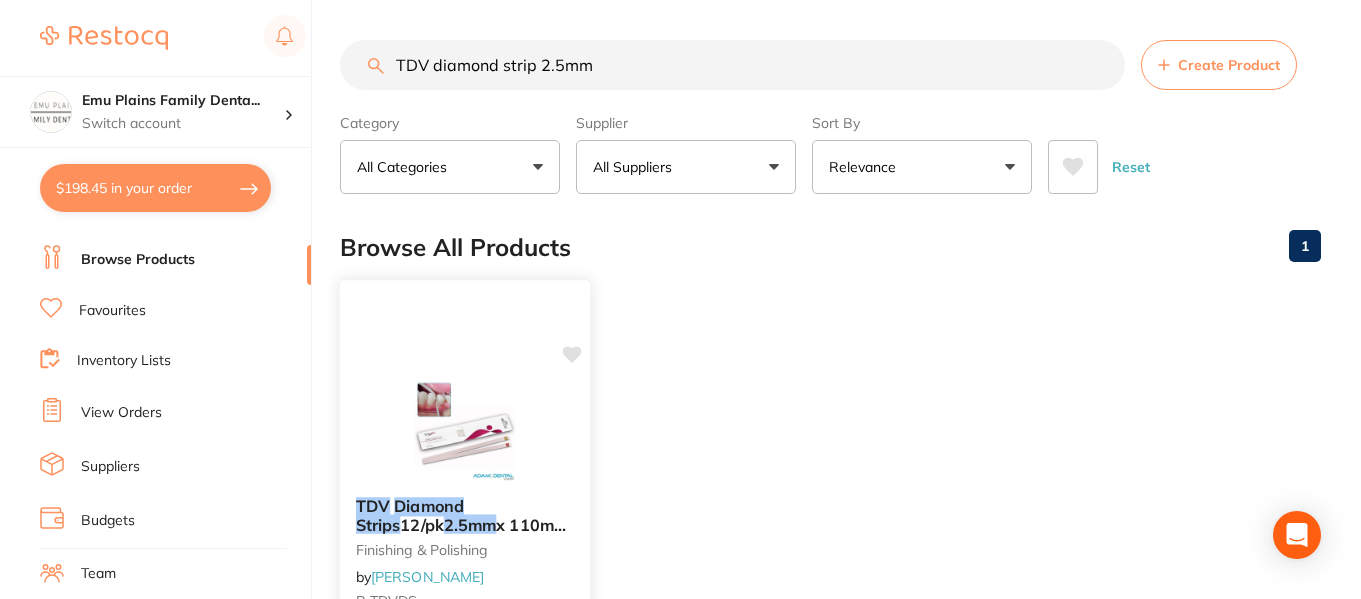 type on "TDV diamond strip 2.5mm" 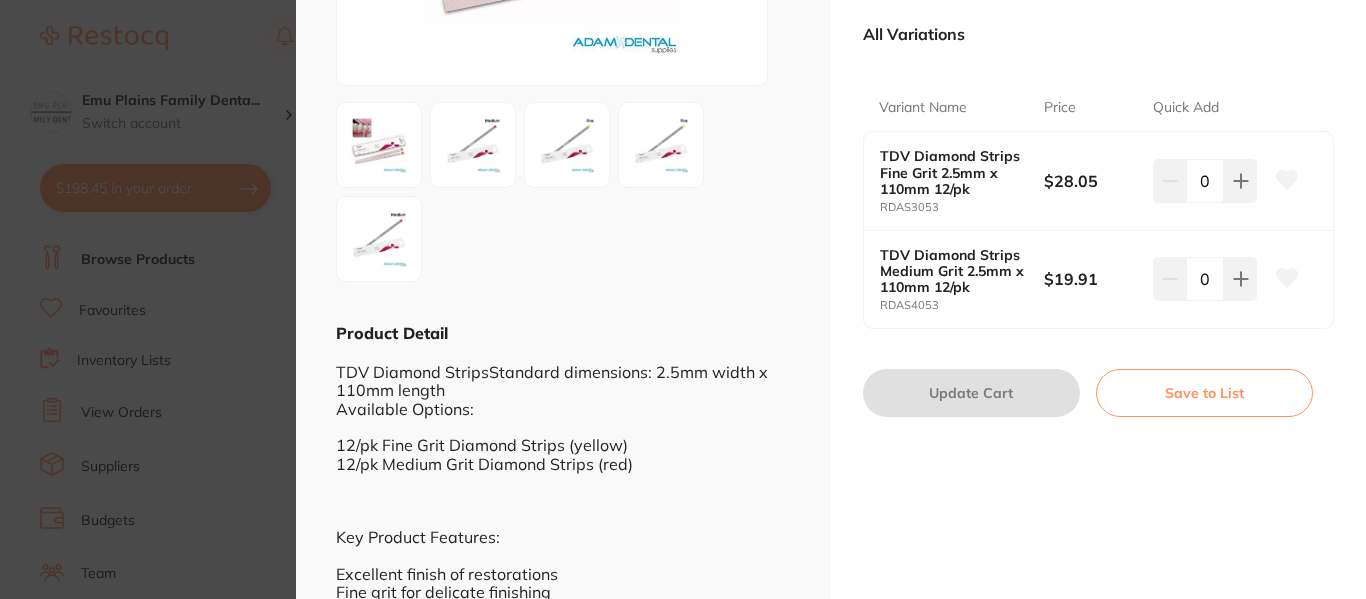 scroll, scrollTop: 398, scrollLeft: 0, axis: vertical 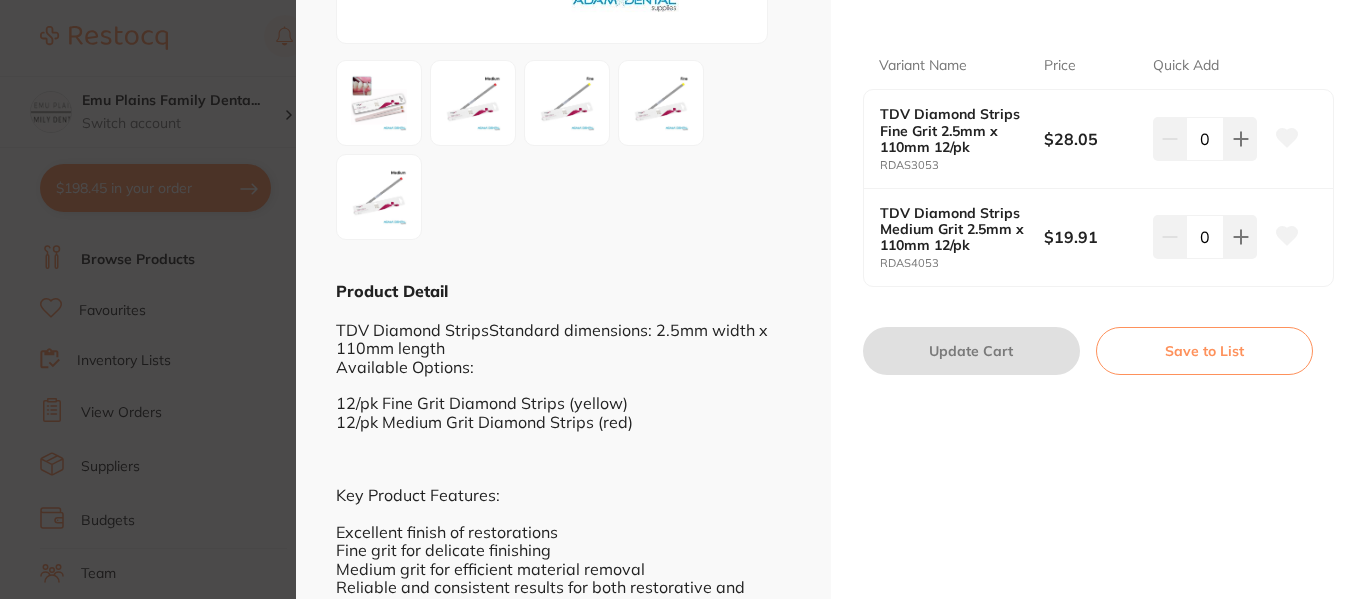 click at bounding box center (473, 103) 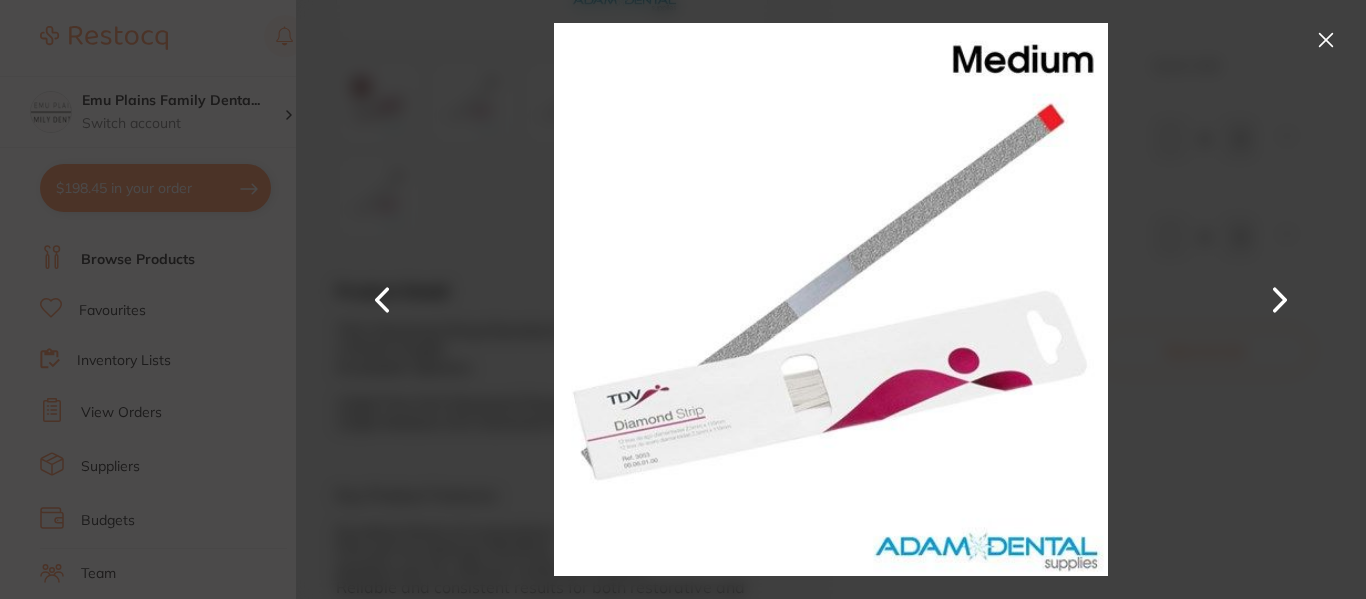 click at bounding box center [1280, 300] 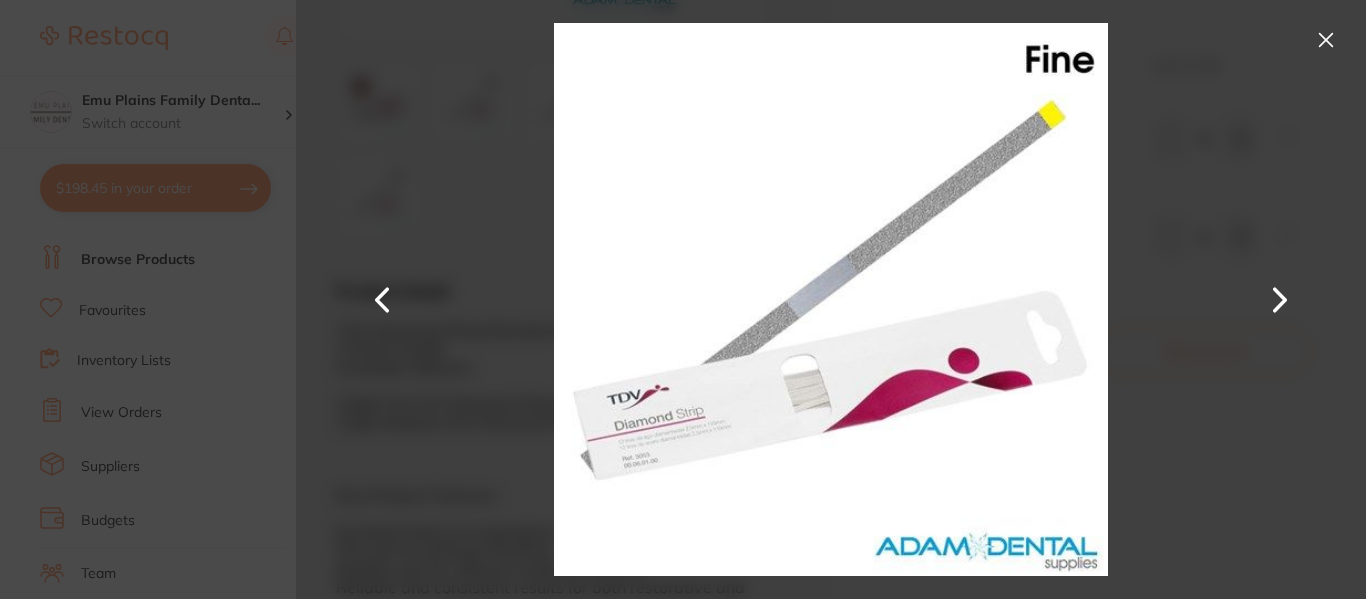 click at bounding box center (1326, 40) 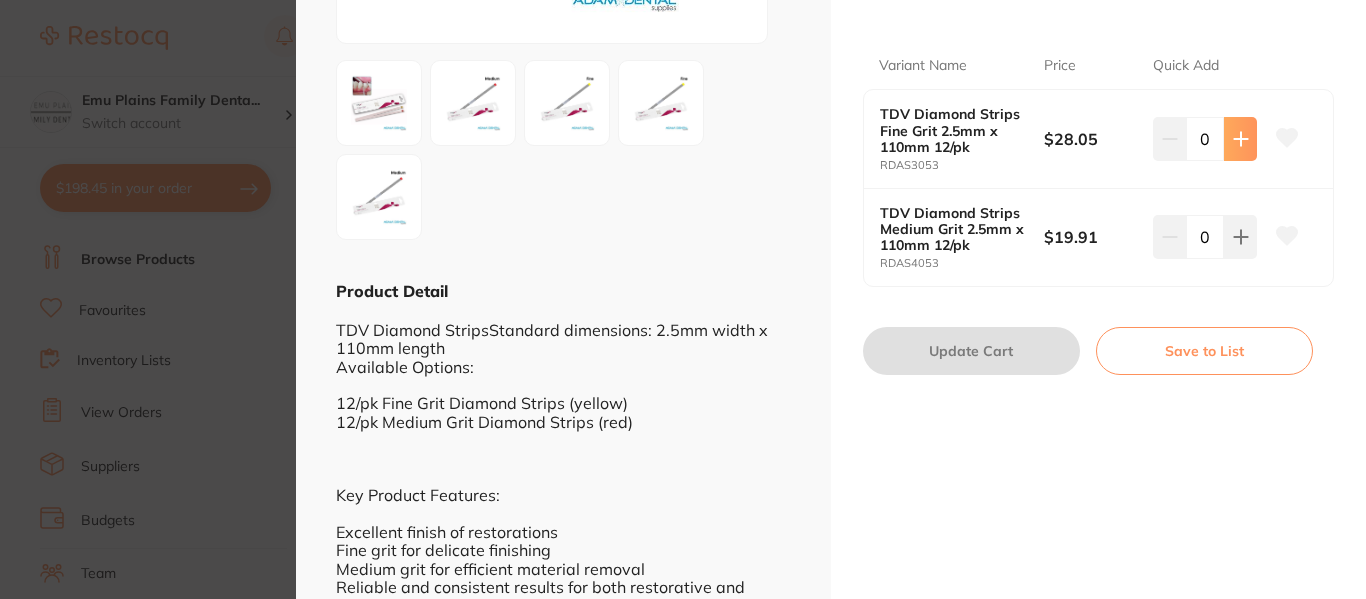 click 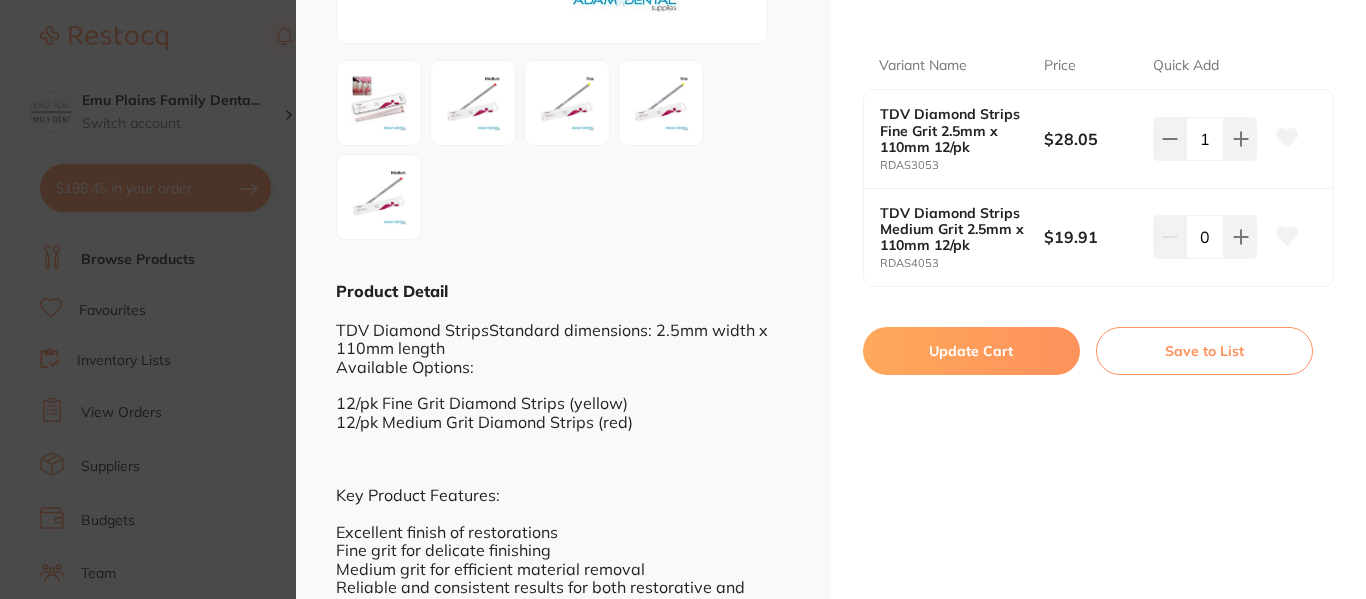 click on "Update Cart" at bounding box center [971, 351] 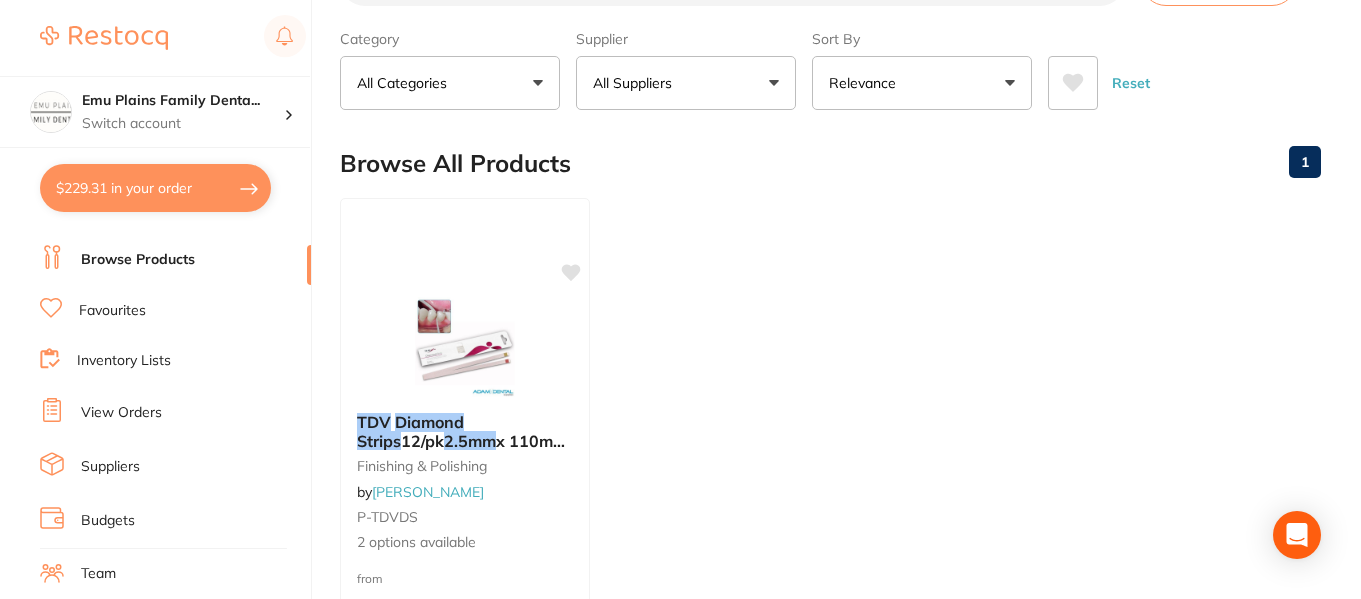 scroll, scrollTop: 0, scrollLeft: 0, axis: both 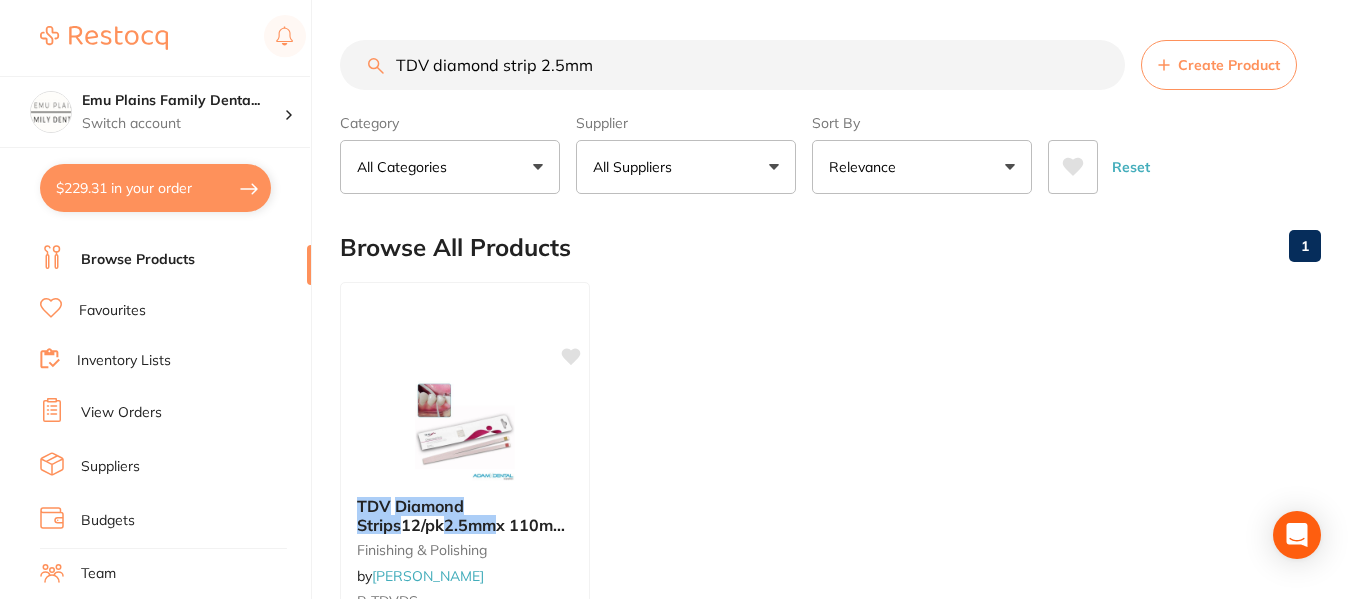 click on "TDV diamond strip 2.5mm" at bounding box center [732, 65] 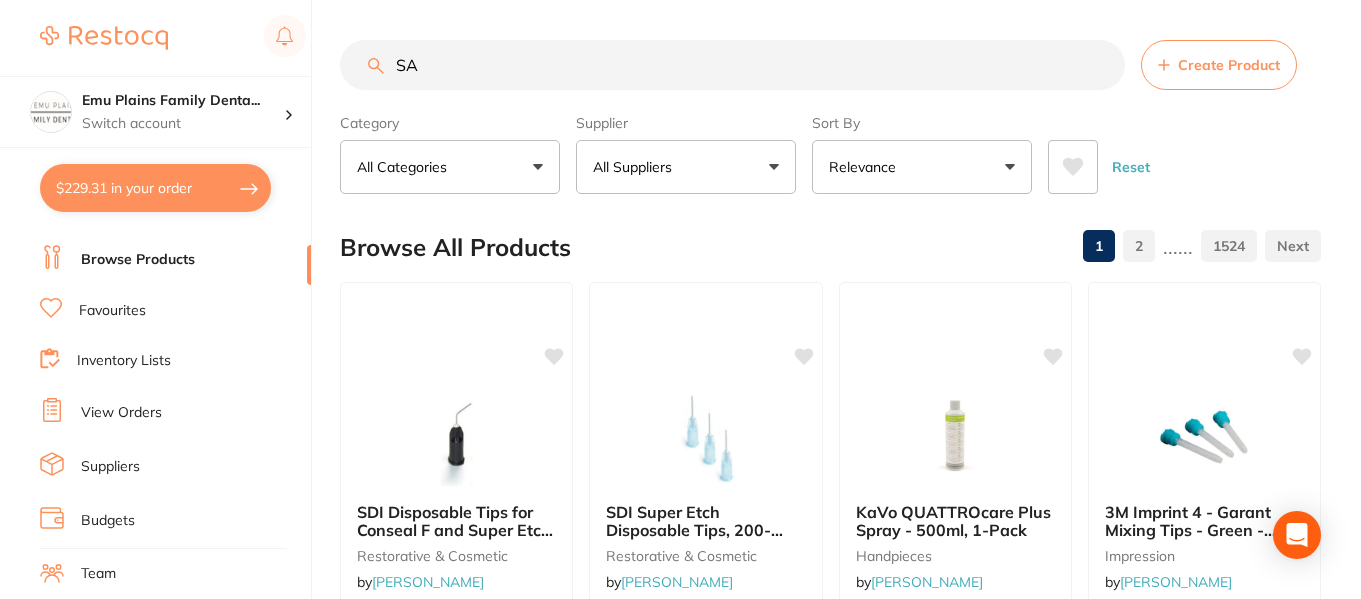 type on "S" 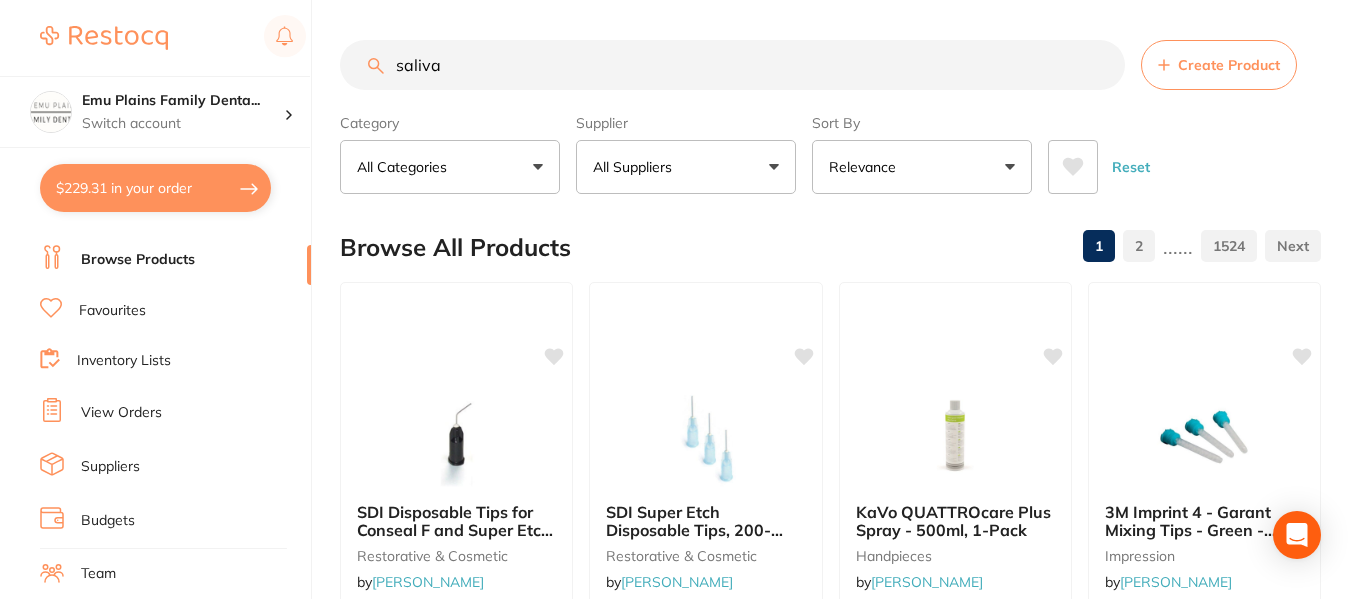 type on "saliva" 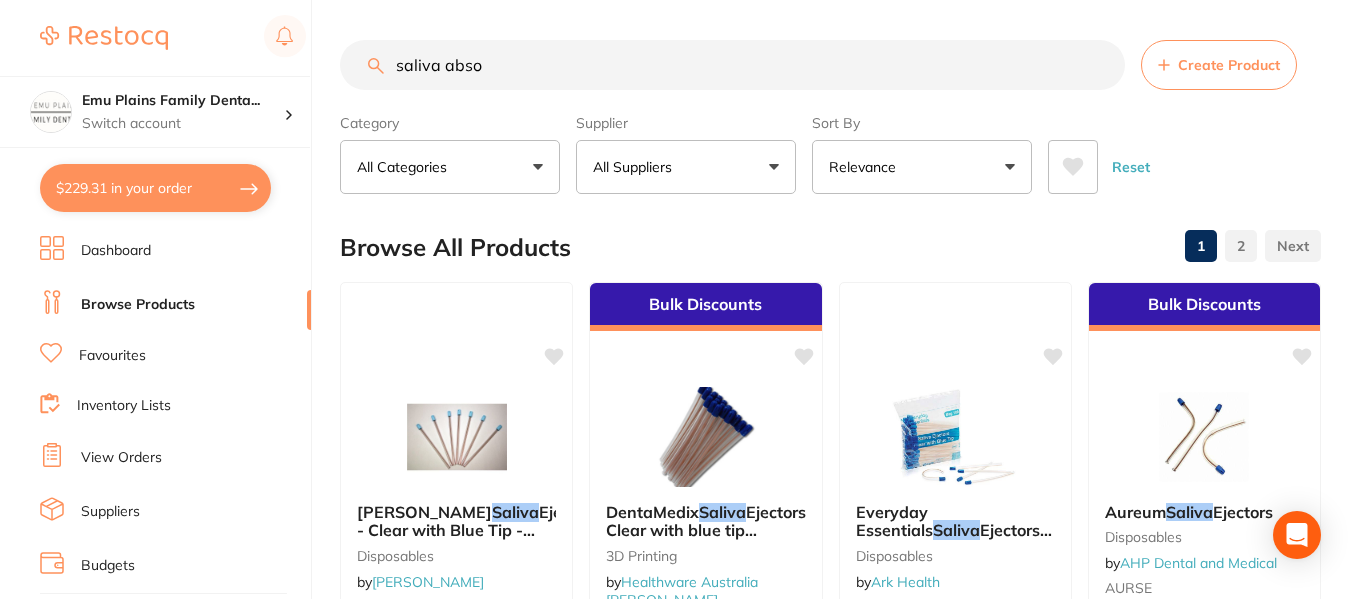 scroll, scrollTop: 0, scrollLeft: 0, axis: both 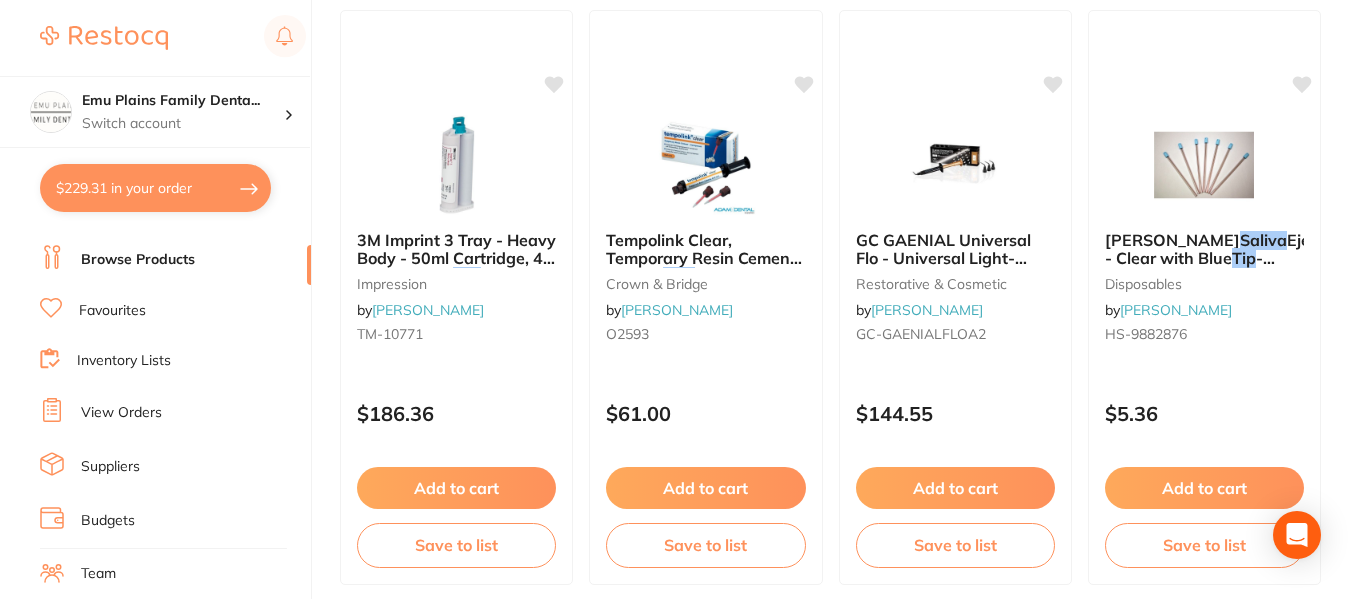 type on "saliva absorbent dry tips" 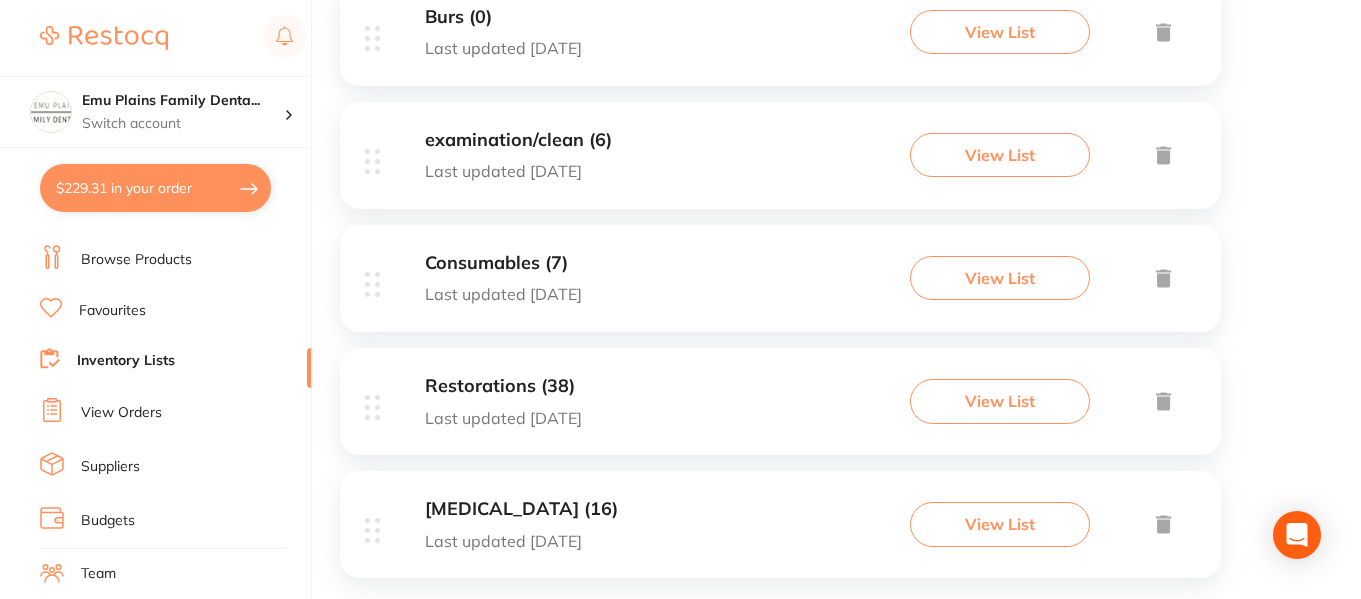 scroll, scrollTop: 1088, scrollLeft: 0, axis: vertical 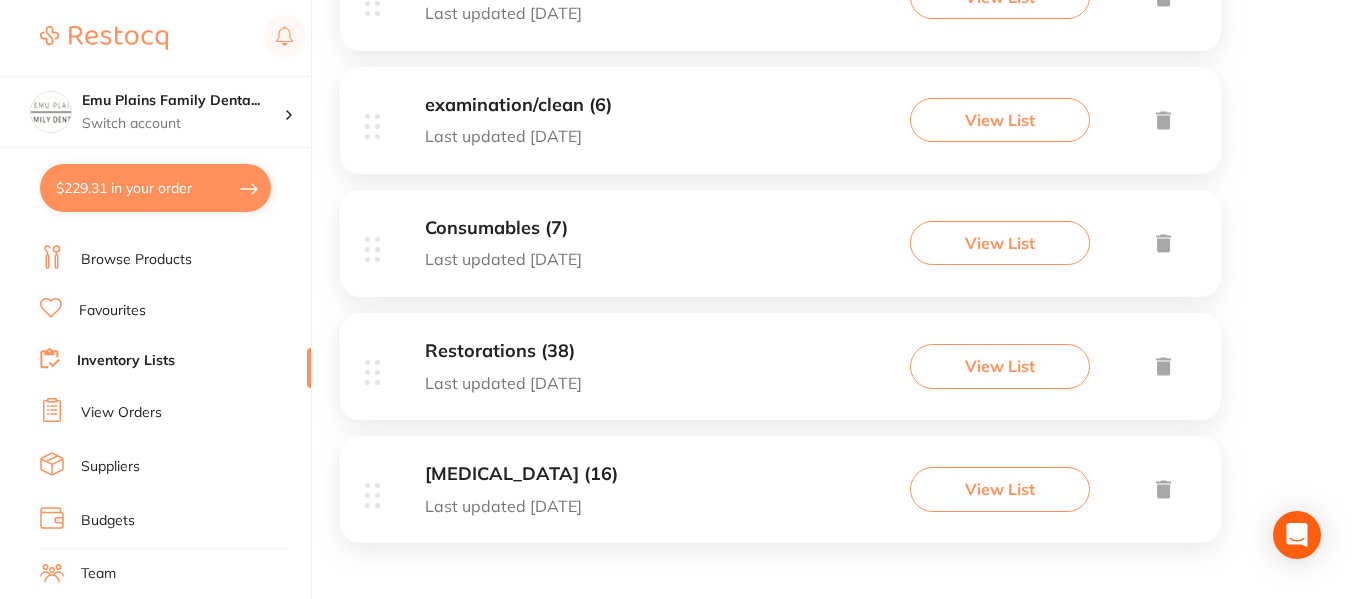 click on "Last updated [DATE]" at bounding box center [503, 383] 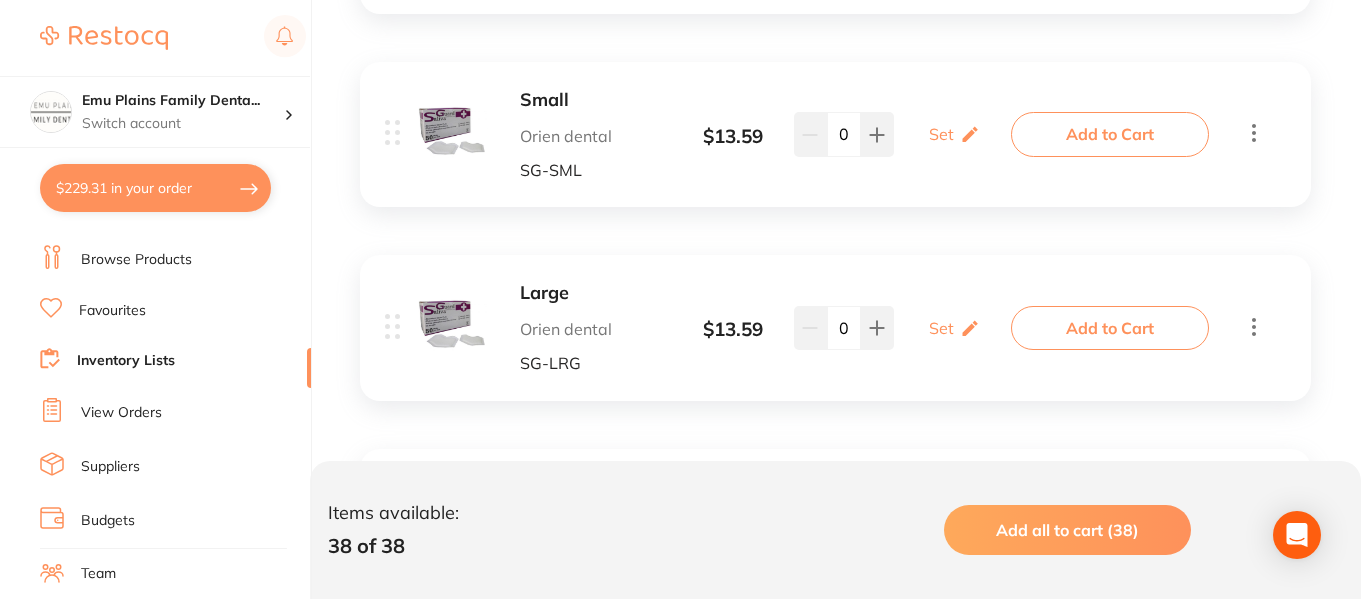 scroll, scrollTop: 2364, scrollLeft: 0, axis: vertical 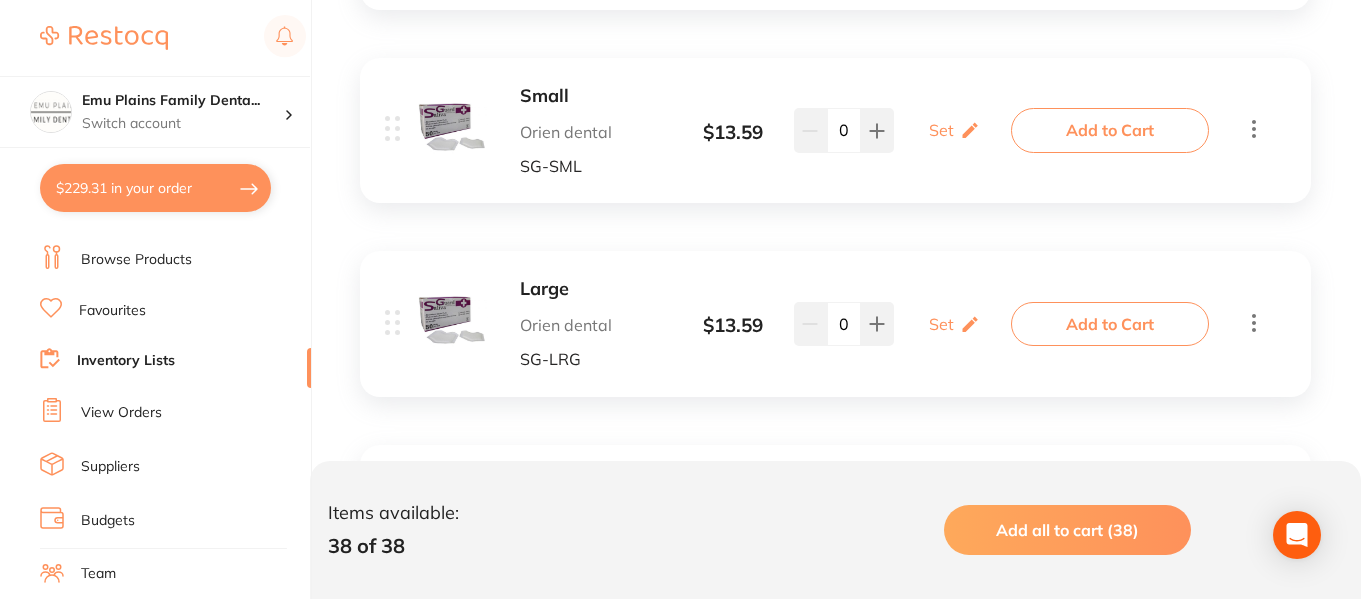 click on "Large" at bounding box center (595, 289) 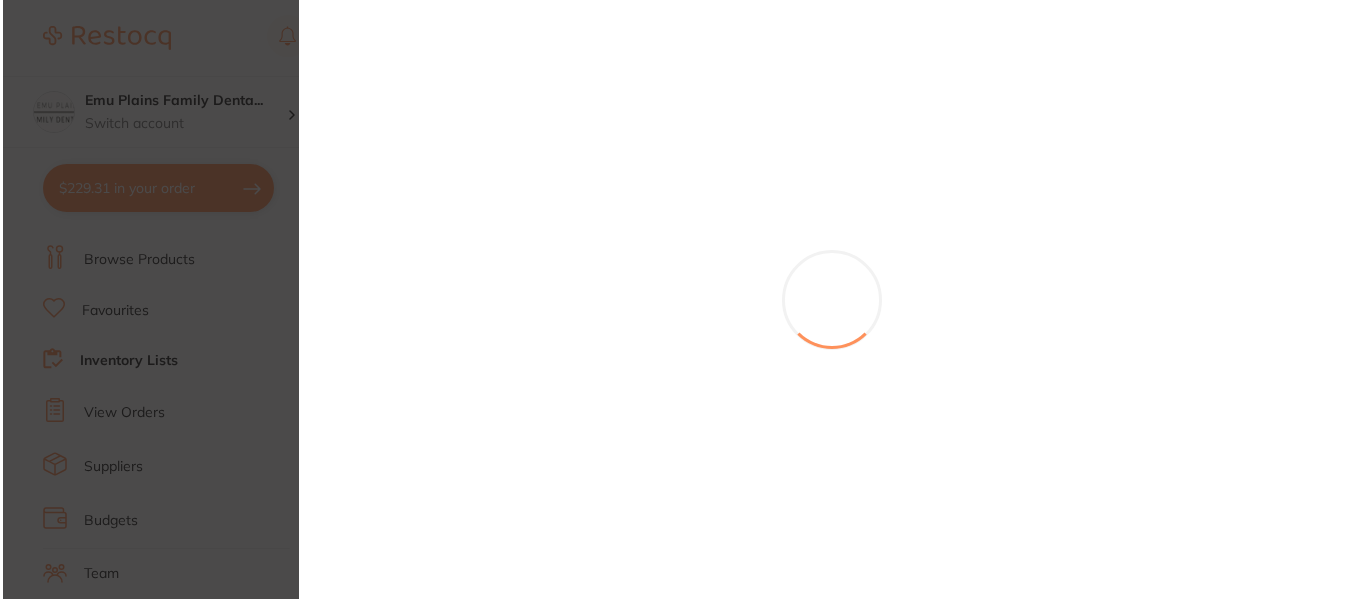 scroll, scrollTop: 0, scrollLeft: 0, axis: both 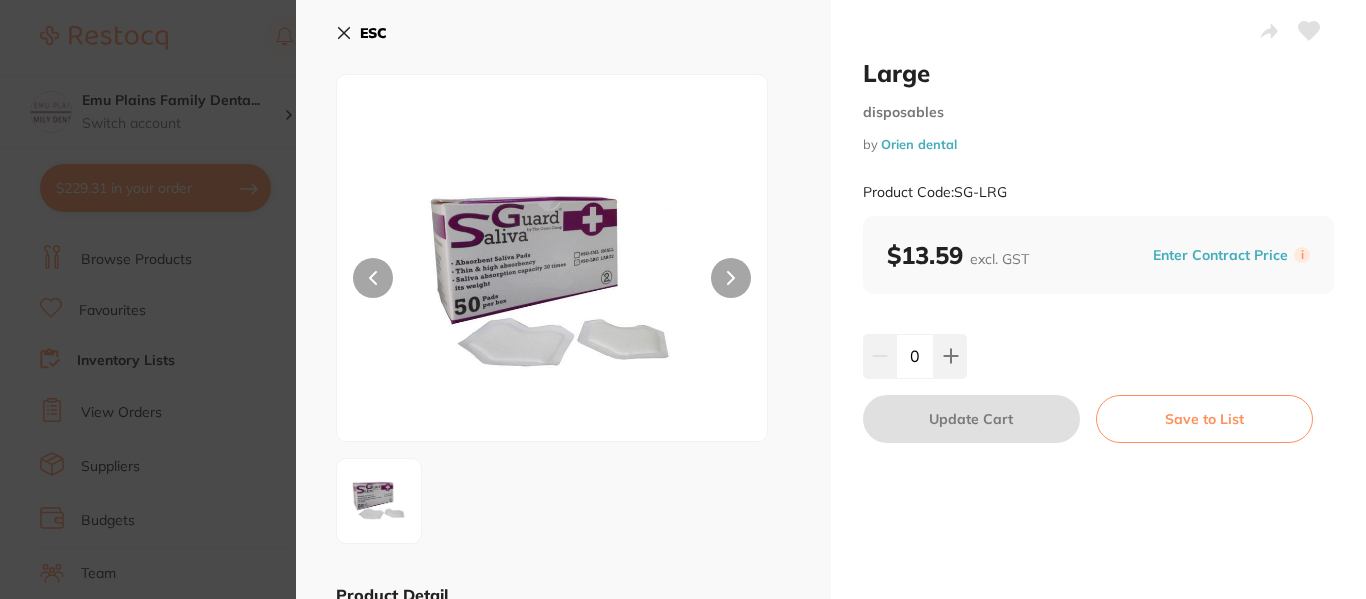 click at bounding box center (731, 278) 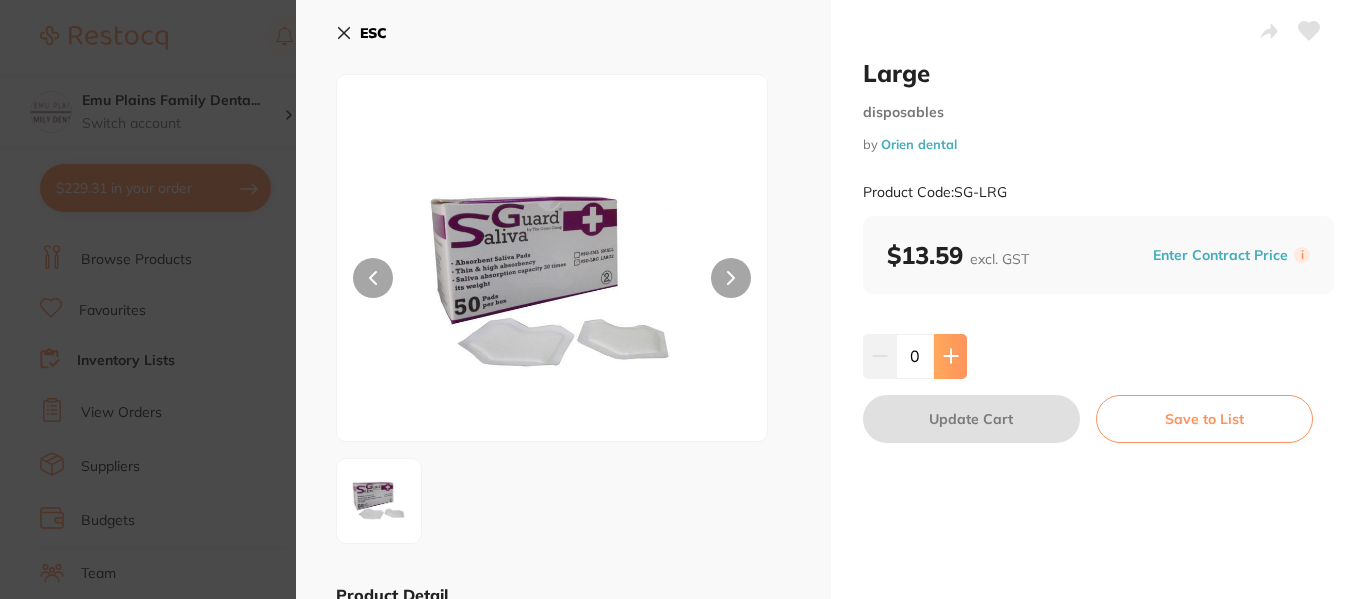 click 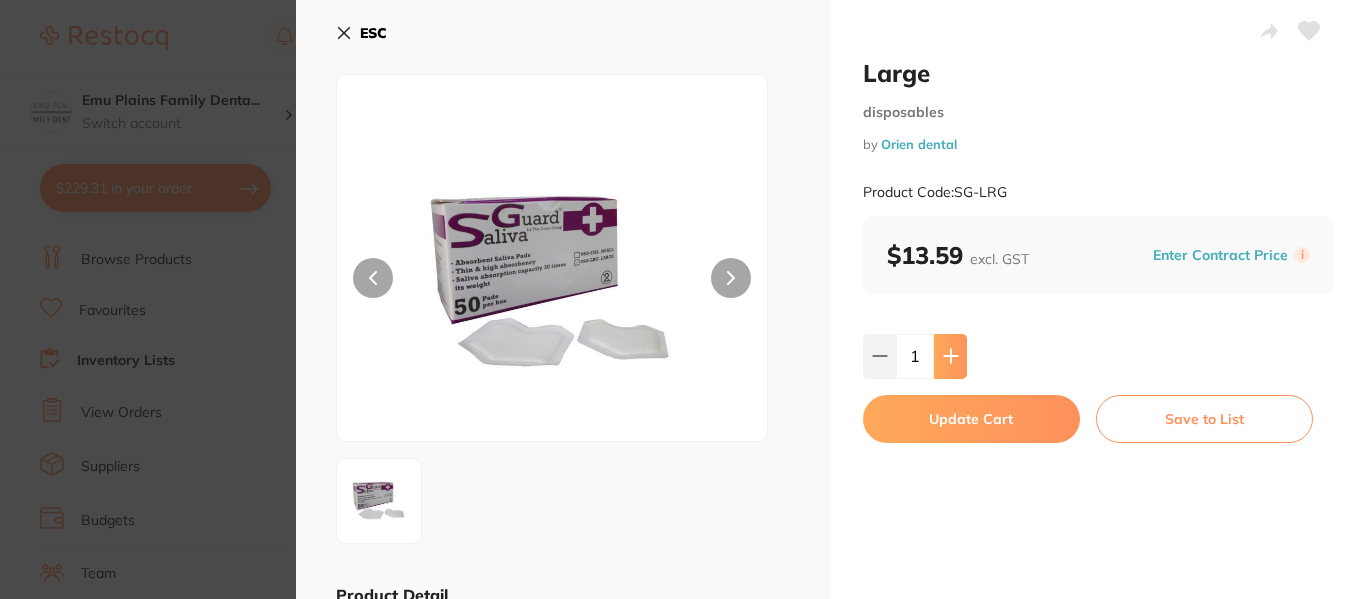 click 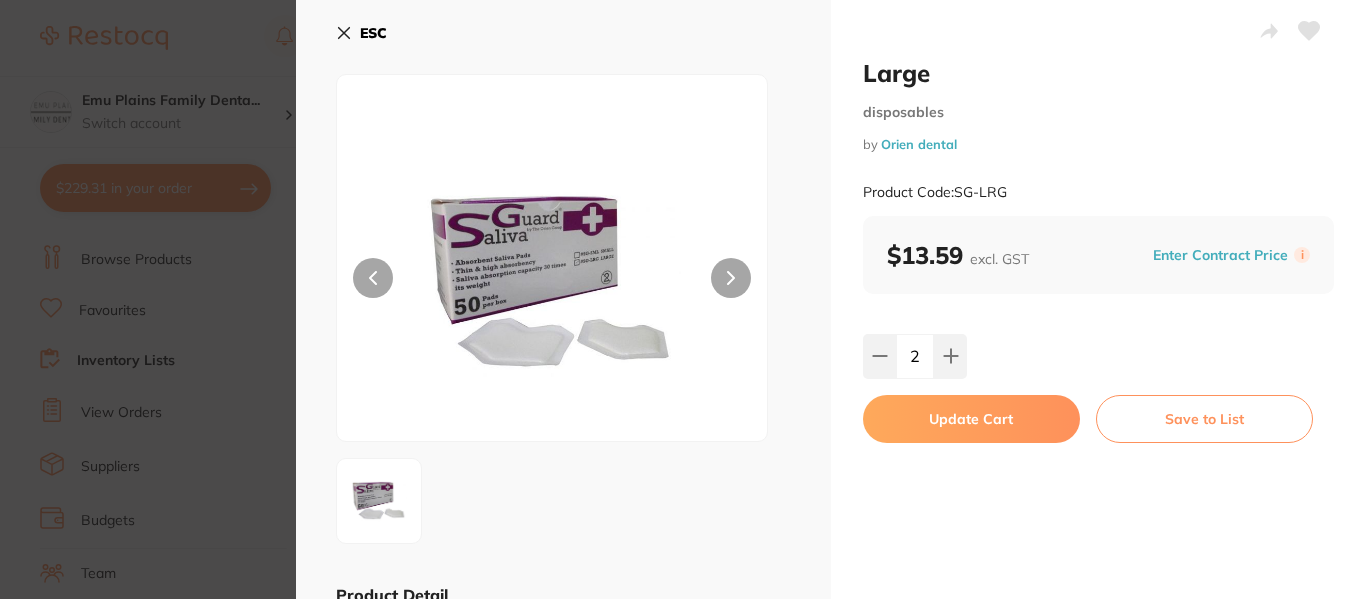 click on "Update Cart" at bounding box center (971, 419) 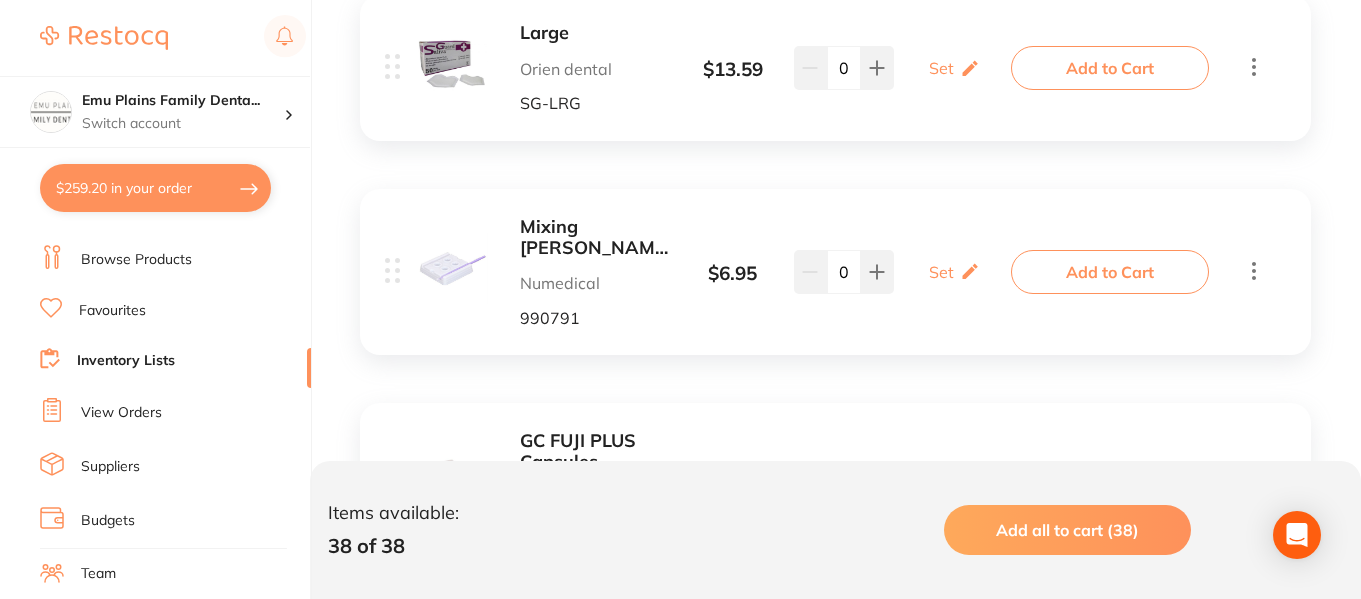 scroll, scrollTop: 2621, scrollLeft: 0, axis: vertical 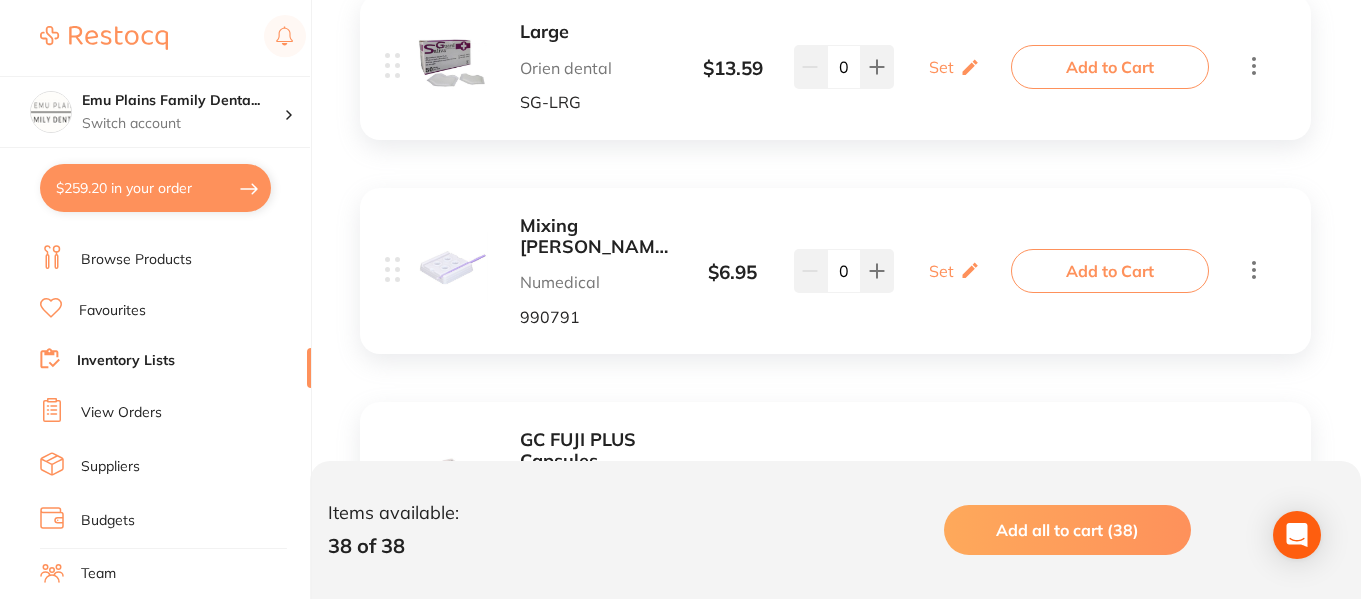 click on "$259.20   in your order" at bounding box center [155, 188] 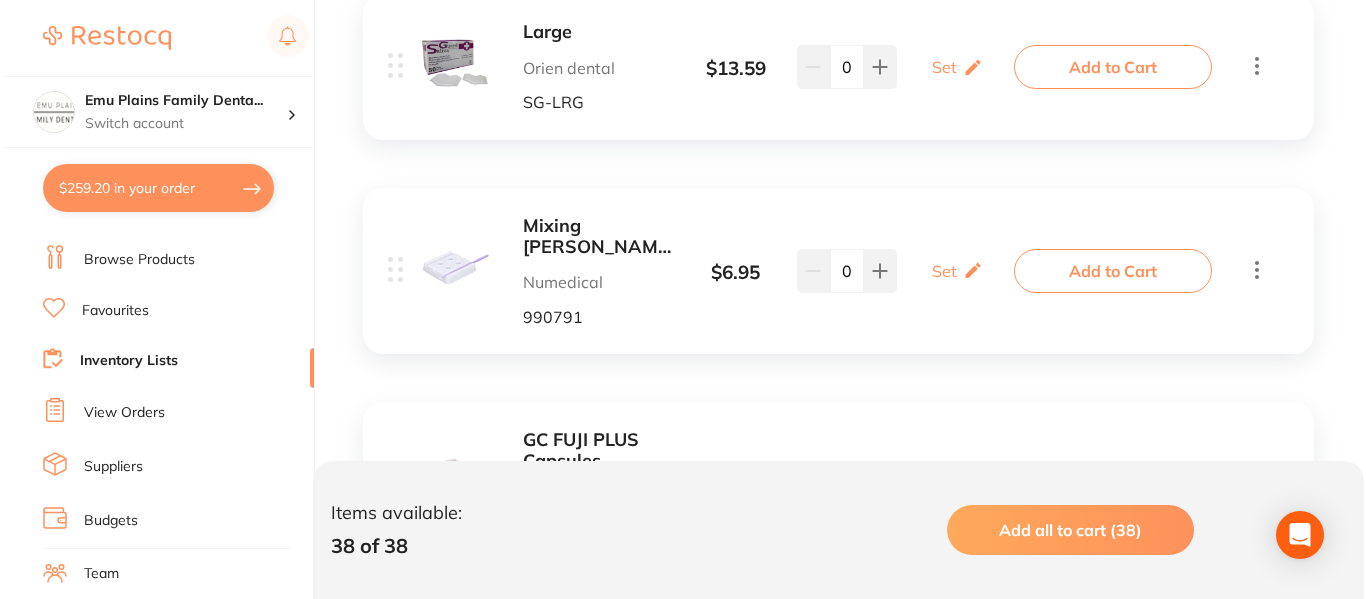 scroll, scrollTop: 0, scrollLeft: 0, axis: both 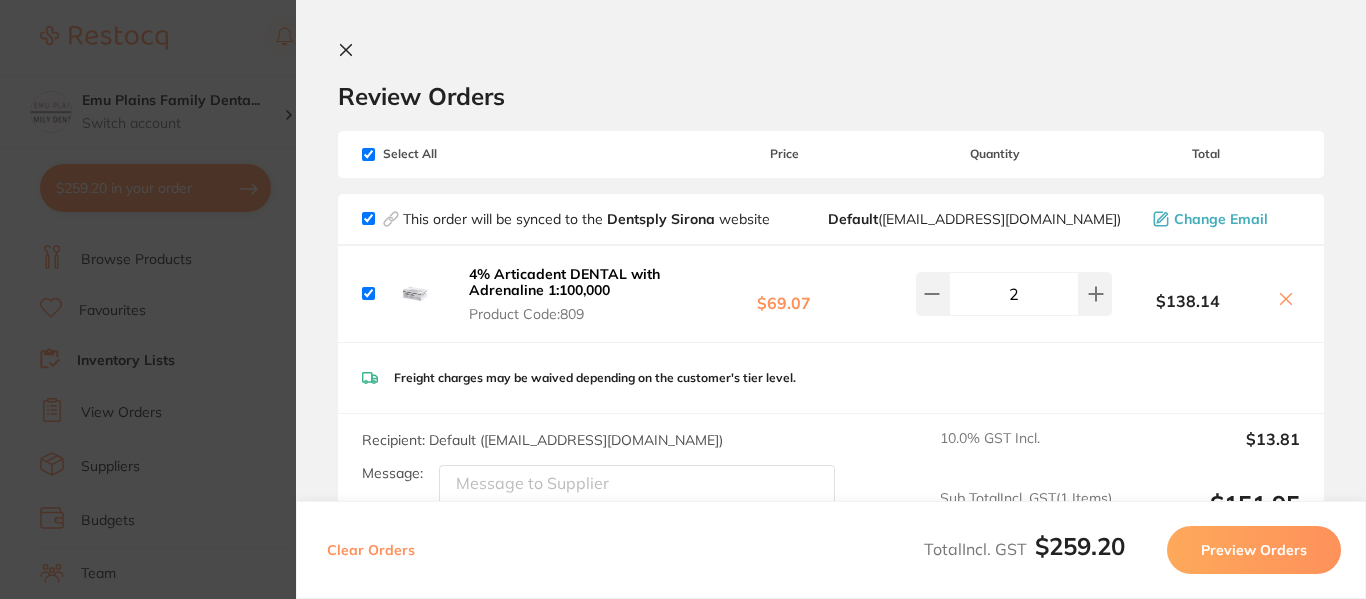 click 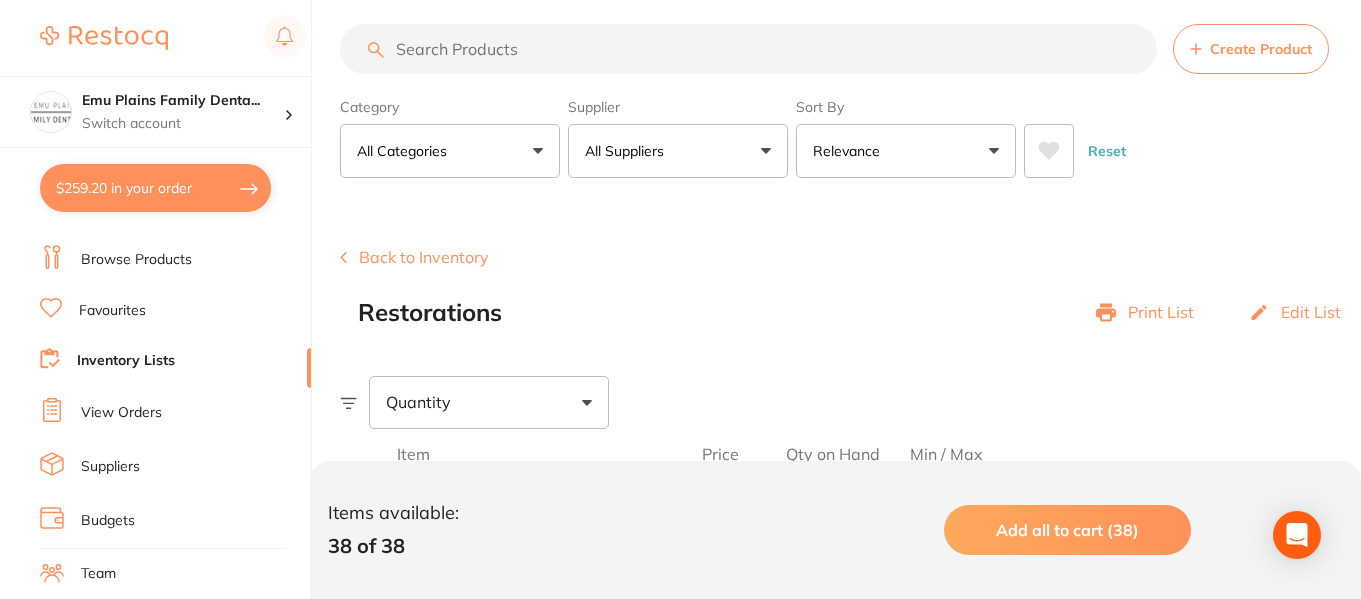 scroll, scrollTop: 0, scrollLeft: 0, axis: both 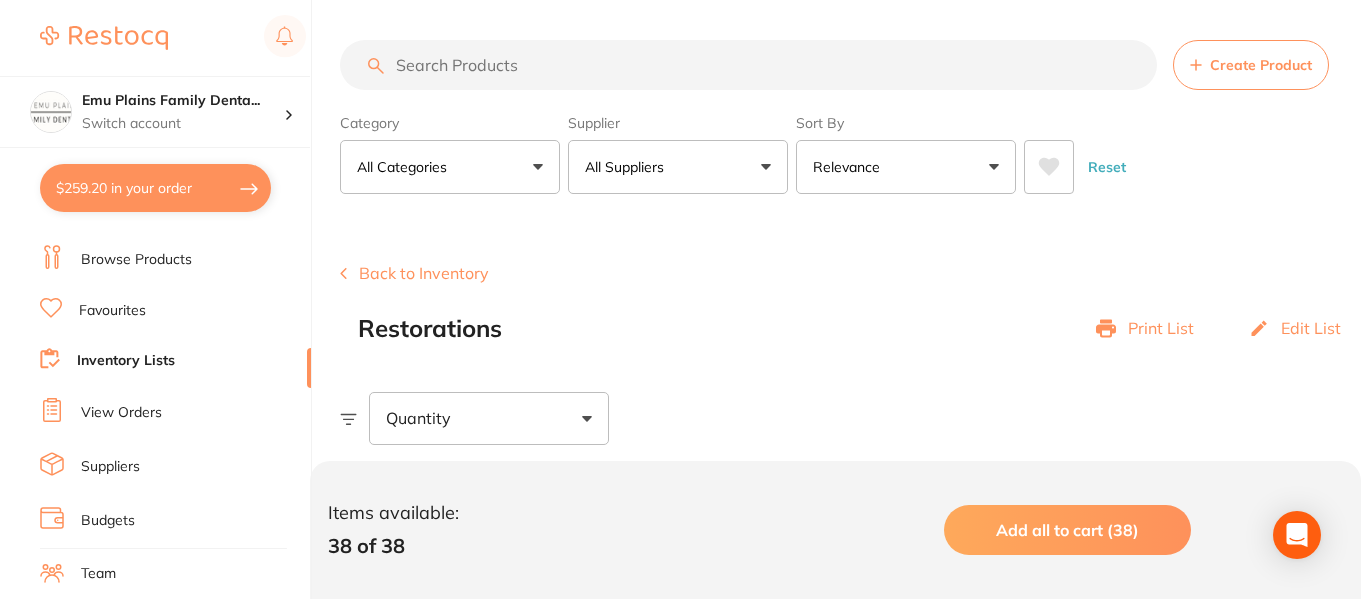 click on "Back to Inventory" at bounding box center [414, 273] 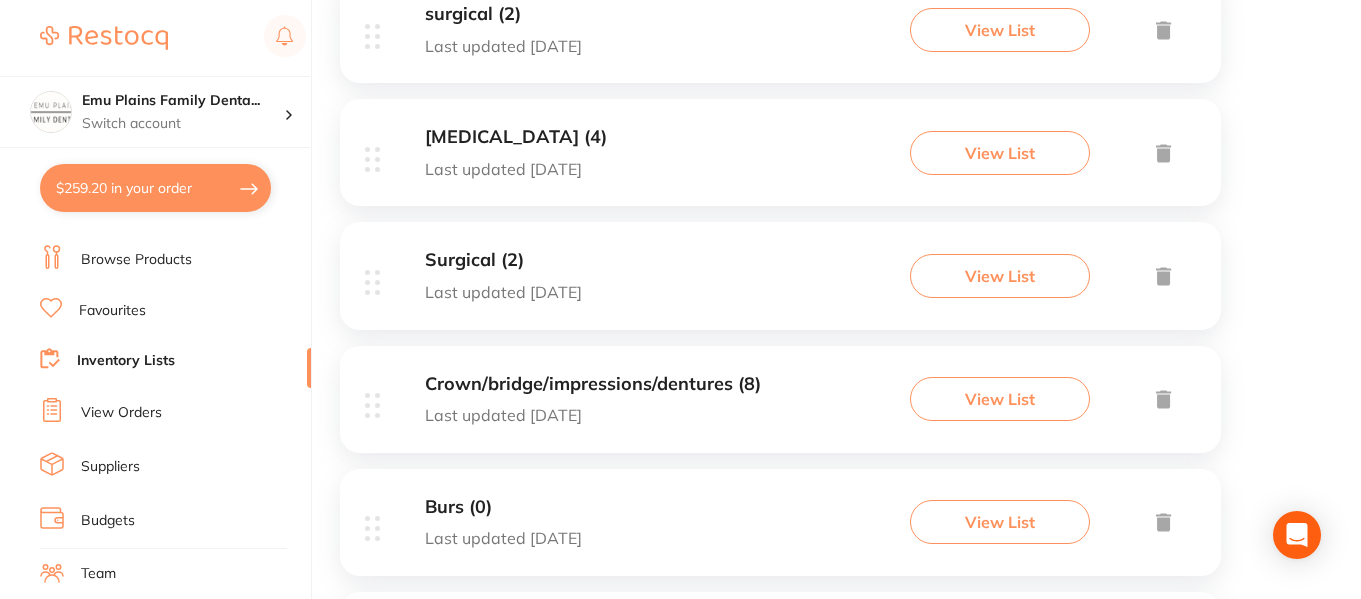scroll, scrollTop: 565, scrollLeft: 0, axis: vertical 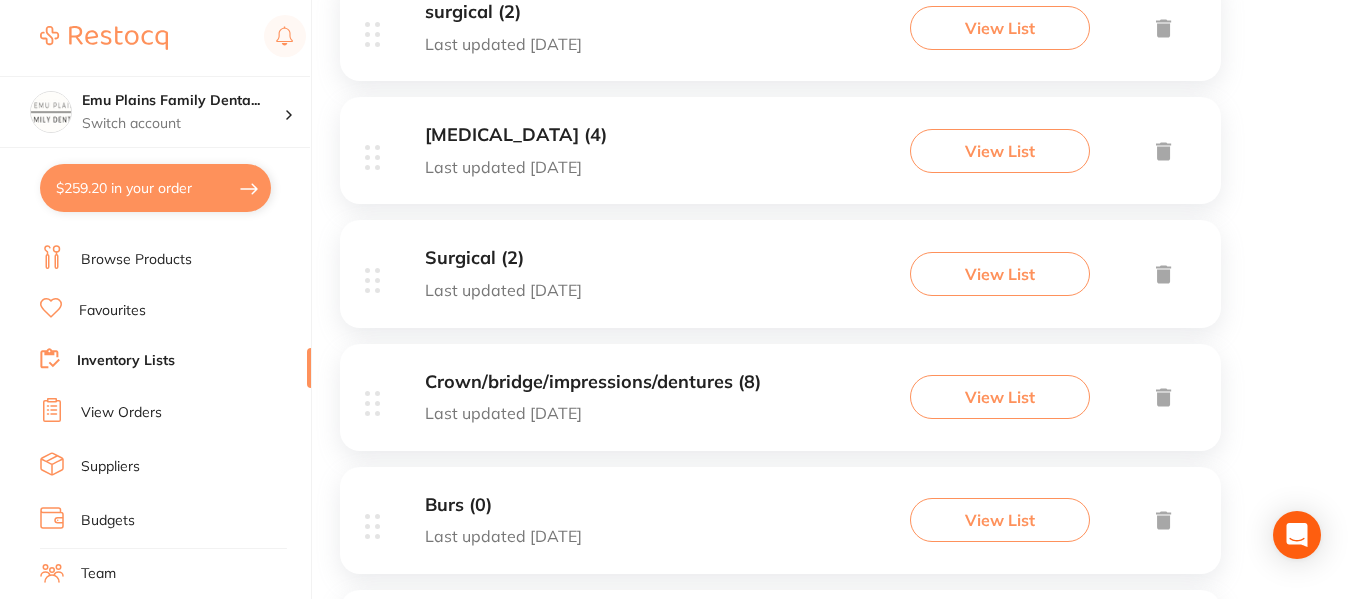 click on "[MEDICAL_DATA] (4)" at bounding box center [516, 135] 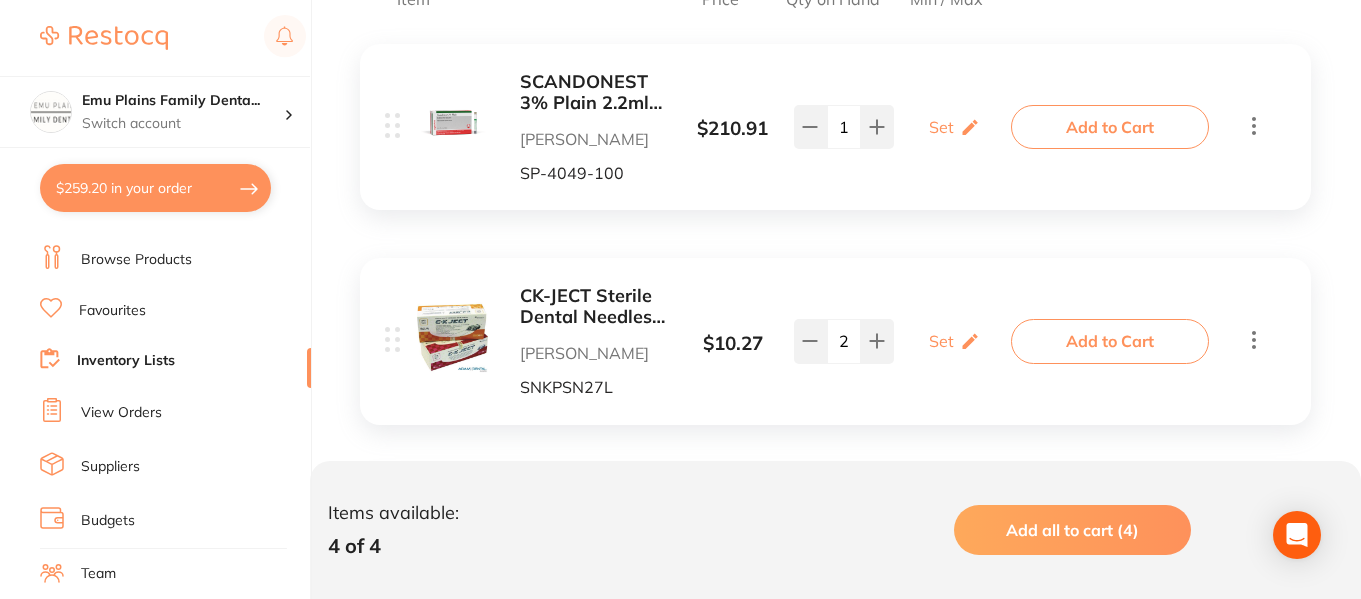 scroll, scrollTop: 468, scrollLeft: 0, axis: vertical 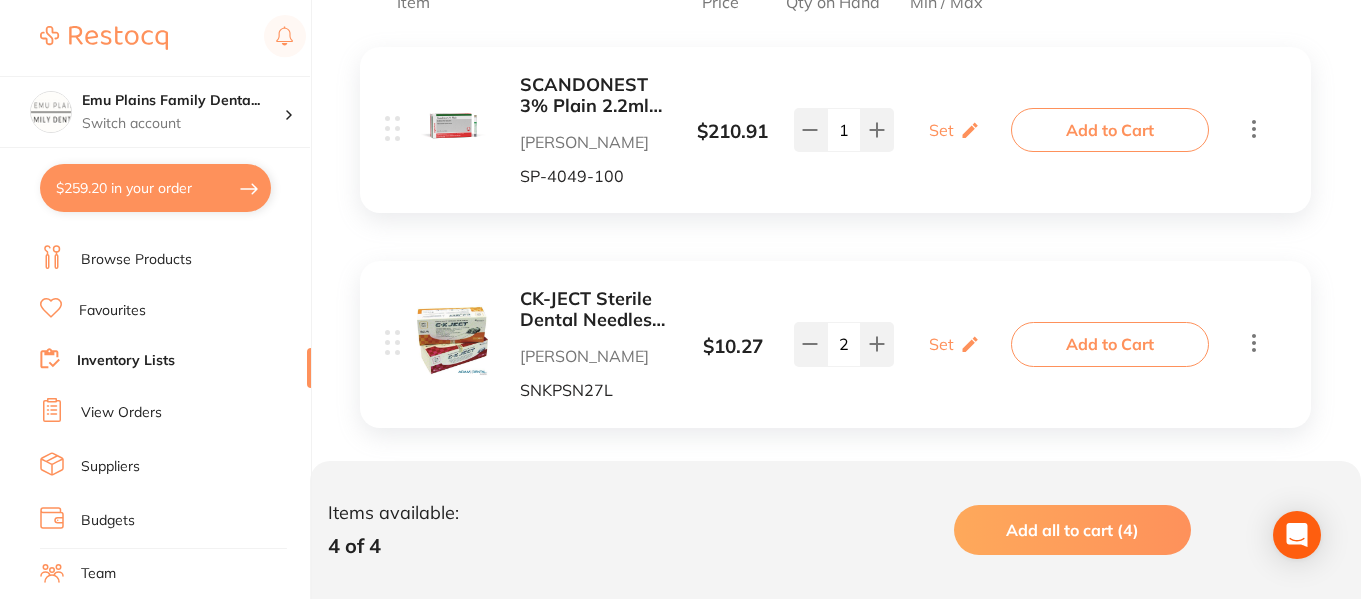 click on "CK-JECT Sterile Dental Needles 27 Gauge Long .4 x .38mm" at bounding box center (595, 309) 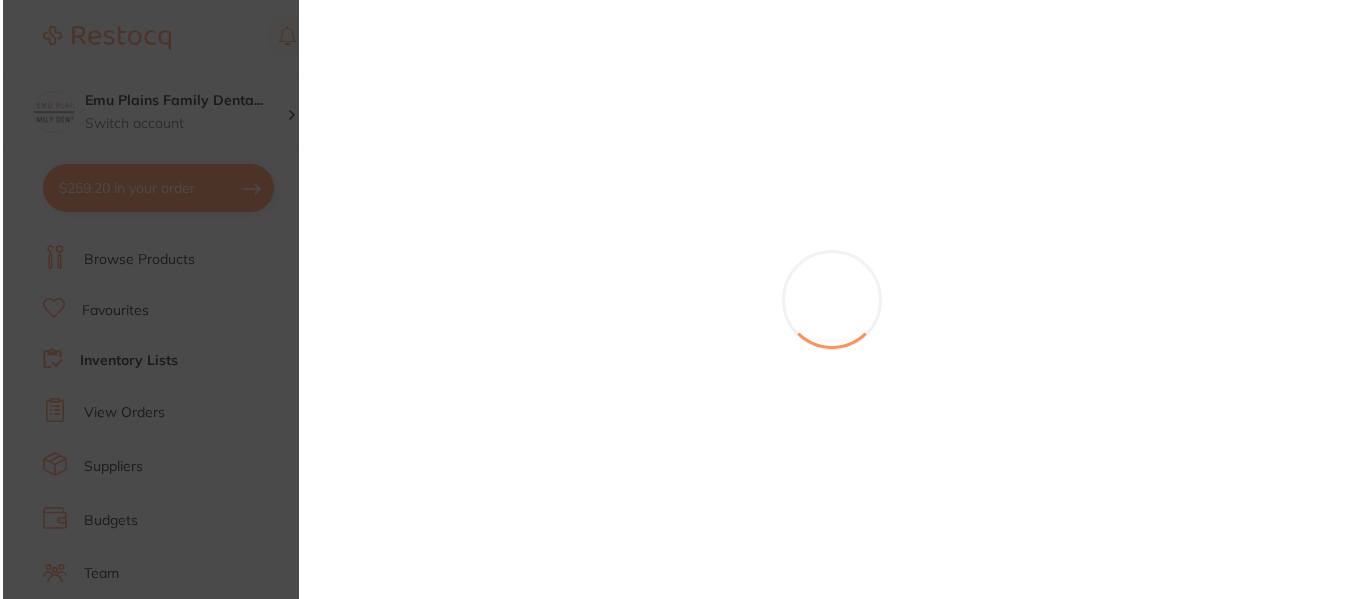 scroll, scrollTop: 0, scrollLeft: 0, axis: both 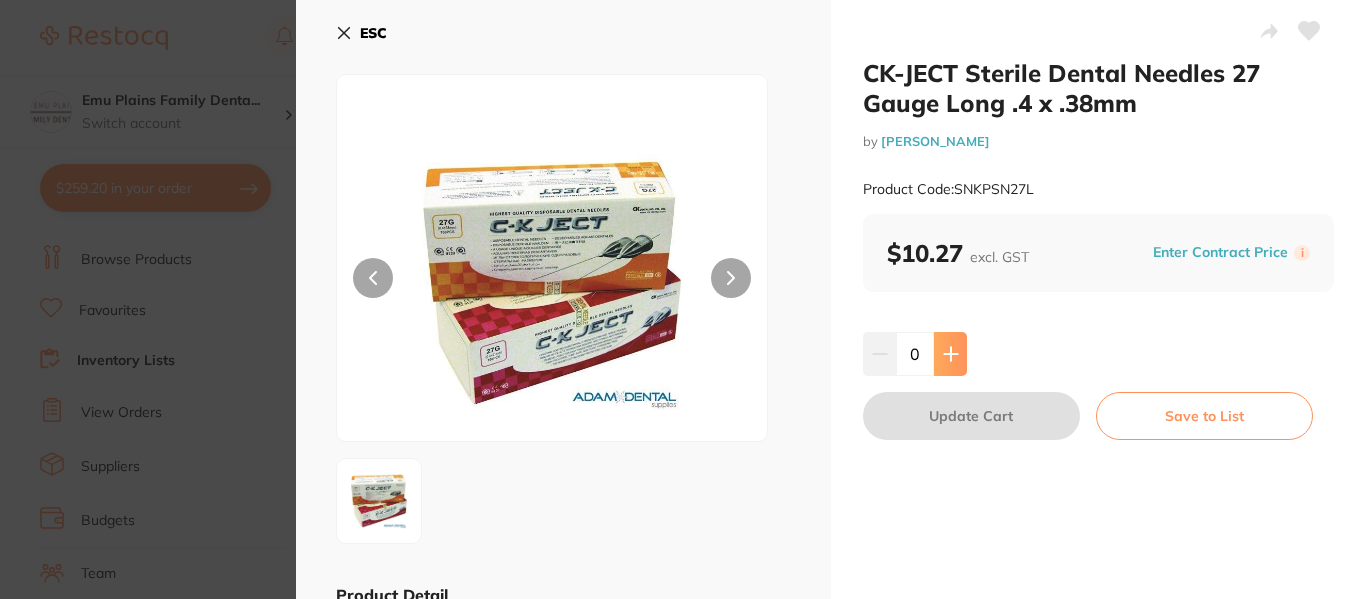 click 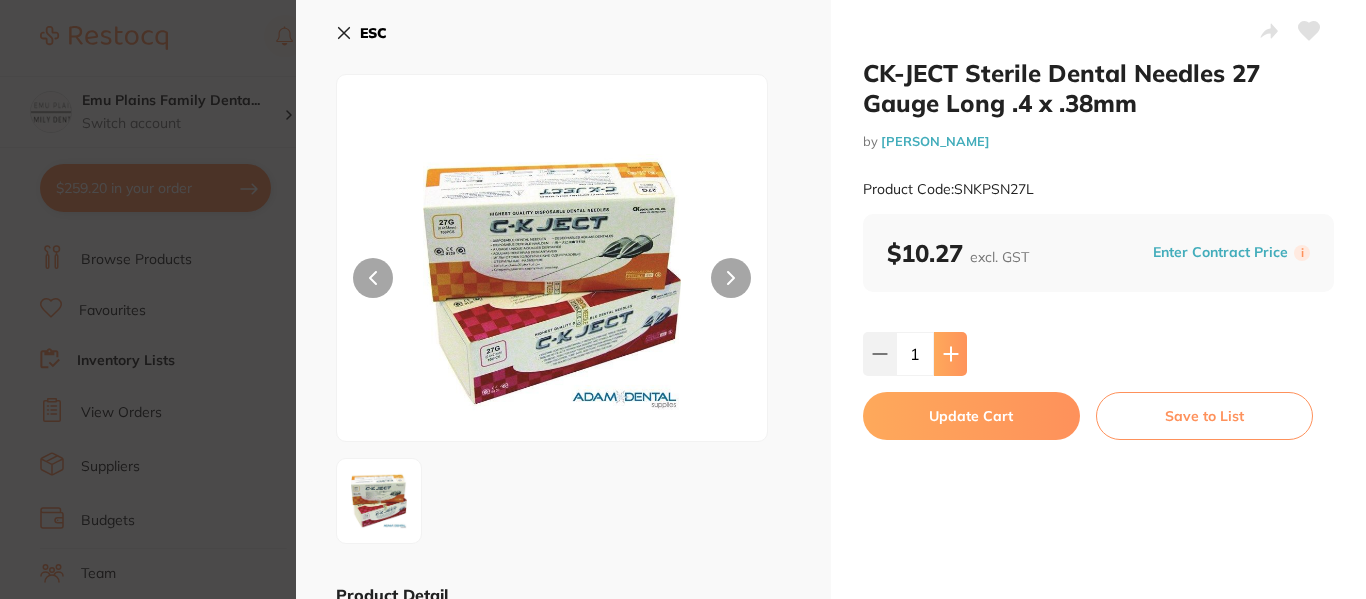 click 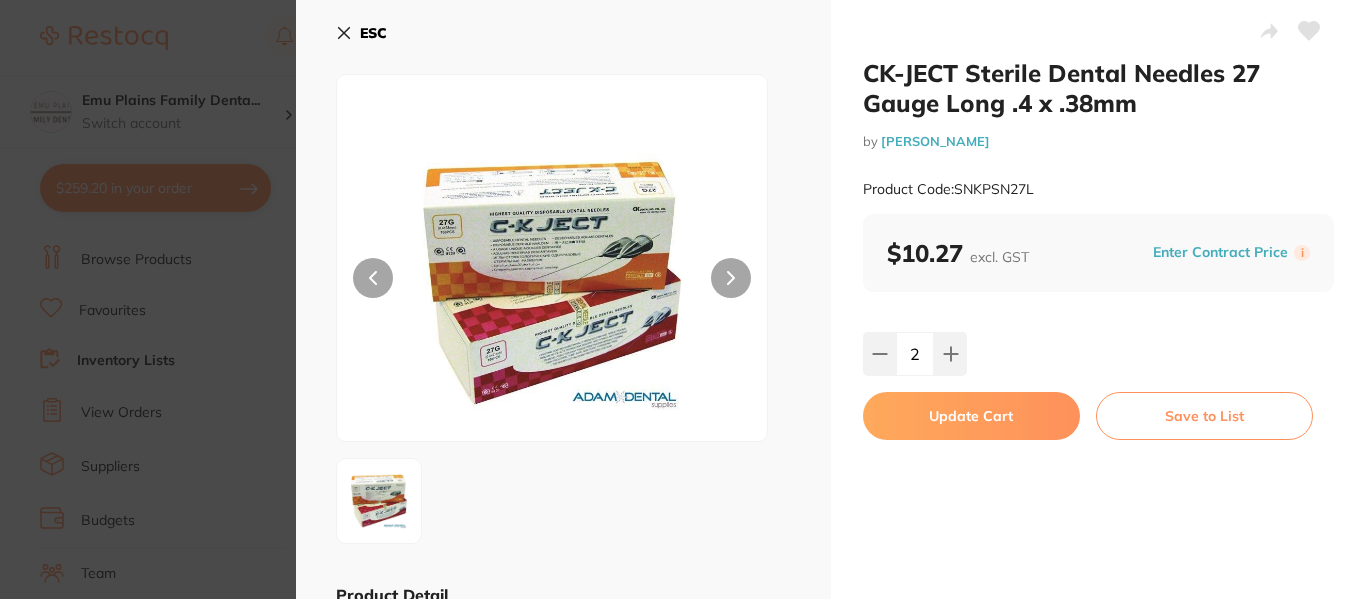 click on "Update Cart" at bounding box center [971, 416] 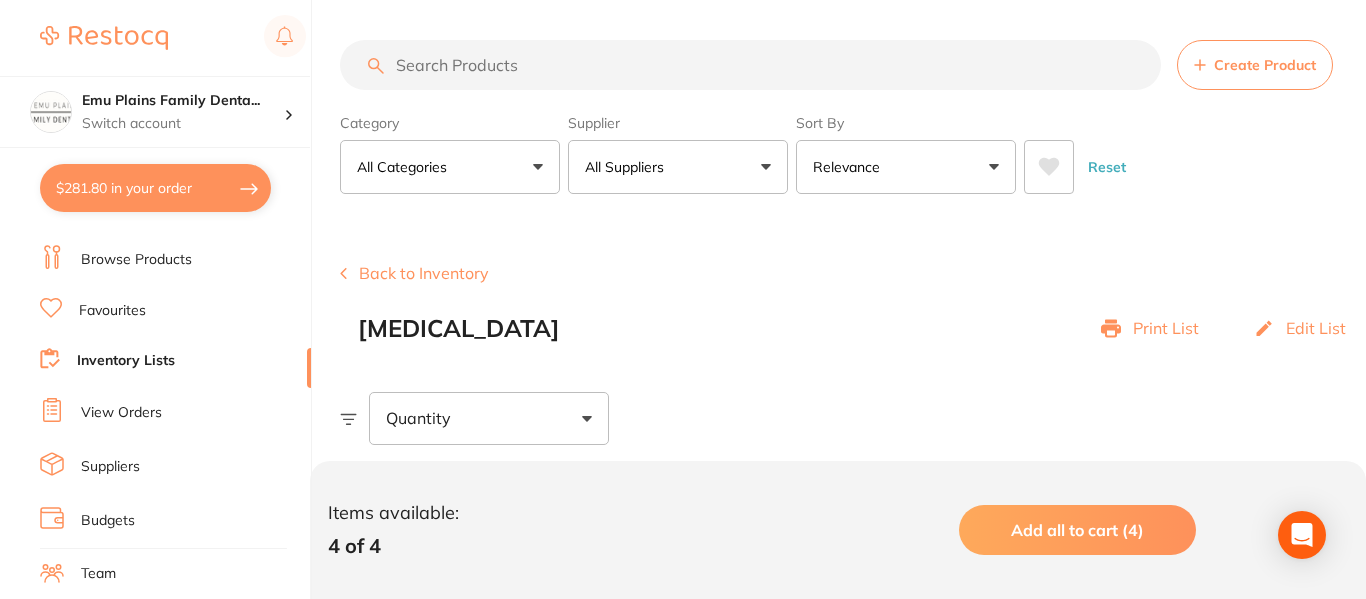 checkbox on "false" 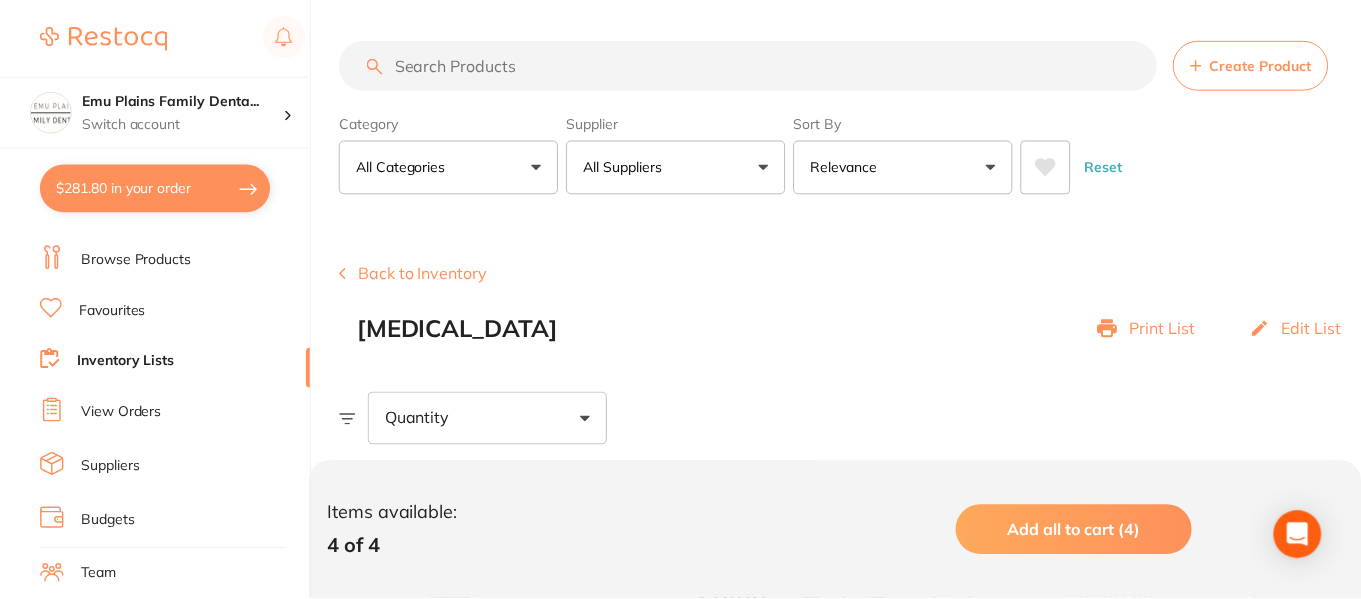 scroll, scrollTop: 468, scrollLeft: 0, axis: vertical 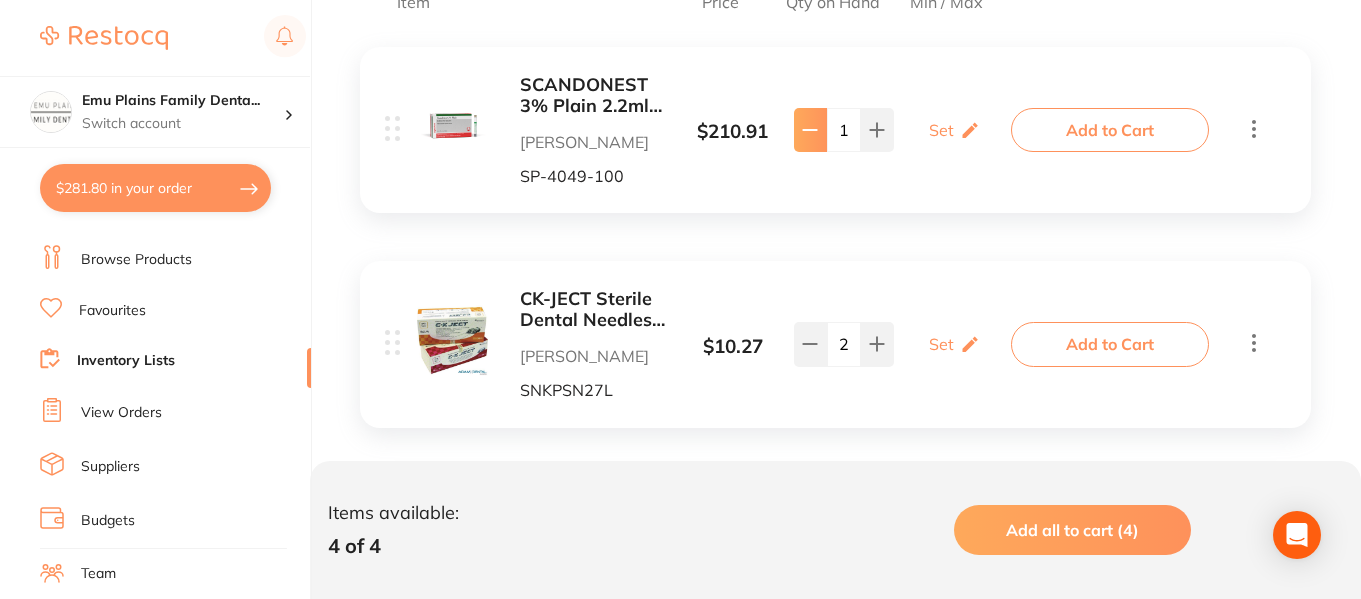 click at bounding box center (810, 130) 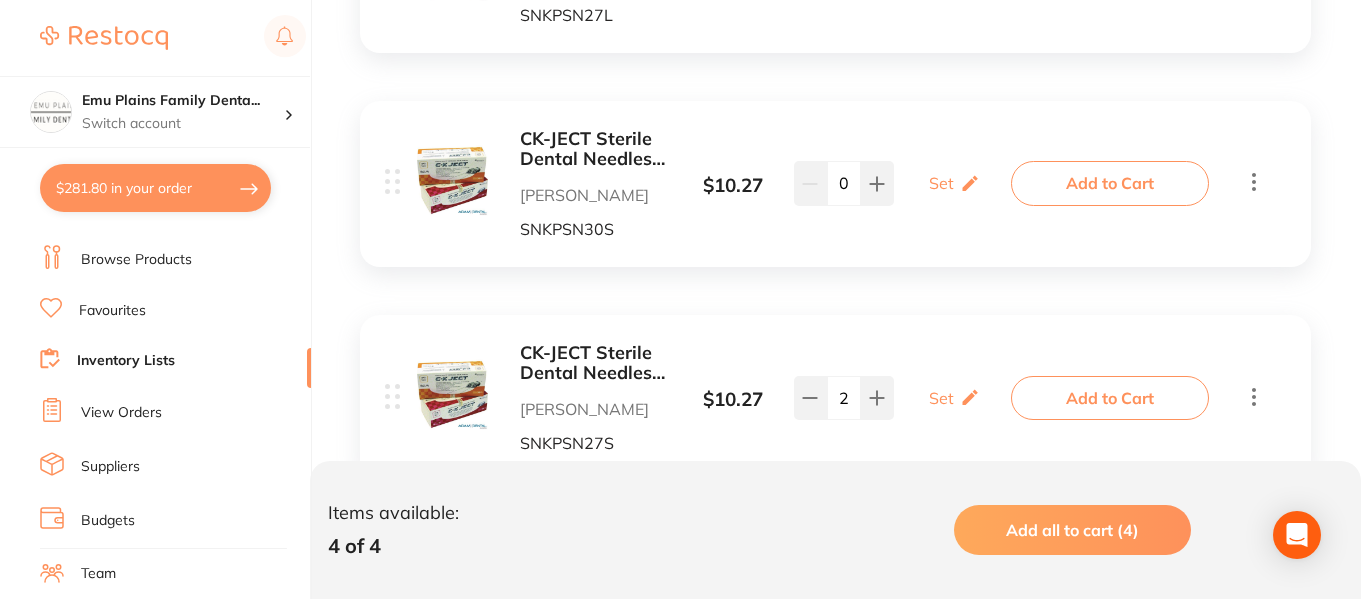 scroll, scrollTop: 844, scrollLeft: 0, axis: vertical 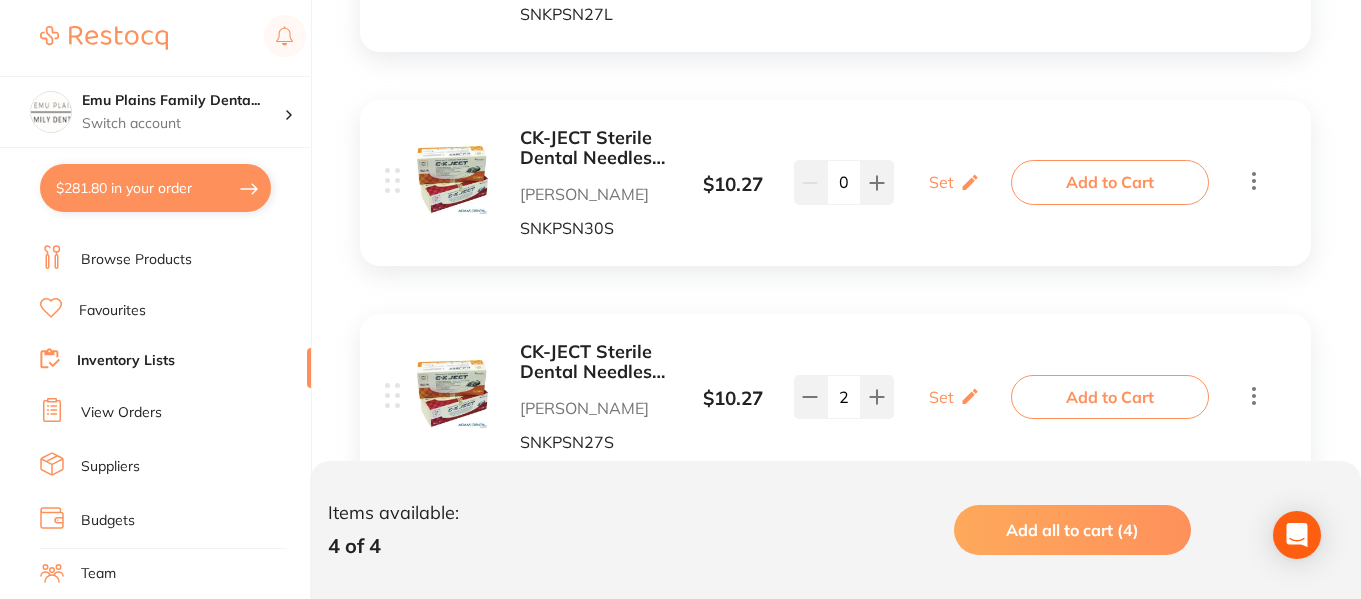 click on "CK-JECT Sterile Dental Needles 30 Gauge Short .3 x 21mm" at bounding box center (595, 148) 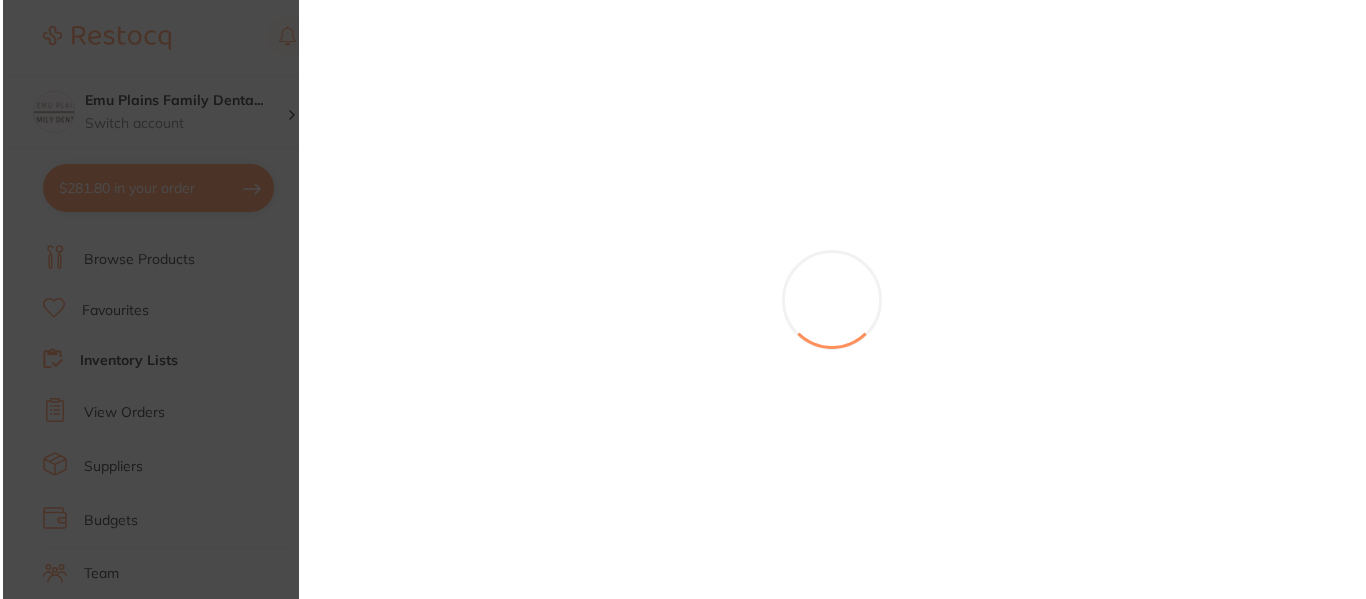 scroll, scrollTop: 0, scrollLeft: 0, axis: both 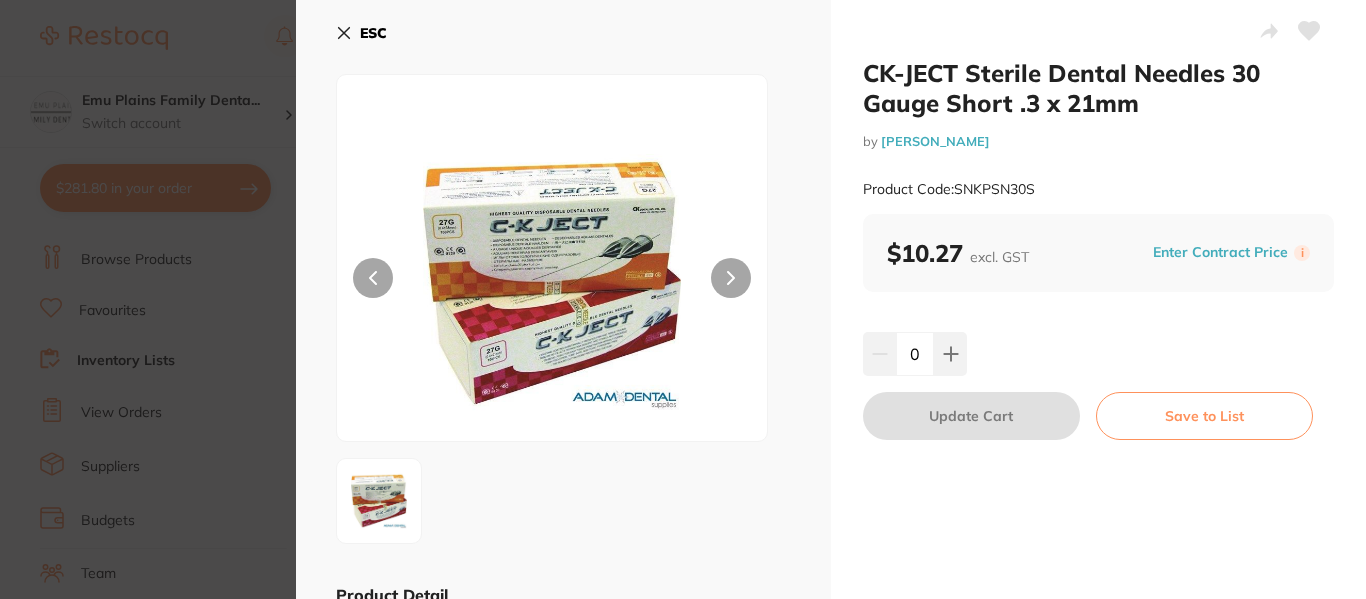 click 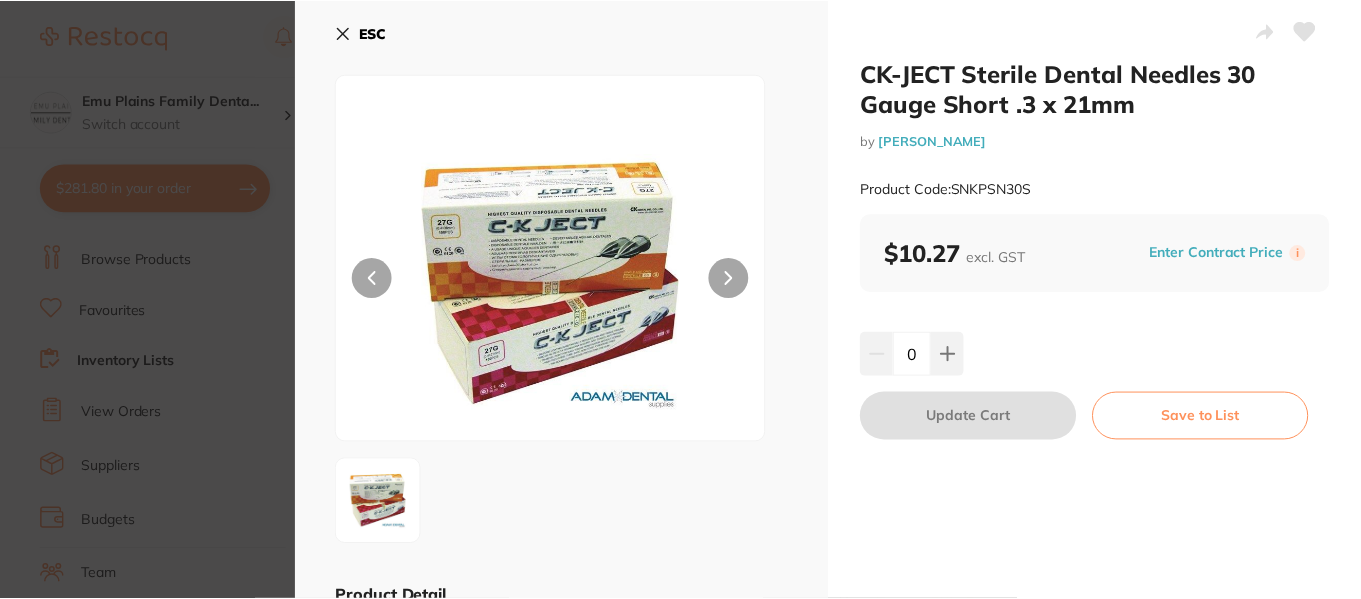scroll, scrollTop: 844, scrollLeft: 0, axis: vertical 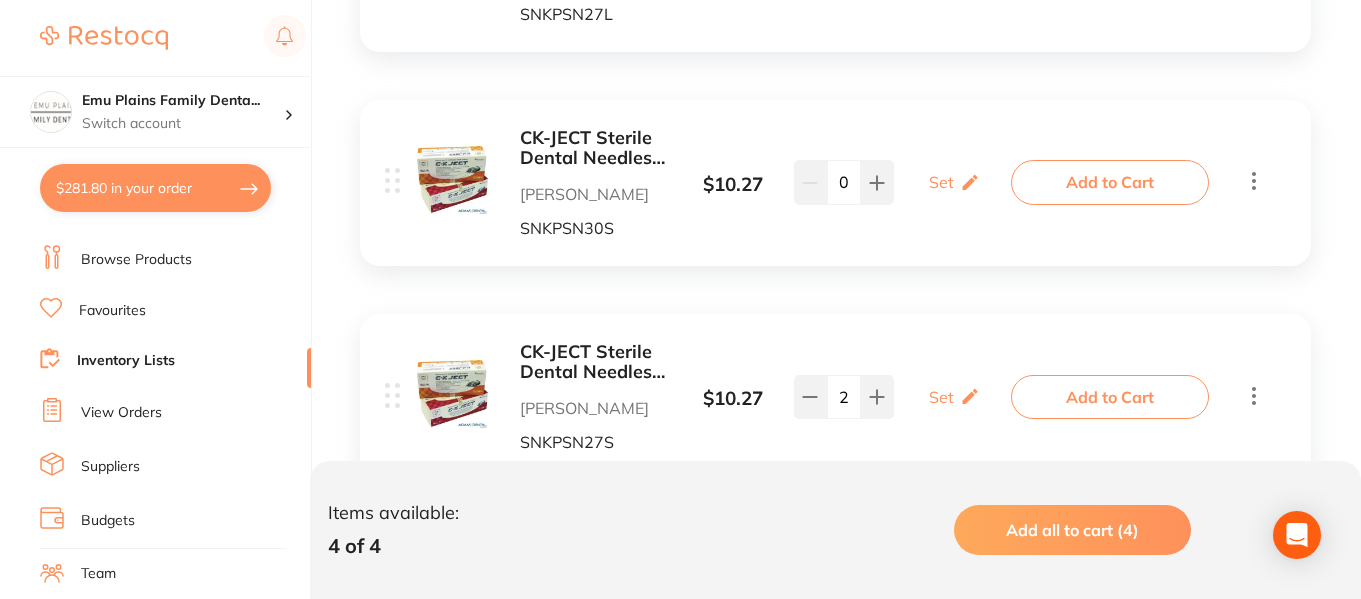click on "$281.80   in your order" at bounding box center (155, 188) 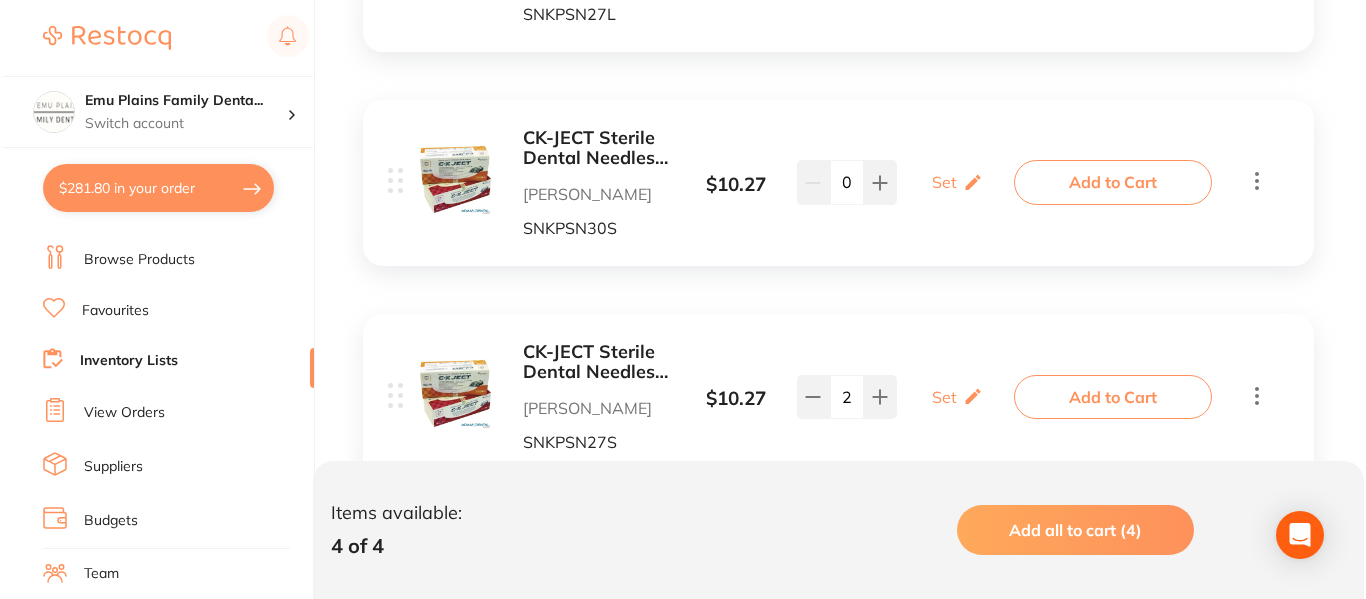 scroll, scrollTop: 0, scrollLeft: 0, axis: both 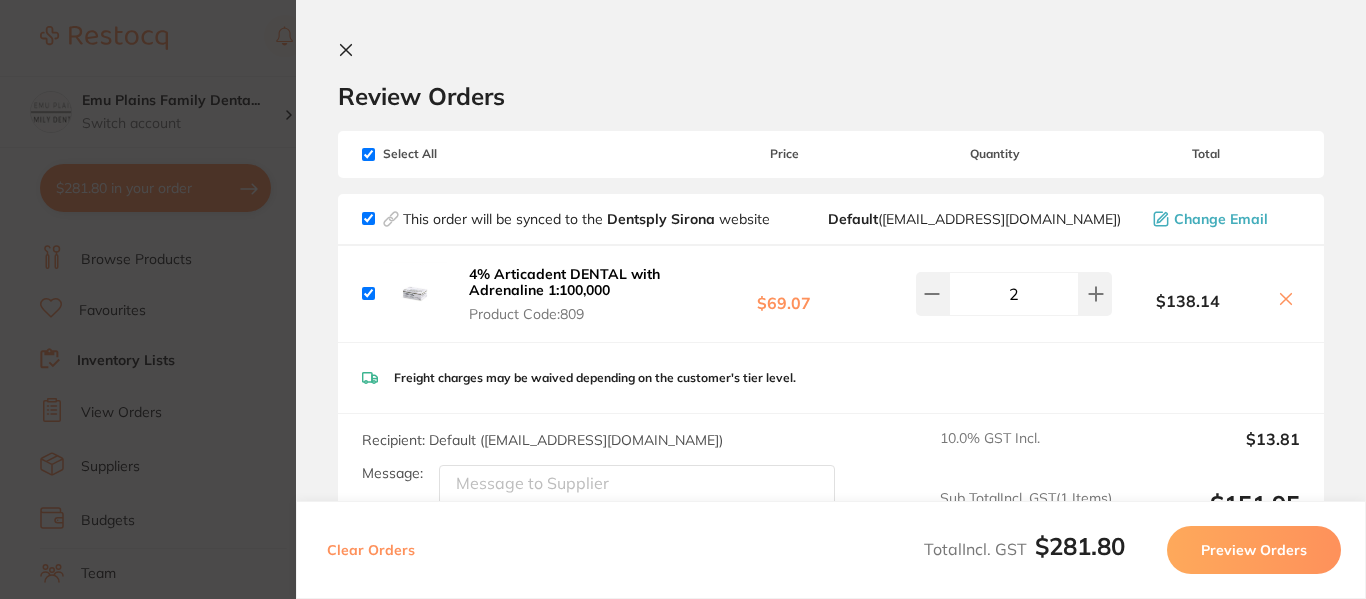 click on "Review Orders Your orders are being processed and we will notify you once we have placed the orders. You may close this window Back to Preview Orders Jul 30 2025, 17:48 Dentsply Sirona # 86125 Adam Dental # 88171 Orien dental # 88168 Deliver To Samuel Lin ( Emu Plains Family Dental ) Shop 6 Cnr Great Western Highway, 1 Pyramid St,  Emu Plains NSW 2750 0247049976 info@emuplainsfamilydental.com.au Select All Price Quantity Total This order will be synced to the     Dentsply Sirona     website Default ( clientservices@dentsplysirona.com ) Change Email   4% Articadent DENTAL with Adrenaline 1:100,000   Product Code:  809     $69.07     2         $138.14   4% Articadent DENTAL with Adrenaline 1:100,000   Product Code:  809     $69.07     2         Freight charges may be waived depending on the customer's tier level. Recipient: Default ( clientservices@dentsplysirona.com ) Message: 10.0 % GST Incl. $13.81 Sub Total  Incl. GST ( 1   Items) $151.95 Fulfilled by   Adam Dental Default ( save@adamdental.com.au )" at bounding box center (831, 299) 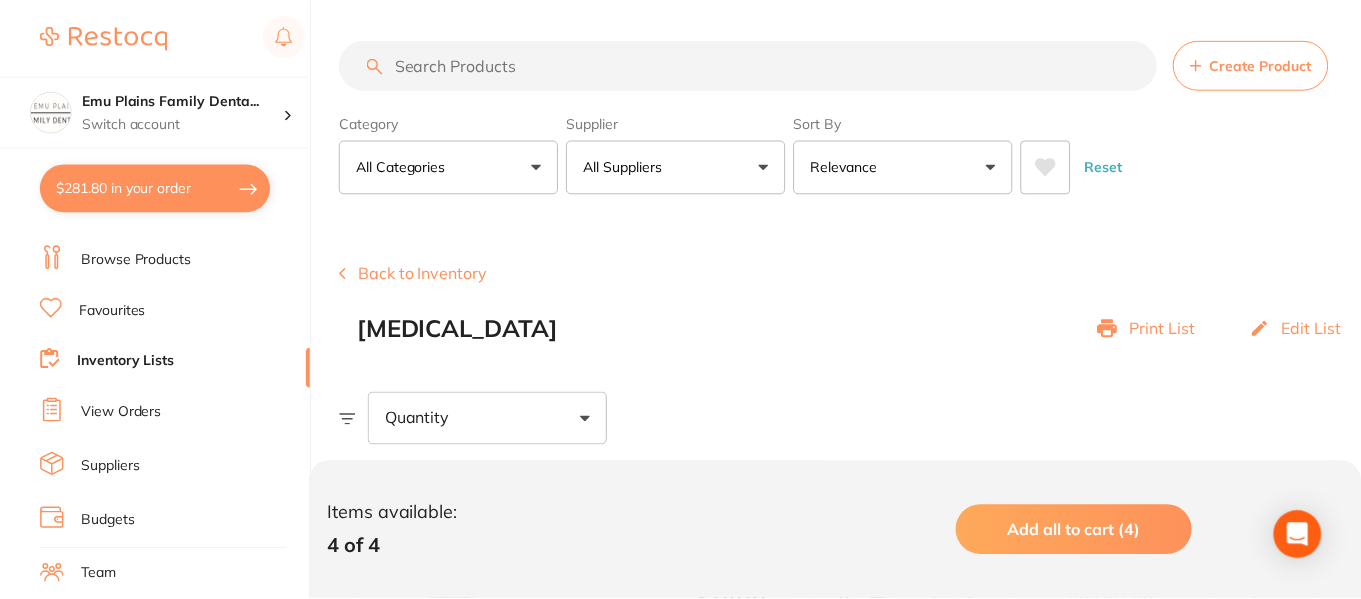 scroll, scrollTop: 844, scrollLeft: 0, axis: vertical 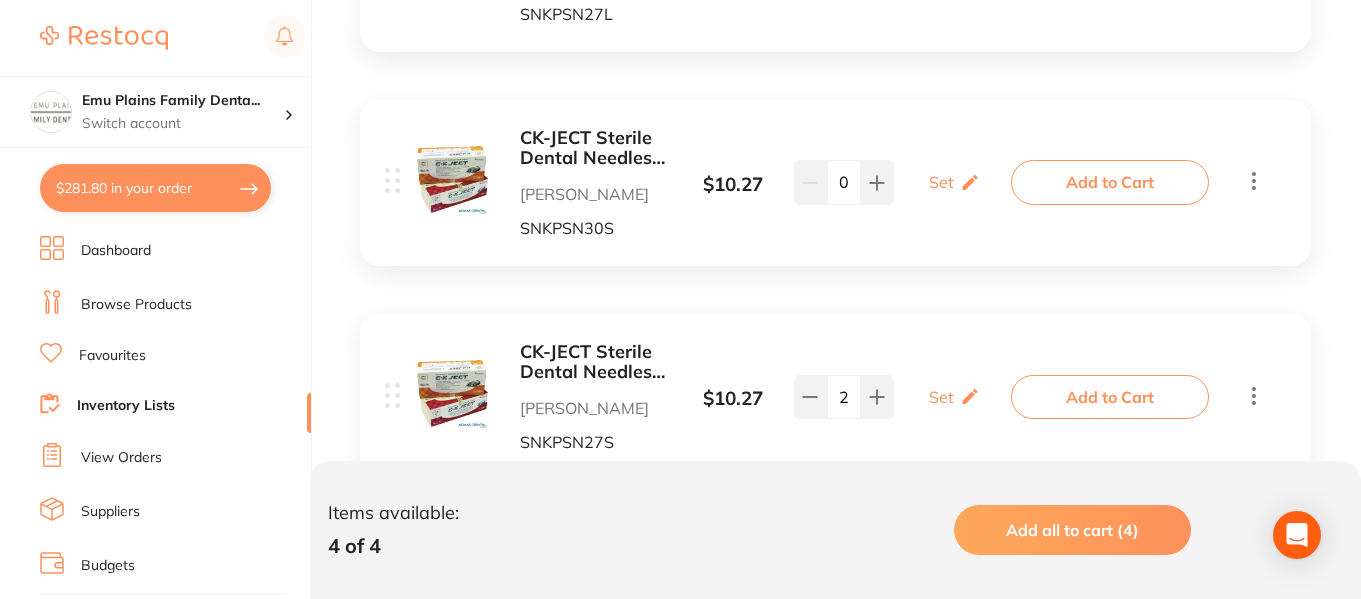 click on "Inventory Lists" at bounding box center (126, 406) 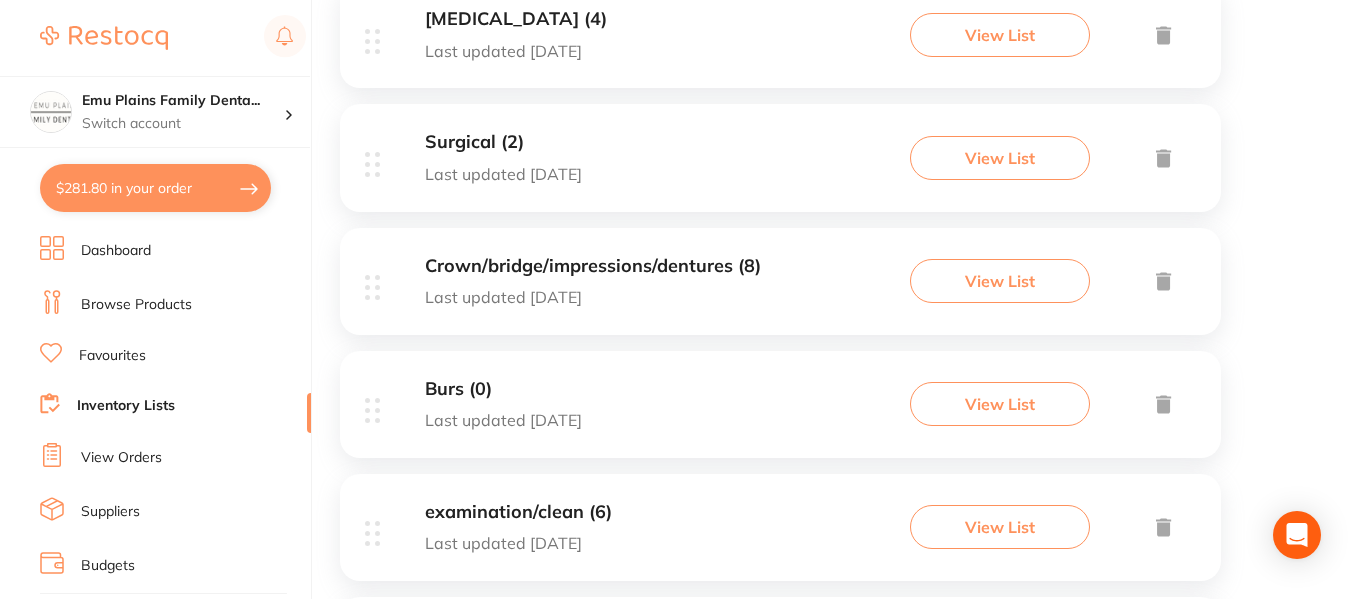 scroll, scrollTop: 682, scrollLeft: 0, axis: vertical 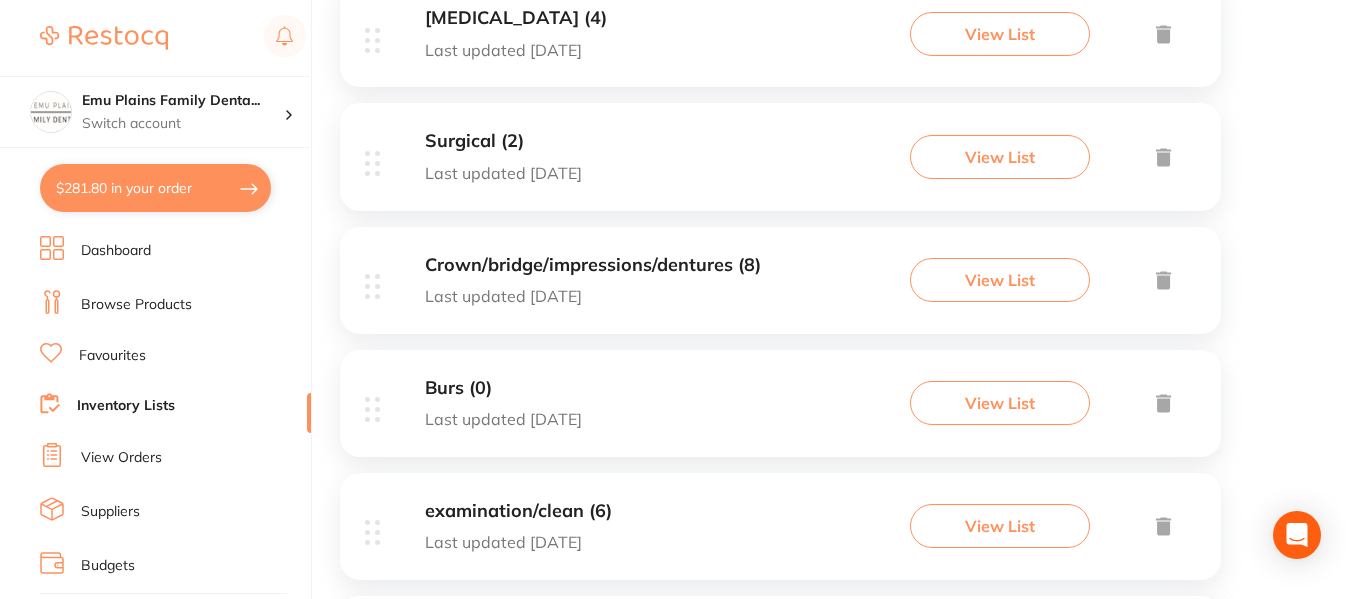 click on "Crown/bridge/impressions/dentures (8)" at bounding box center (593, 265) 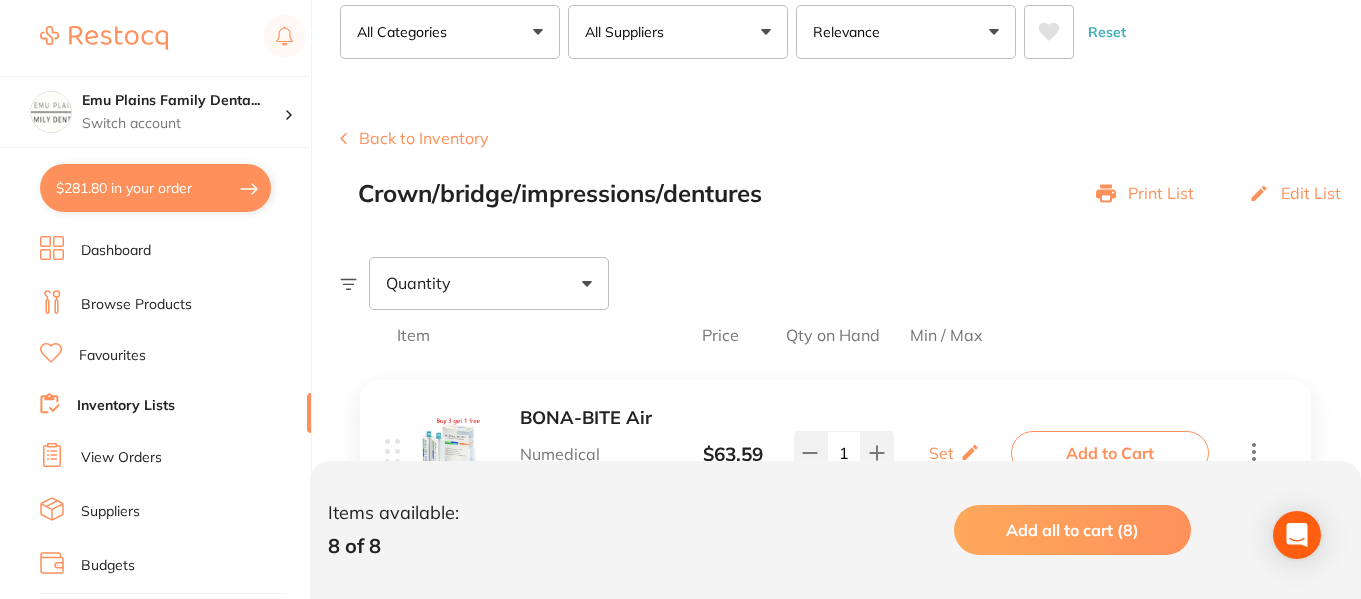scroll, scrollTop: 0, scrollLeft: 0, axis: both 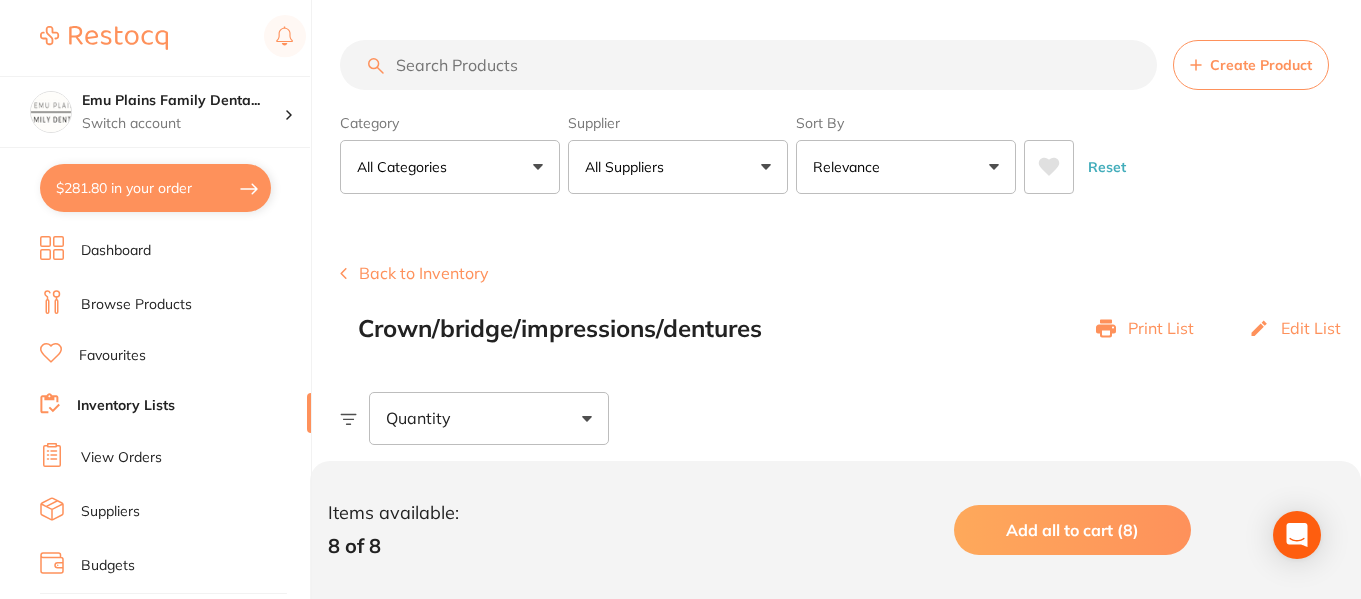 click 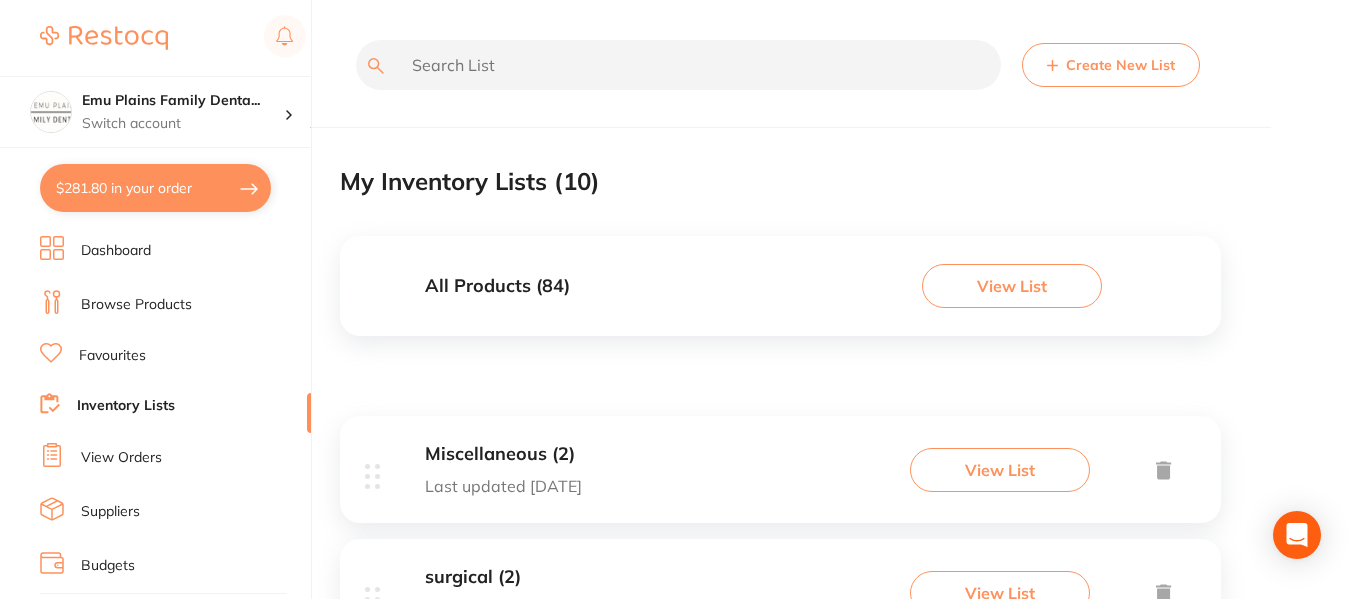 click on "Browse Products" at bounding box center [136, 305] 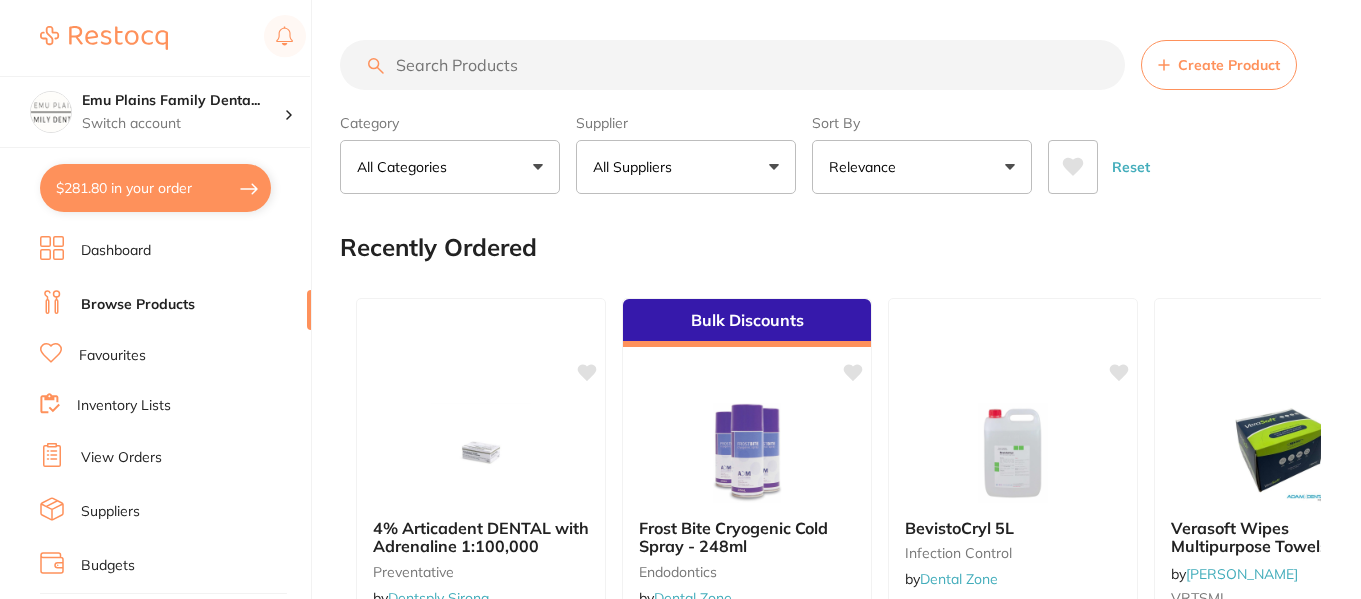 click at bounding box center [732, 65] 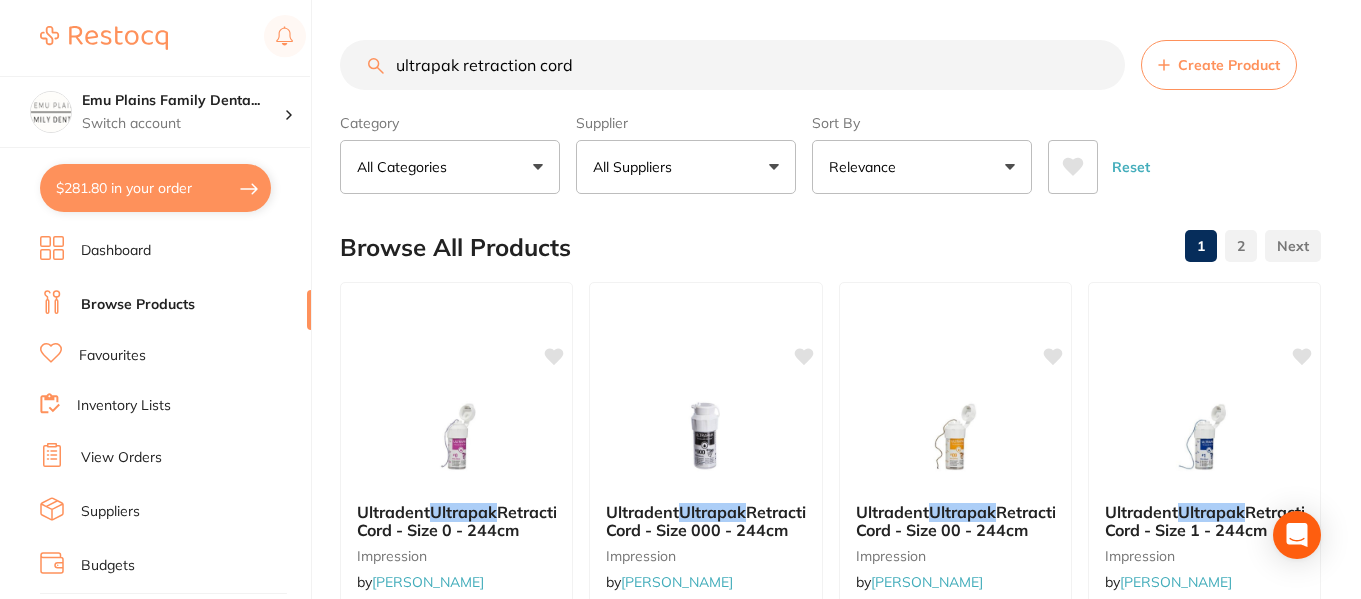 type on "ultrapak retraction cord" 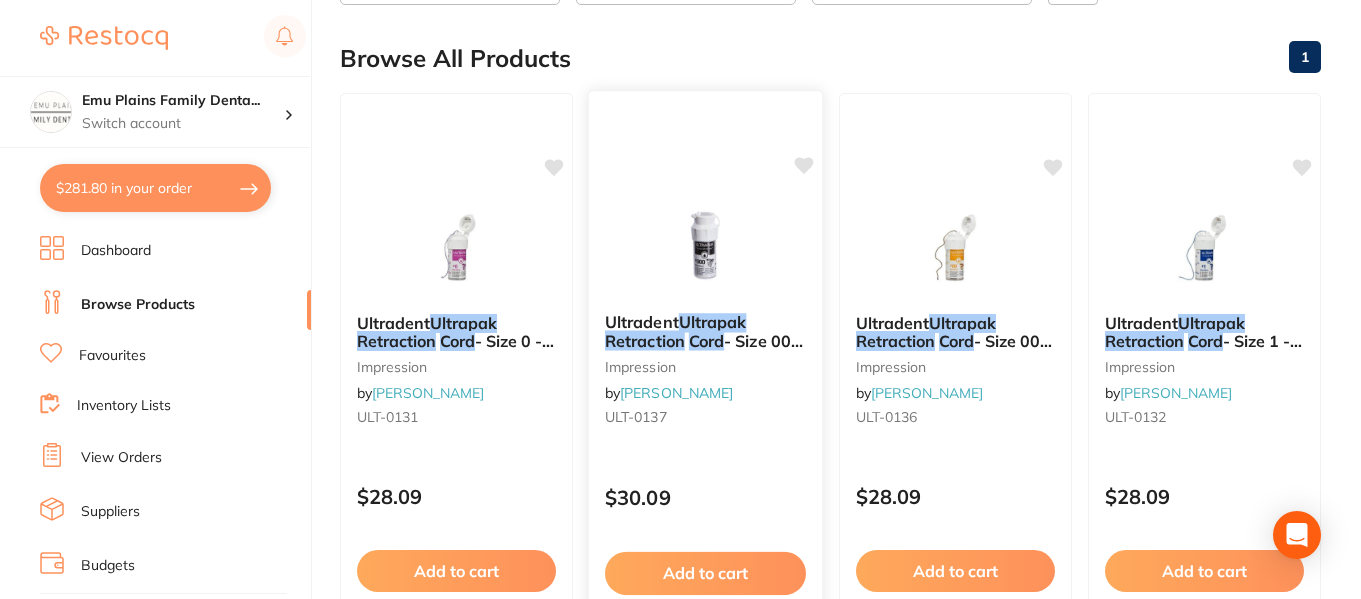 scroll, scrollTop: 190, scrollLeft: 0, axis: vertical 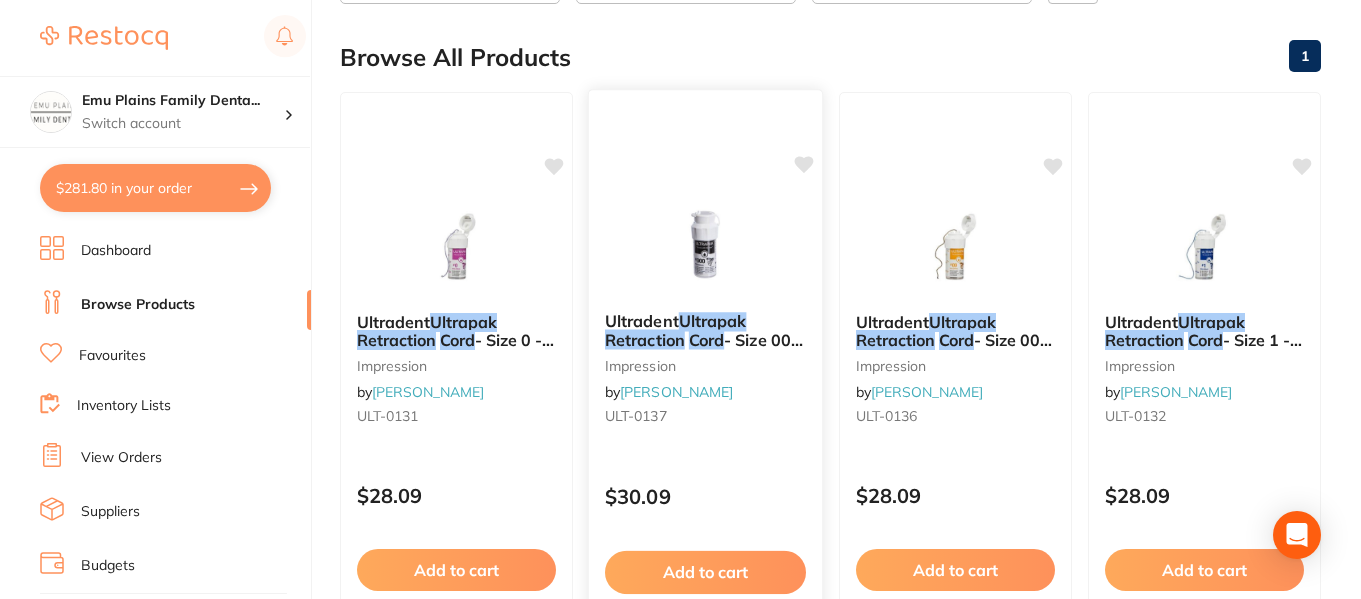 click at bounding box center (705, 245) 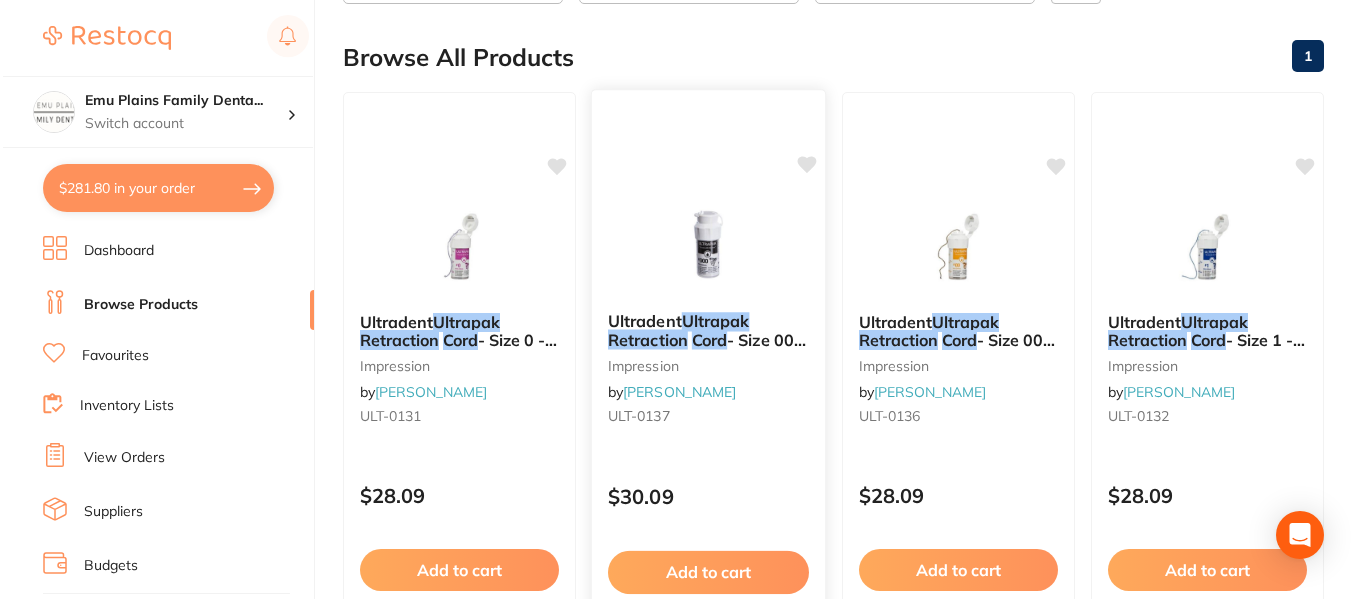 scroll, scrollTop: 0, scrollLeft: 0, axis: both 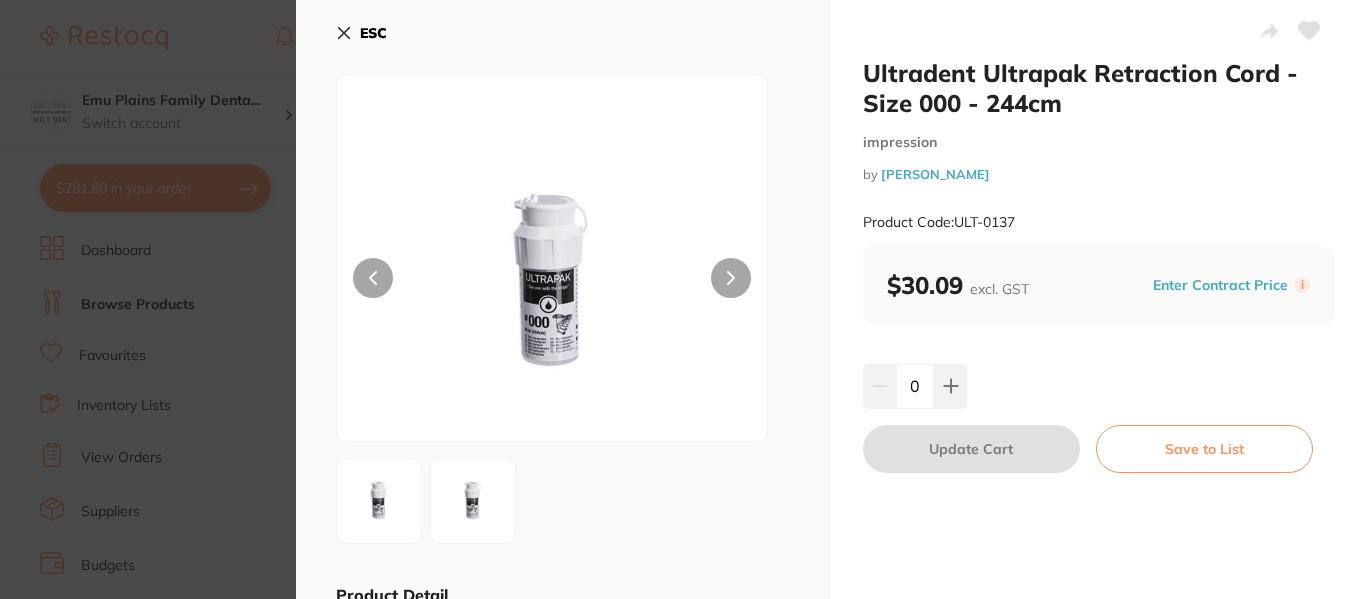 click 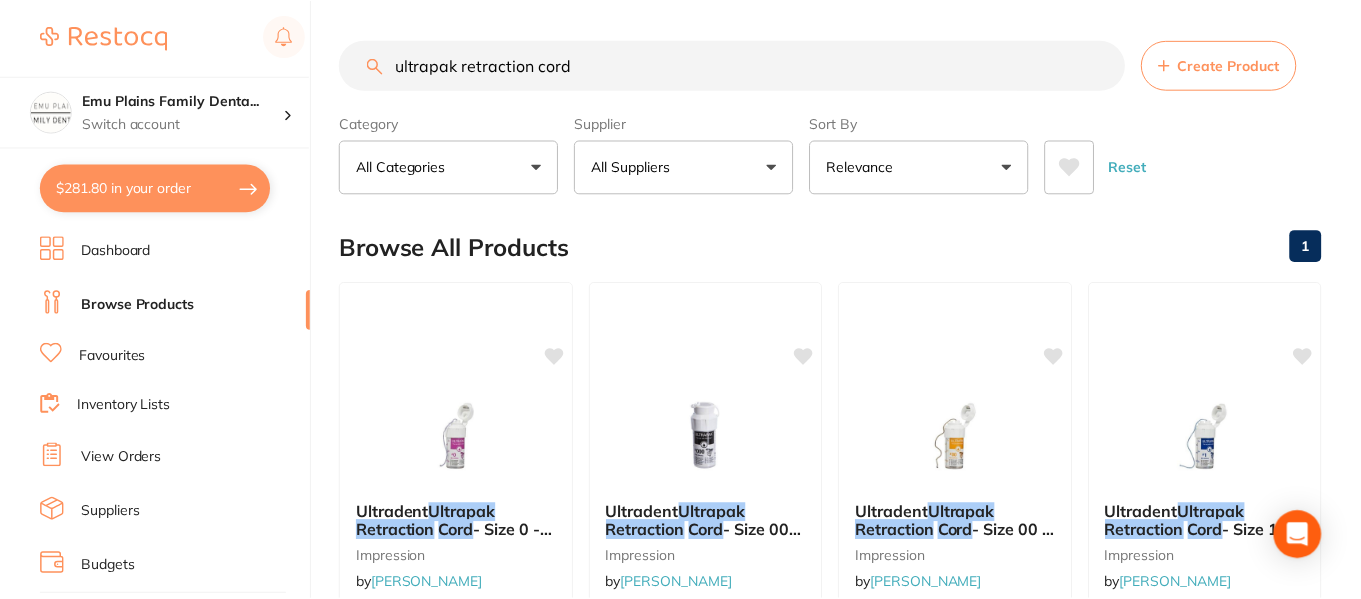 scroll, scrollTop: 190, scrollLeft: 0, axis: vertical 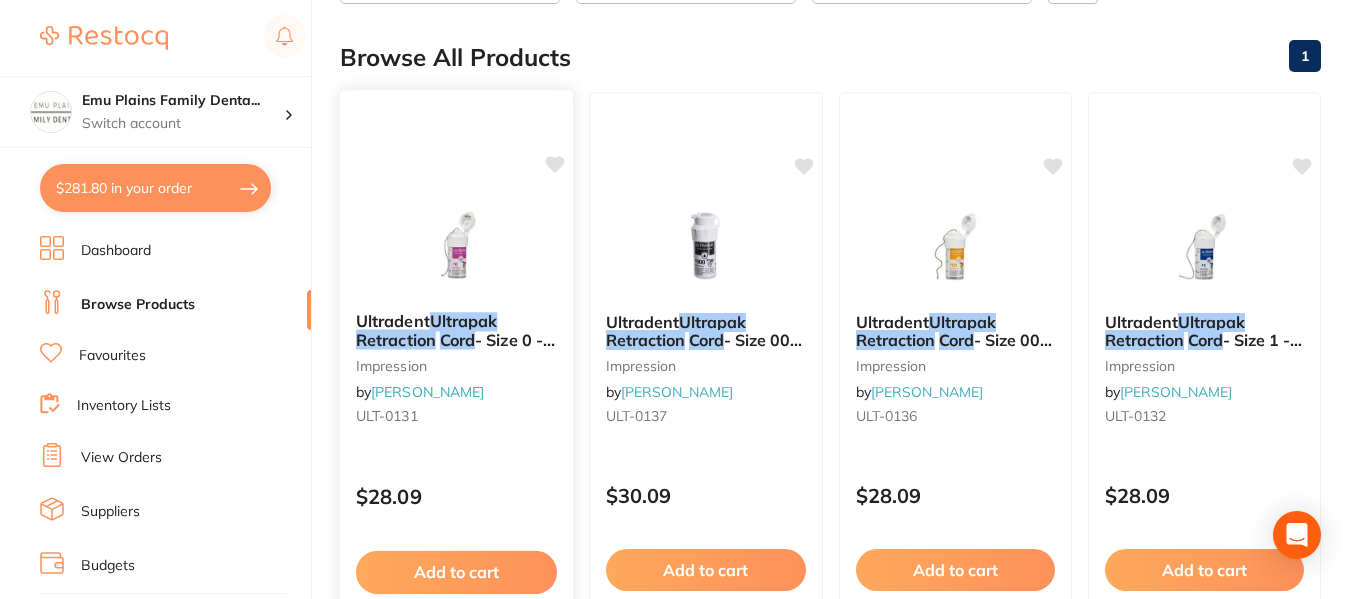 click at bounding box center [456, 245] 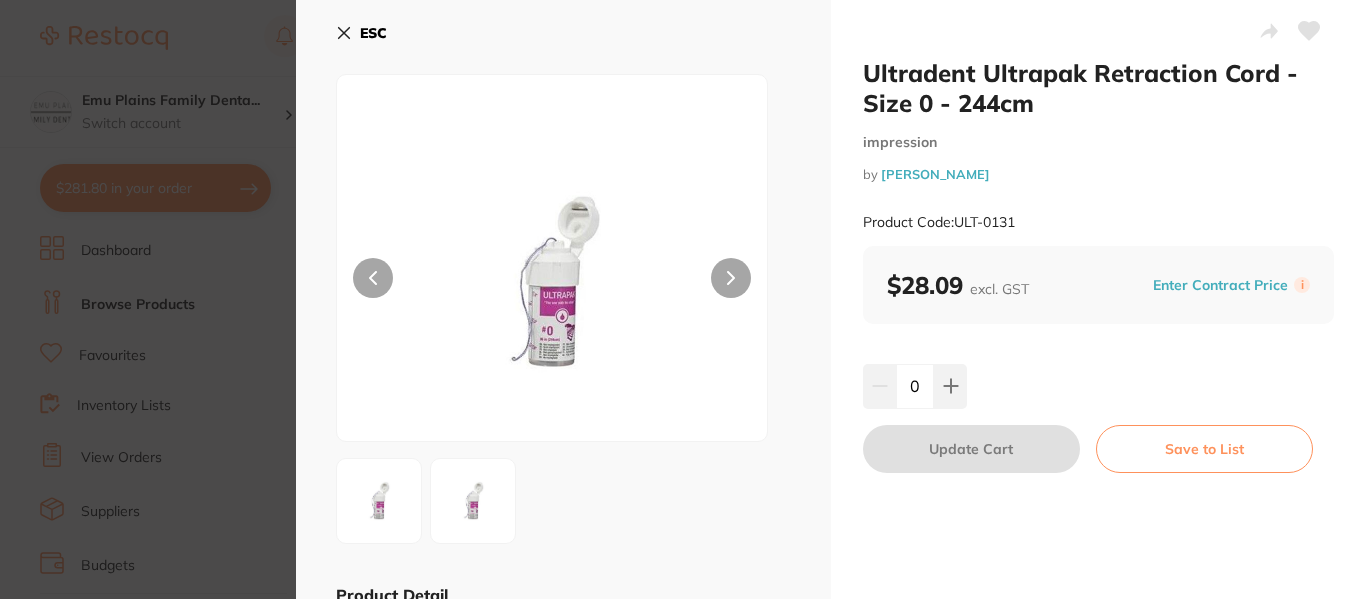 click 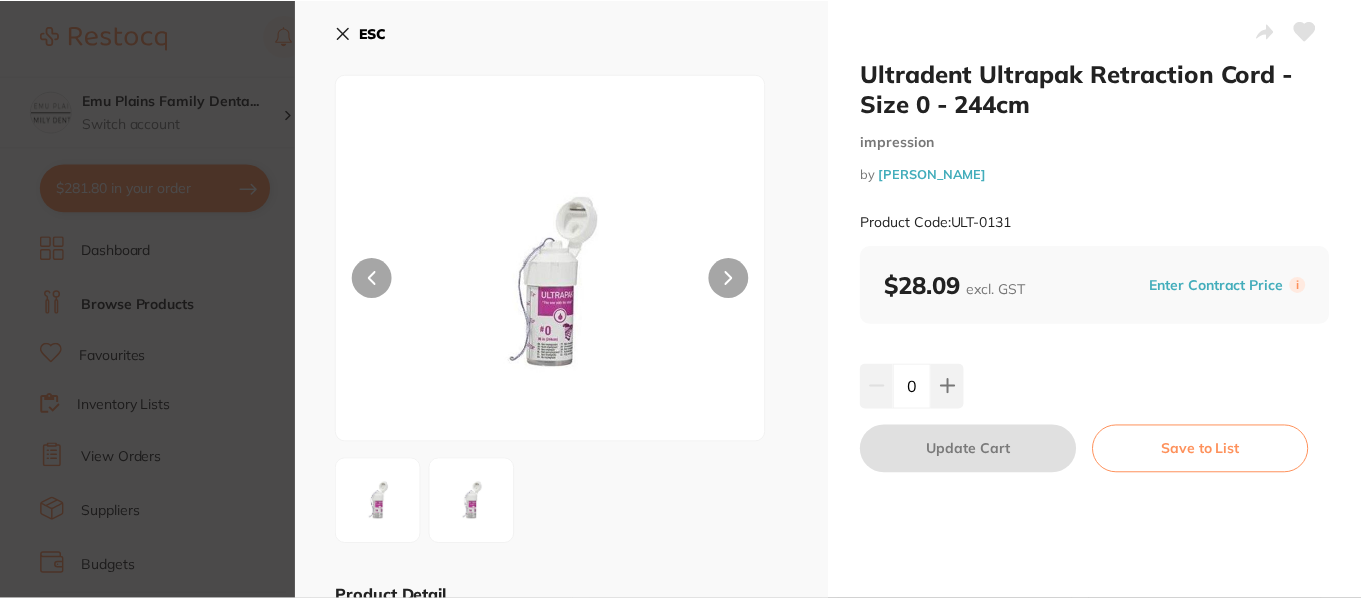 scroll, scrollTop: 190, scrollLeft: 0, axis: vertical 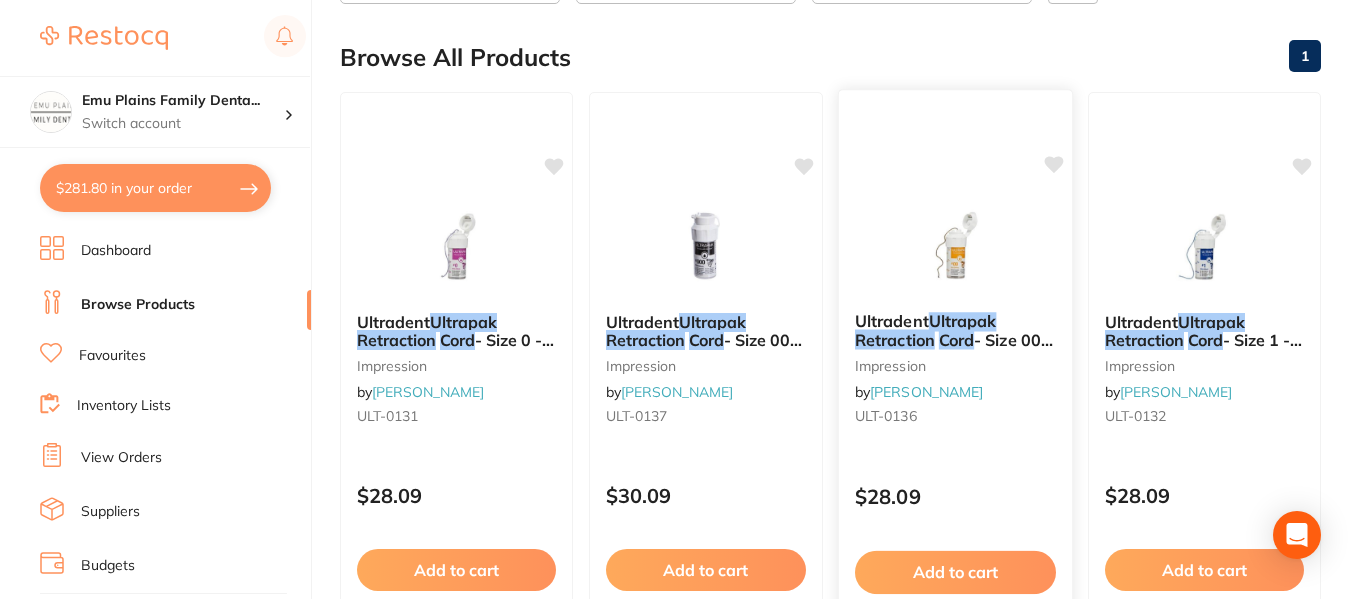 click at bounding box center [954, 245] 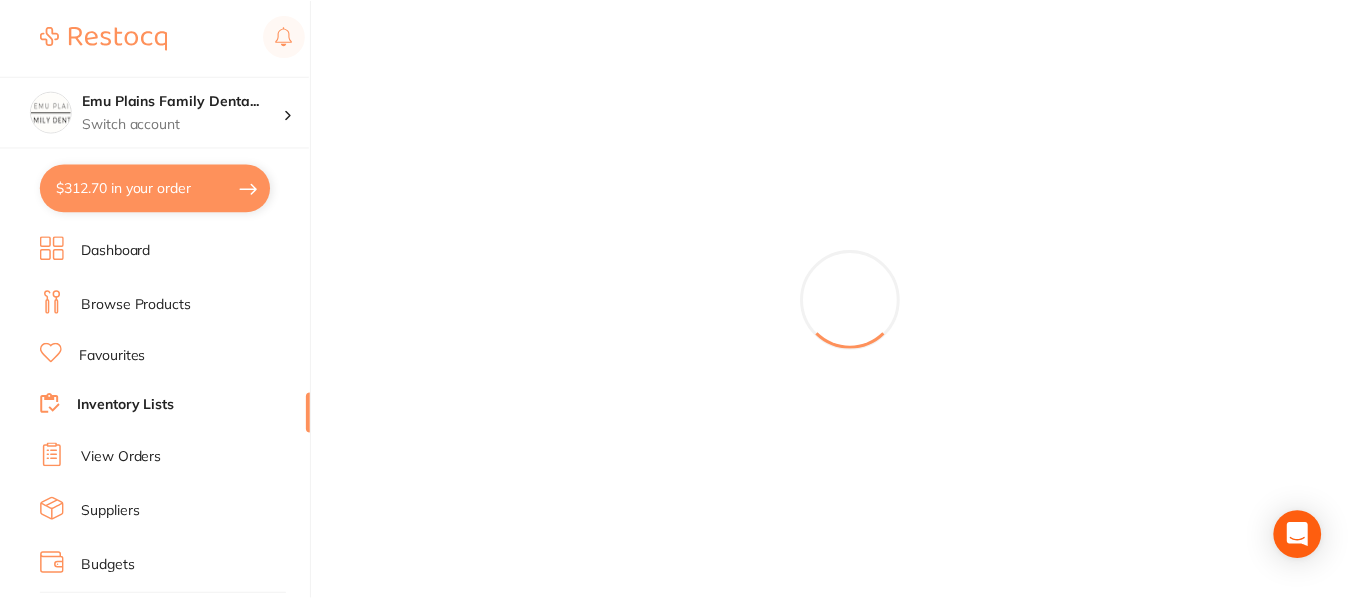 scroll, scrollTop: 0, scrollLeft: 0, axis: both 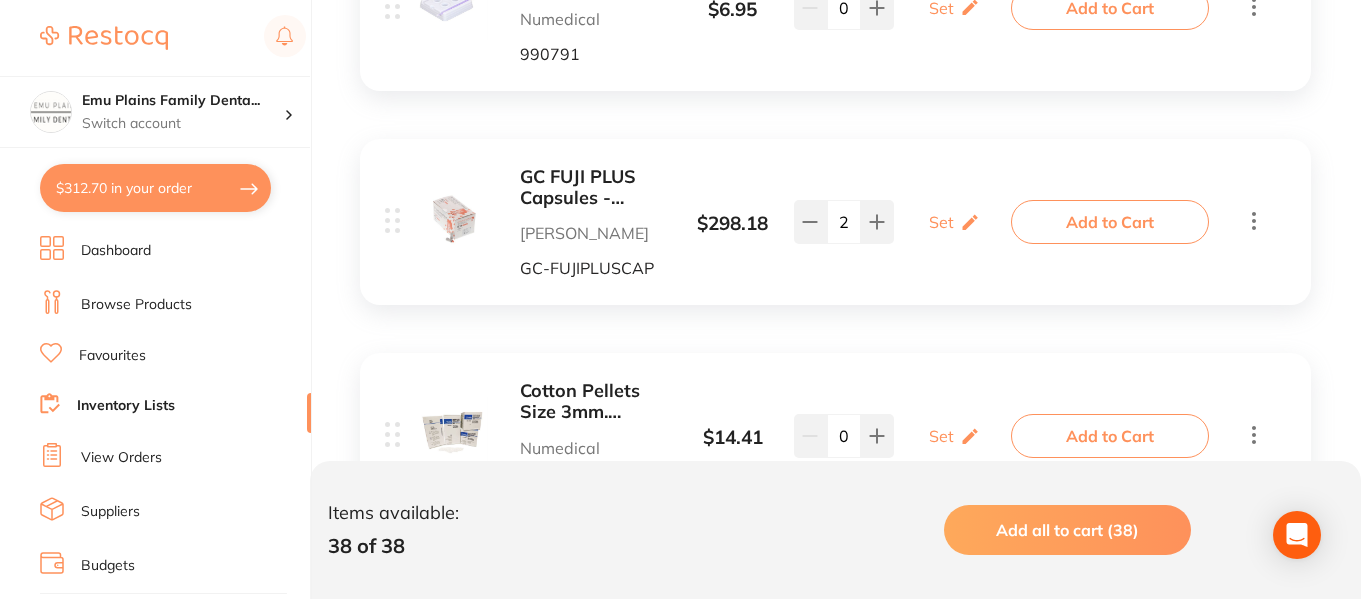 click on "GC FUJI PLUS Capsules - Resin-Modified Glass Ionomer Cement - Yellow, 50-Pack" at bounding box center [595, 187] 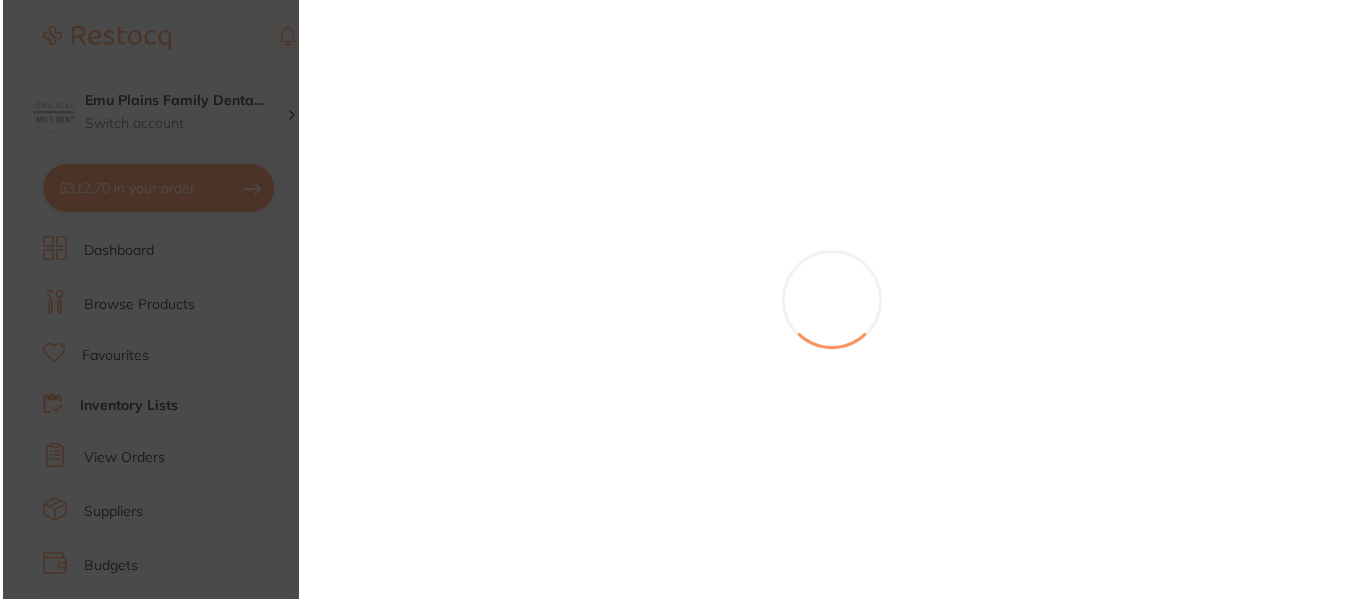 scroll, scrollTop: 0, scrollLeft: 0, axis: both 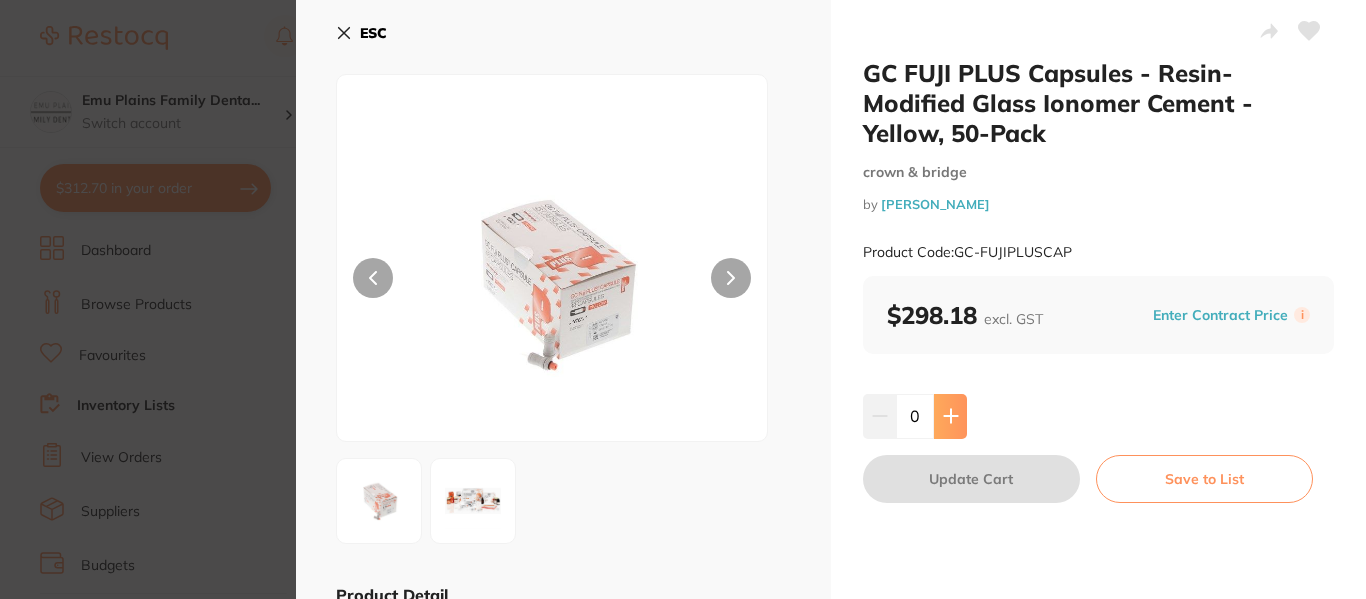 click 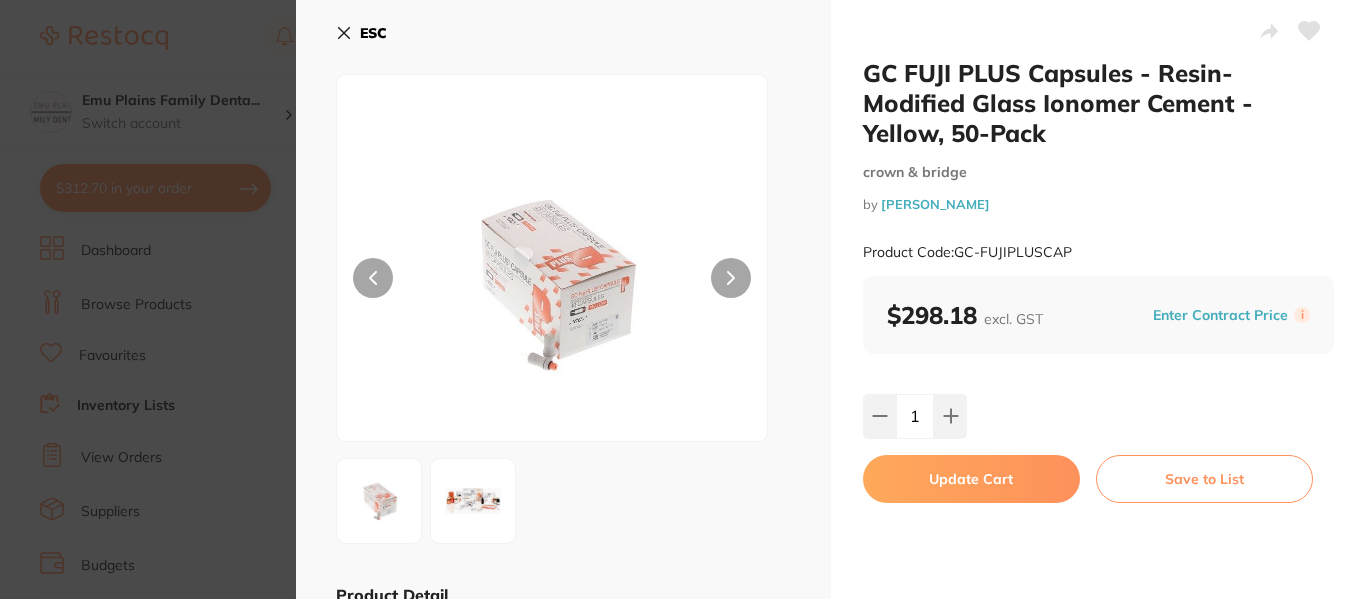 click on "Update Cart" at bounding box center (971, 479) 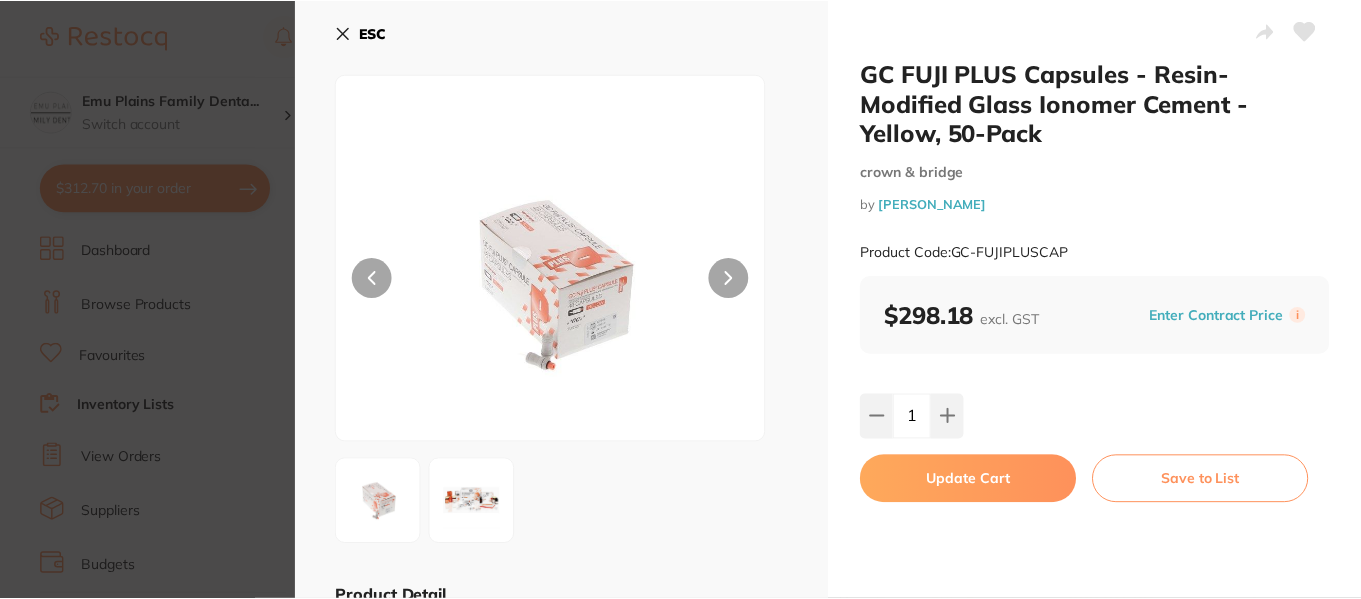 scroll, scrollTop: 2884, scrollLeft: 0, axis: vertical 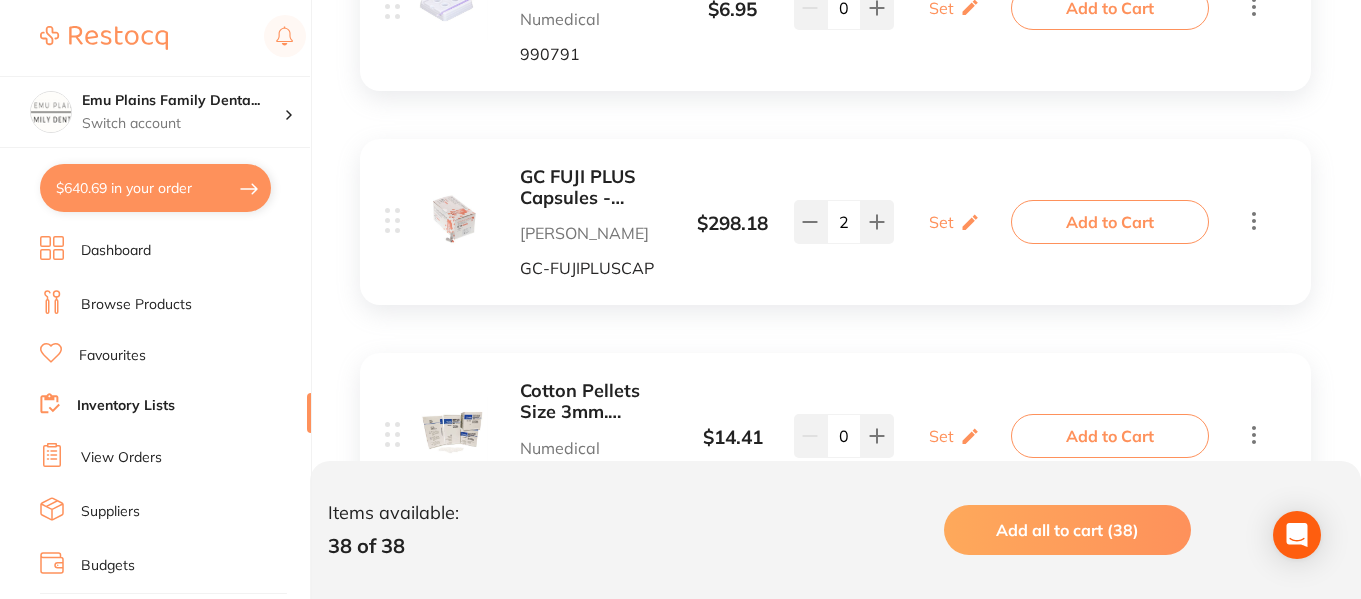 click on "$640.69   in your order" at bounding box center (155, 188) 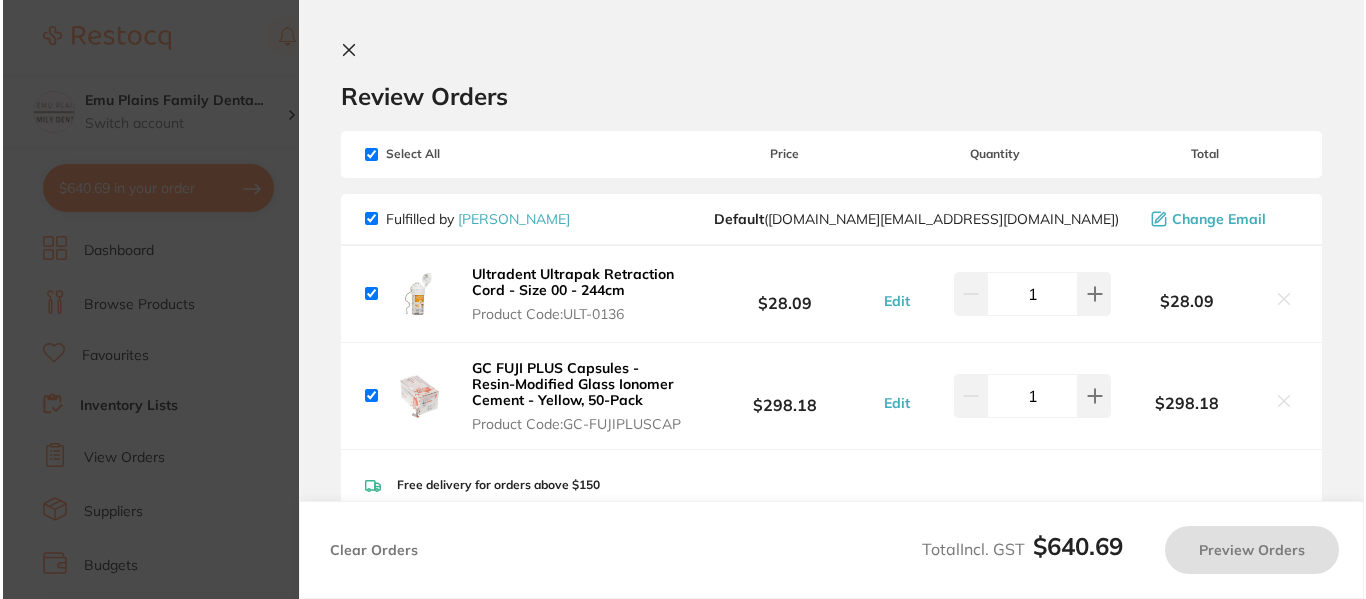 scroll, scrollTop: 0, scrollLeft: 0, axis: both 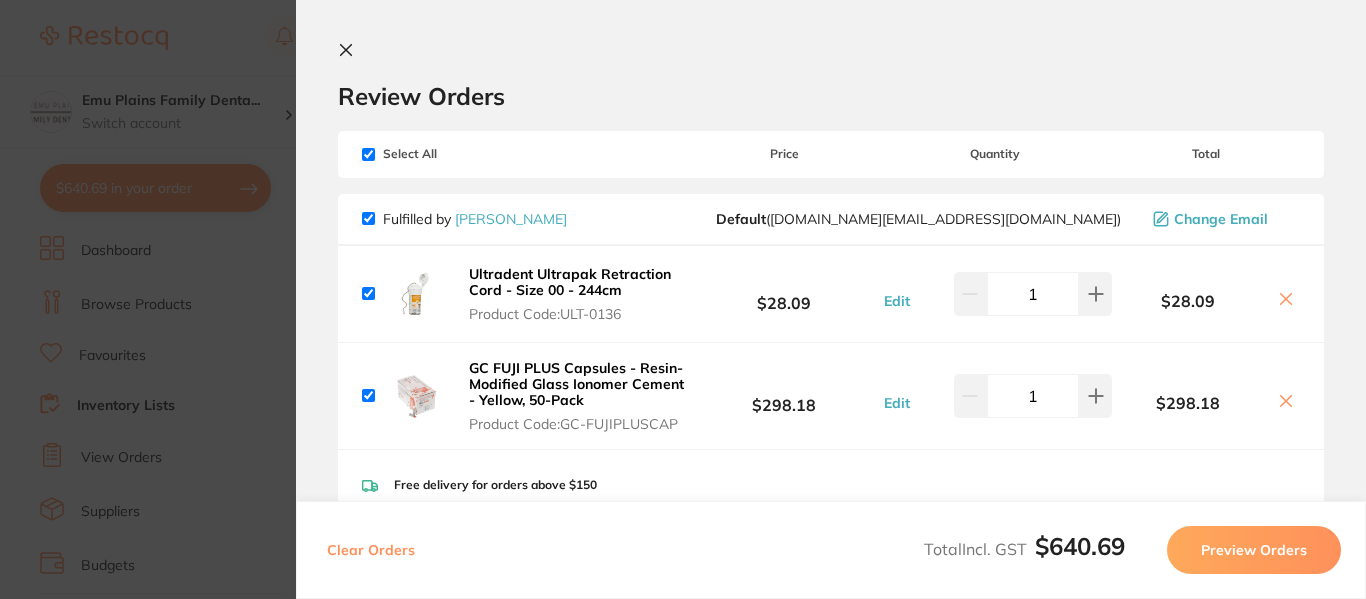 click 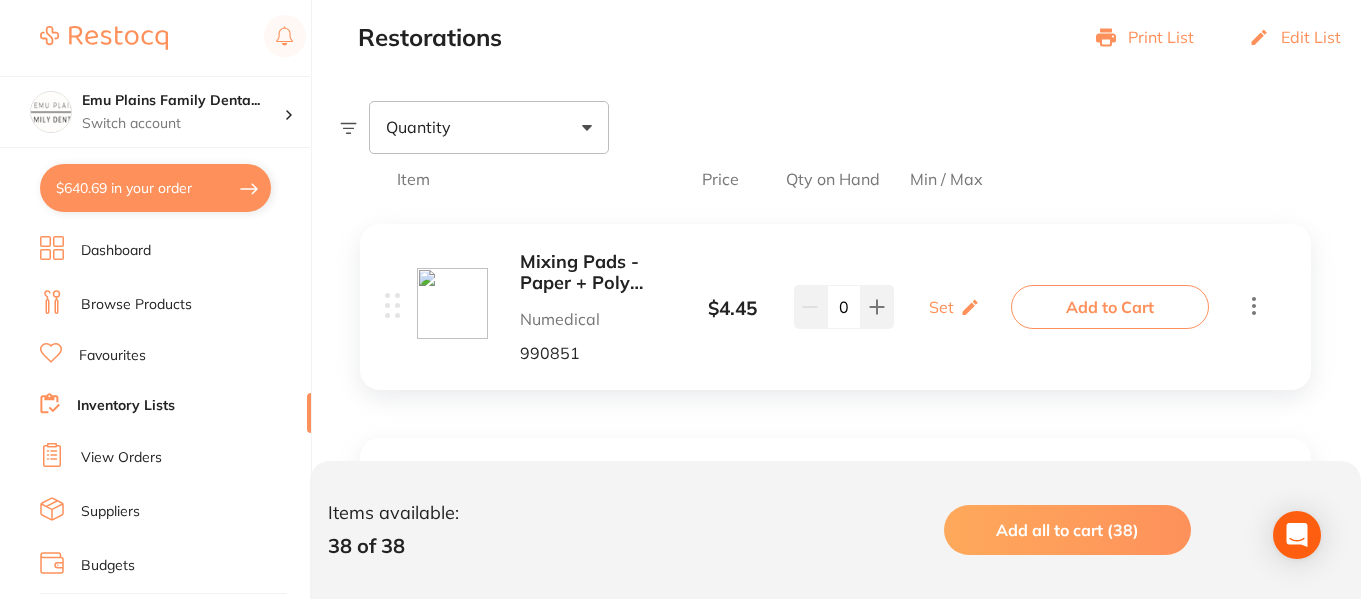 scroll, scrollTop: 0, scrollLeft: 0, axis: both 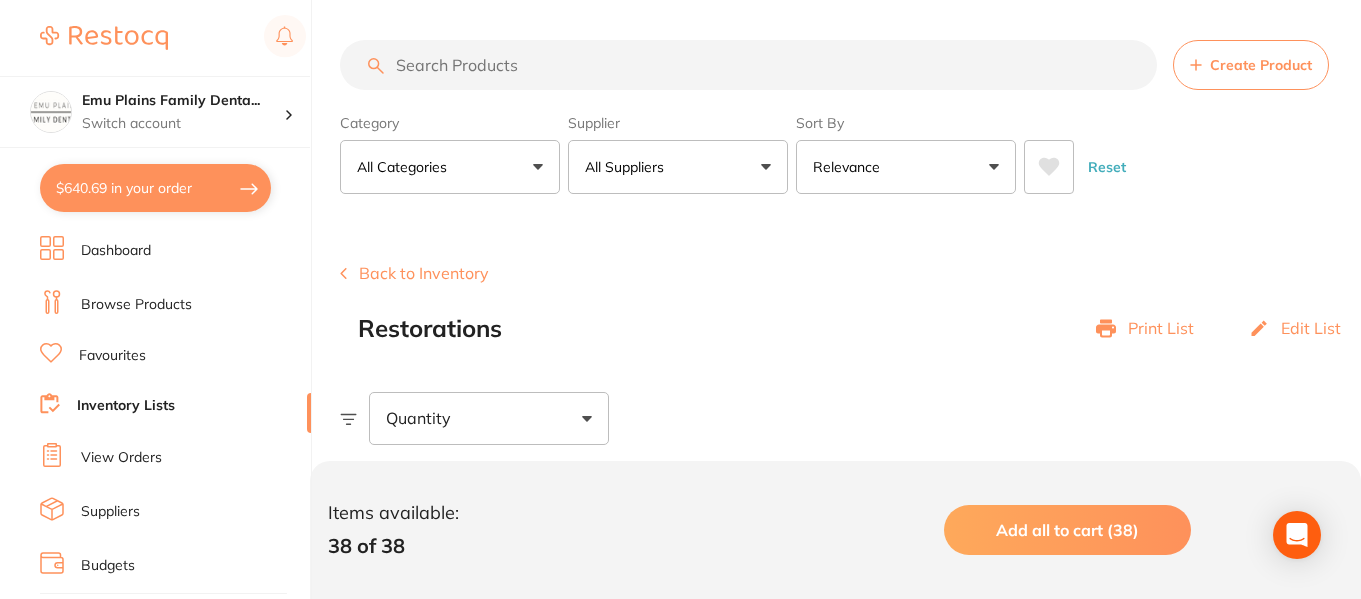 click on "Back to Inventory" at bounding box center [414, 273] 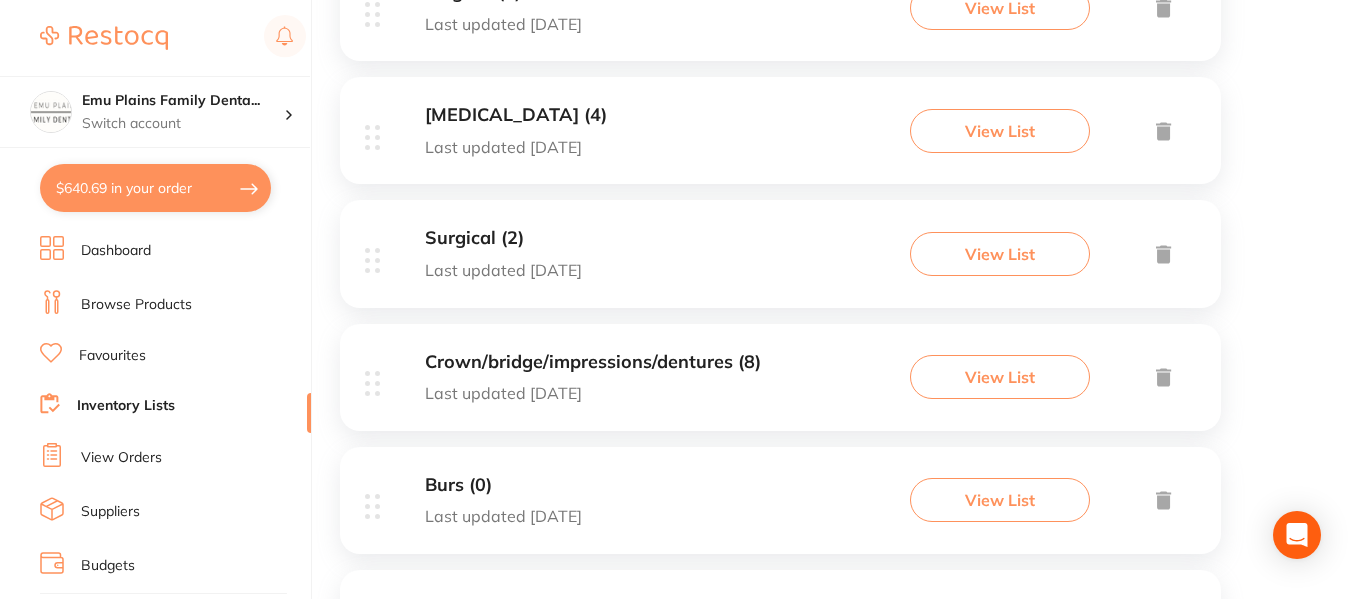 scroll, scrollTop: 586, scrollLeft: 0, axis: vertical 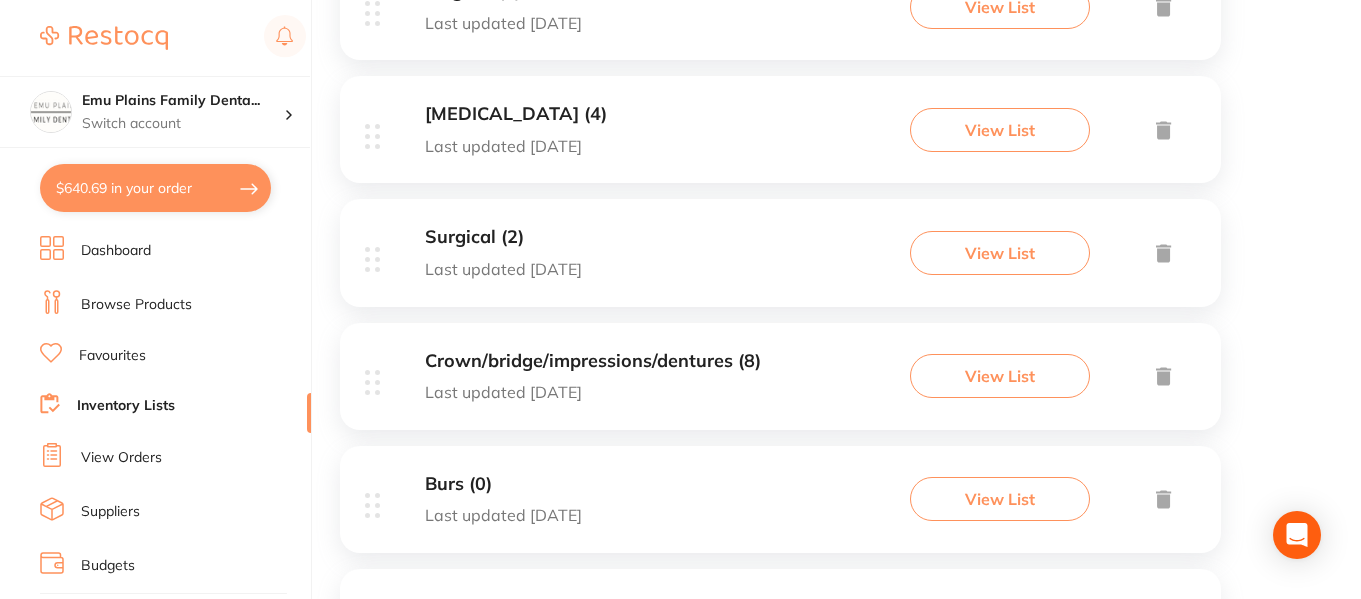 click on "Crown/bridge/impressions/dentures (8) Last updated [DATE]" at bounding box center (593, 376) 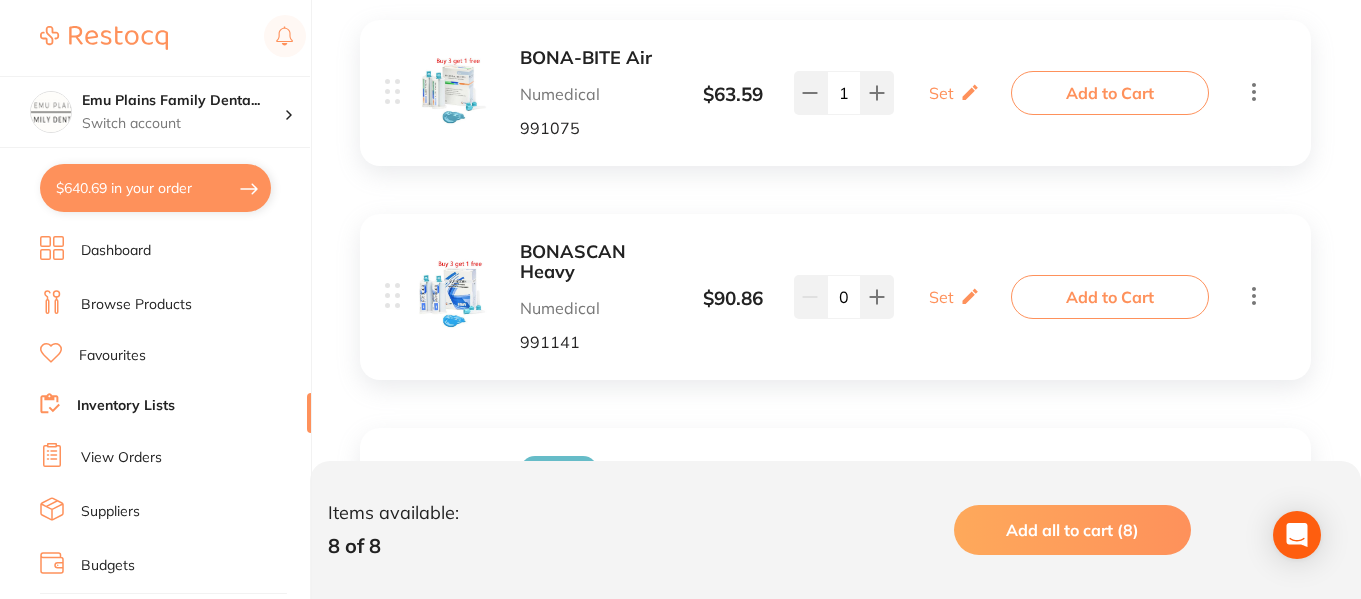 scroll, scrollTop: 550, scrollLeft: 0, axis: vertical 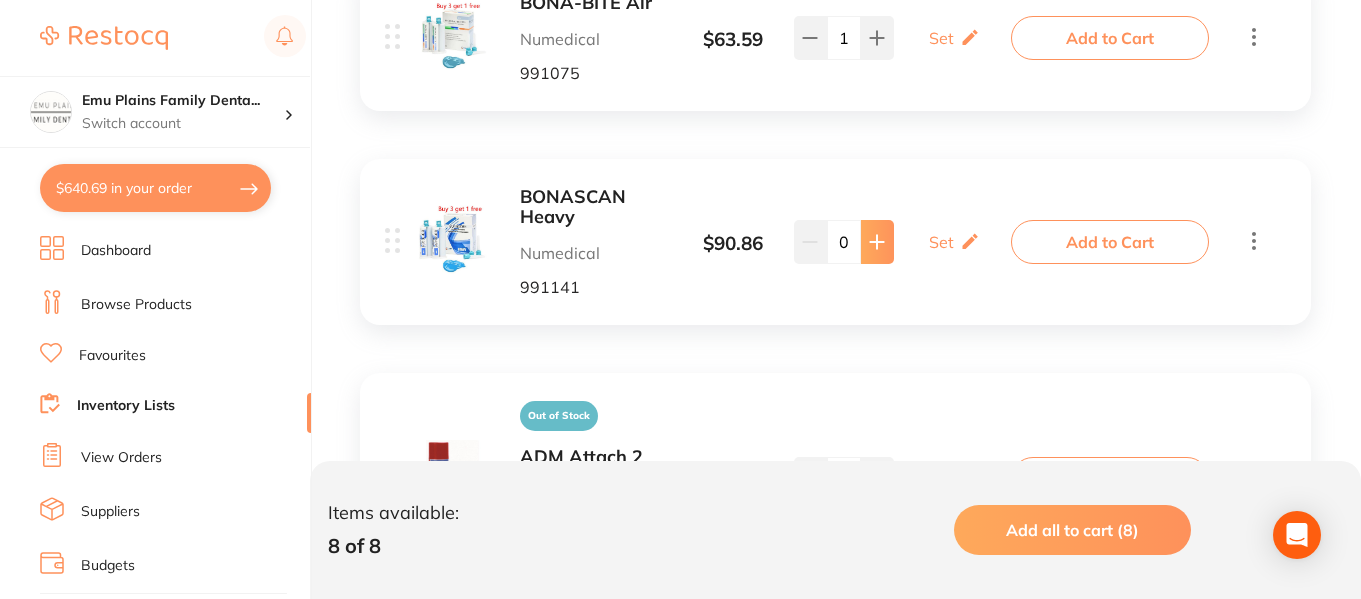 click 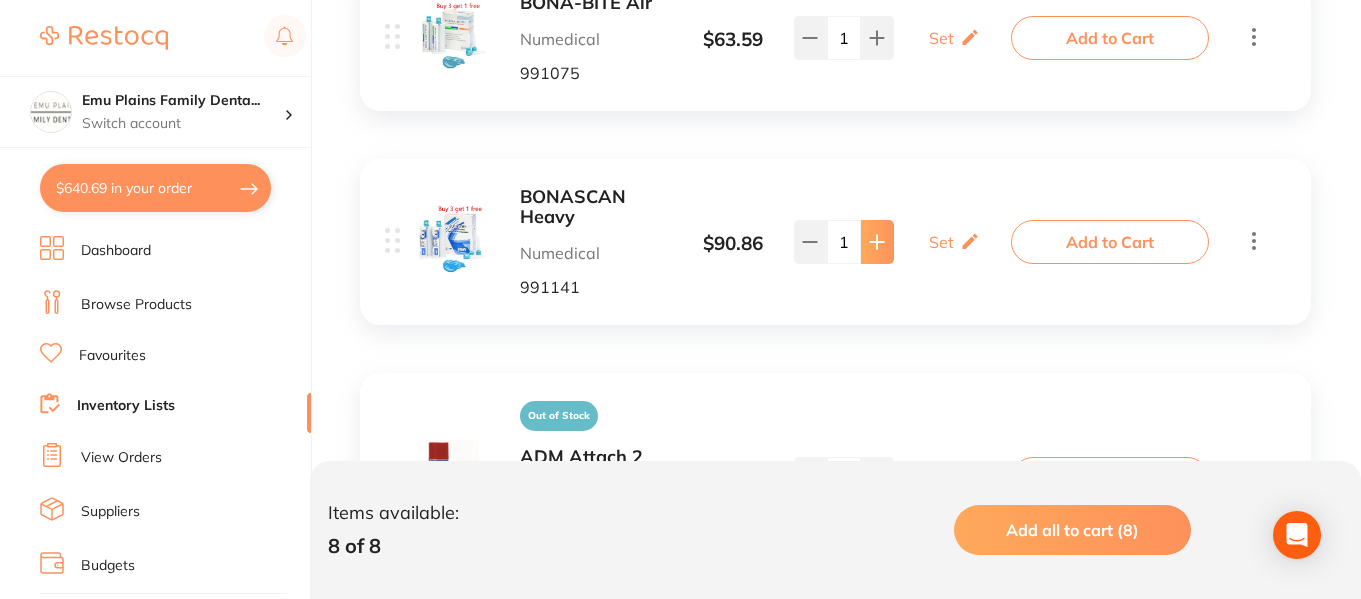 type on "1" 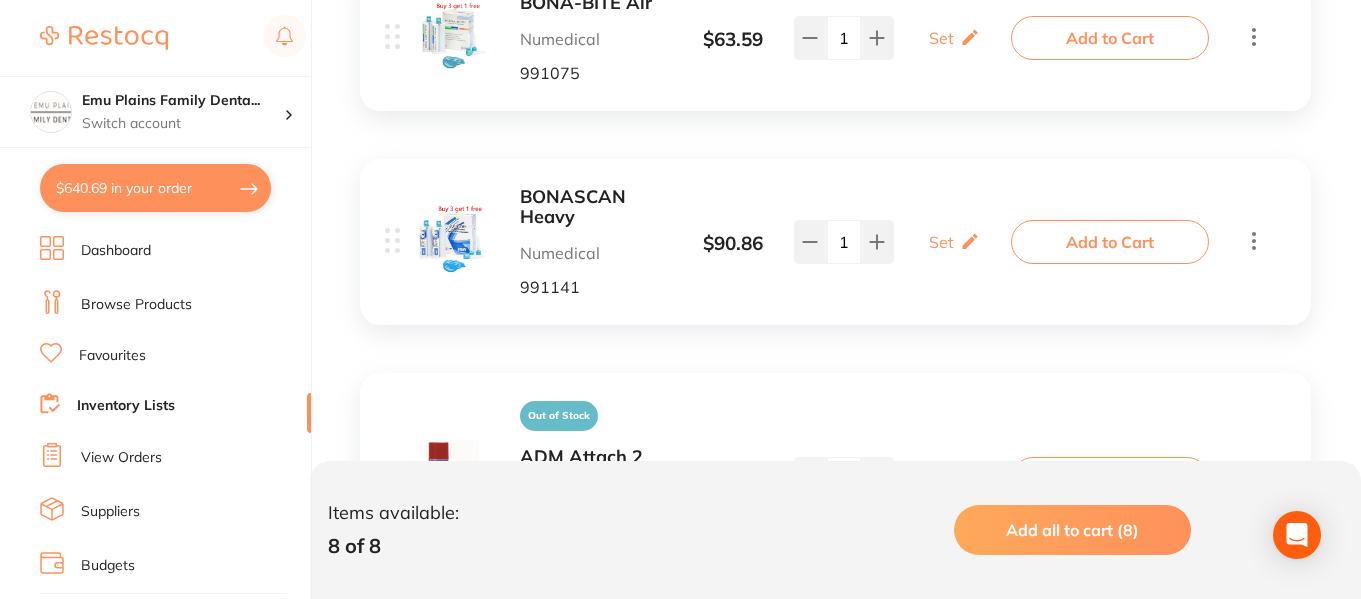 click on "BONASCAN Heavy" at bounding box center (595, 207) 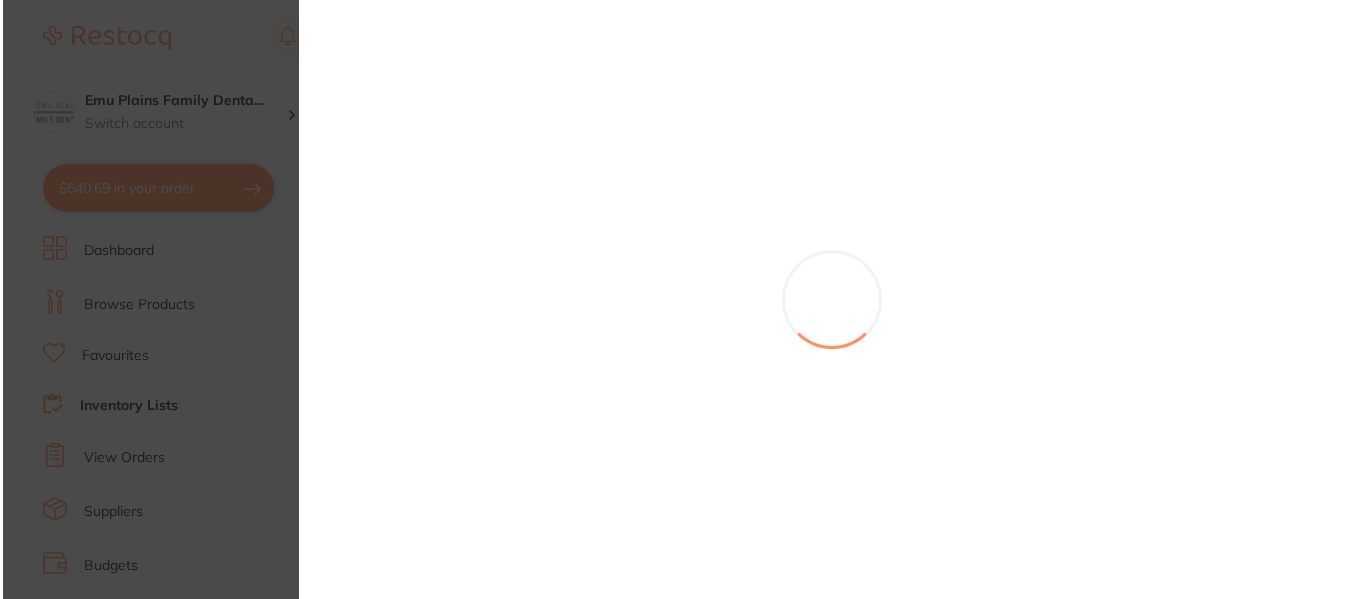 scroll, scrollTop: 0, scrollLeft: 0, axis: both 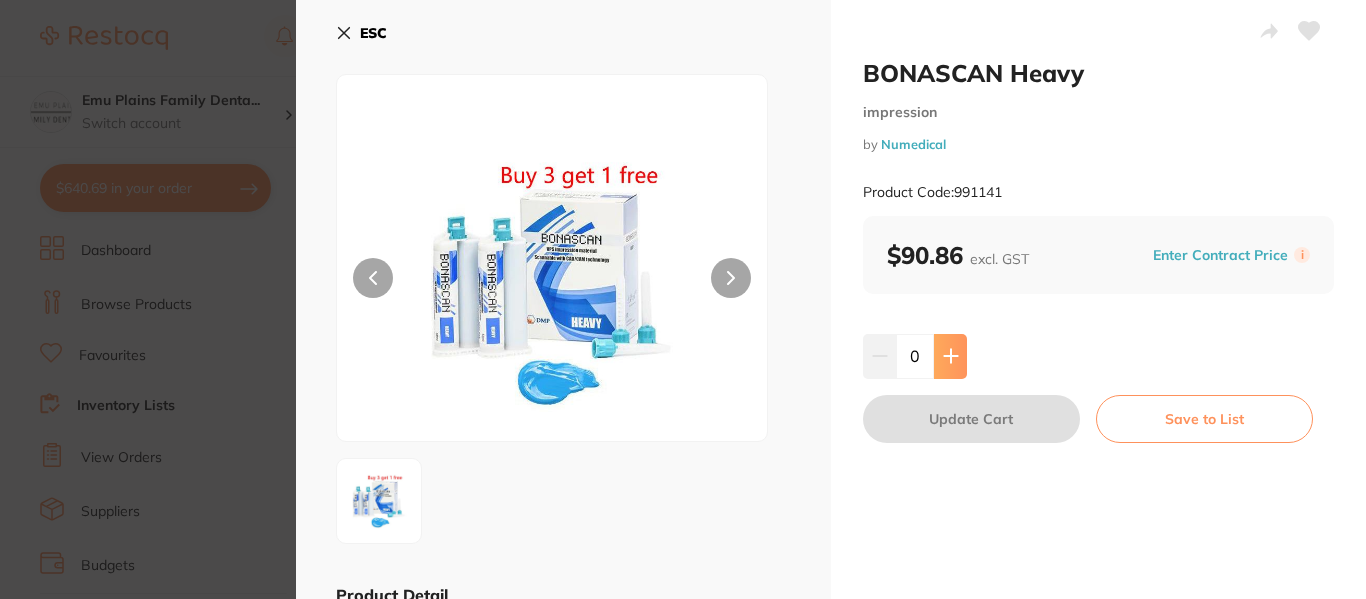 click 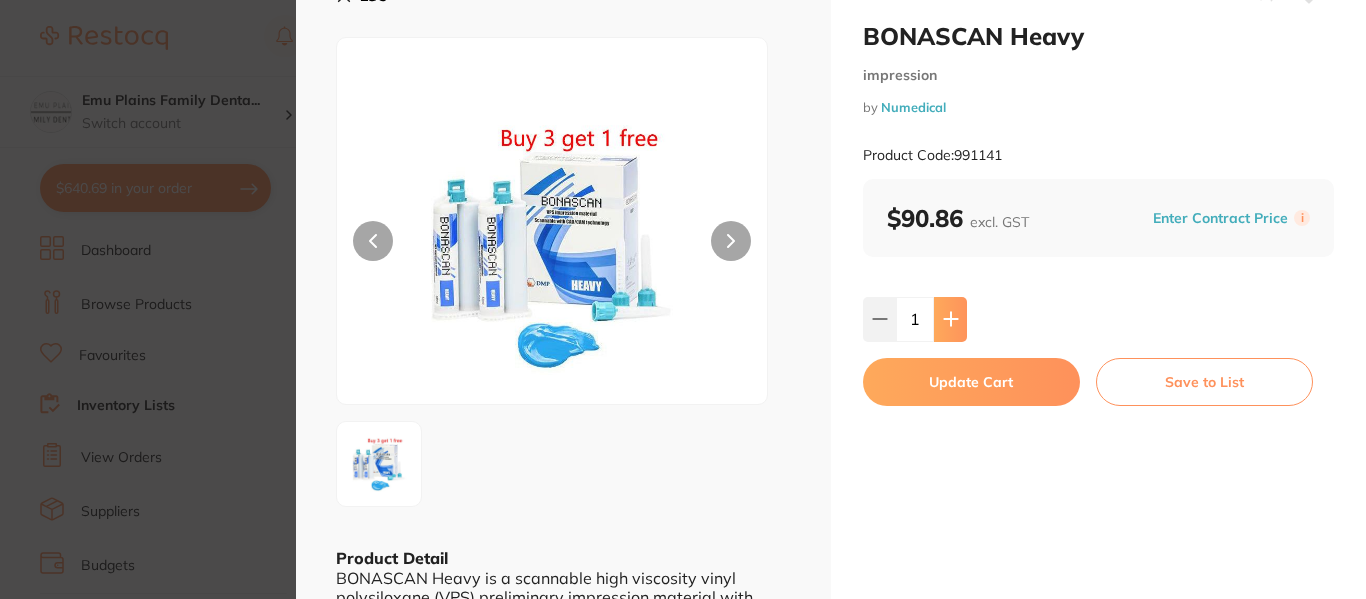 scroll, scrollTop: 7, scrollLeft: 0, axis: vertical 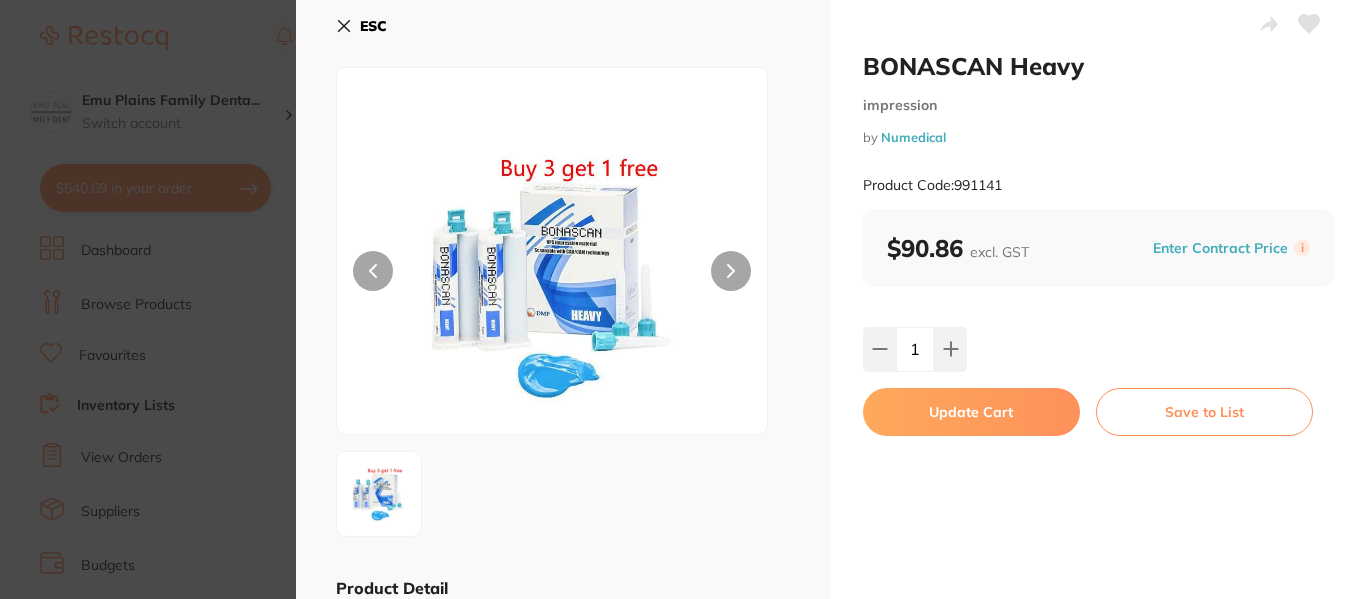 click on "Update Cart" at bounding box center (971, 412) 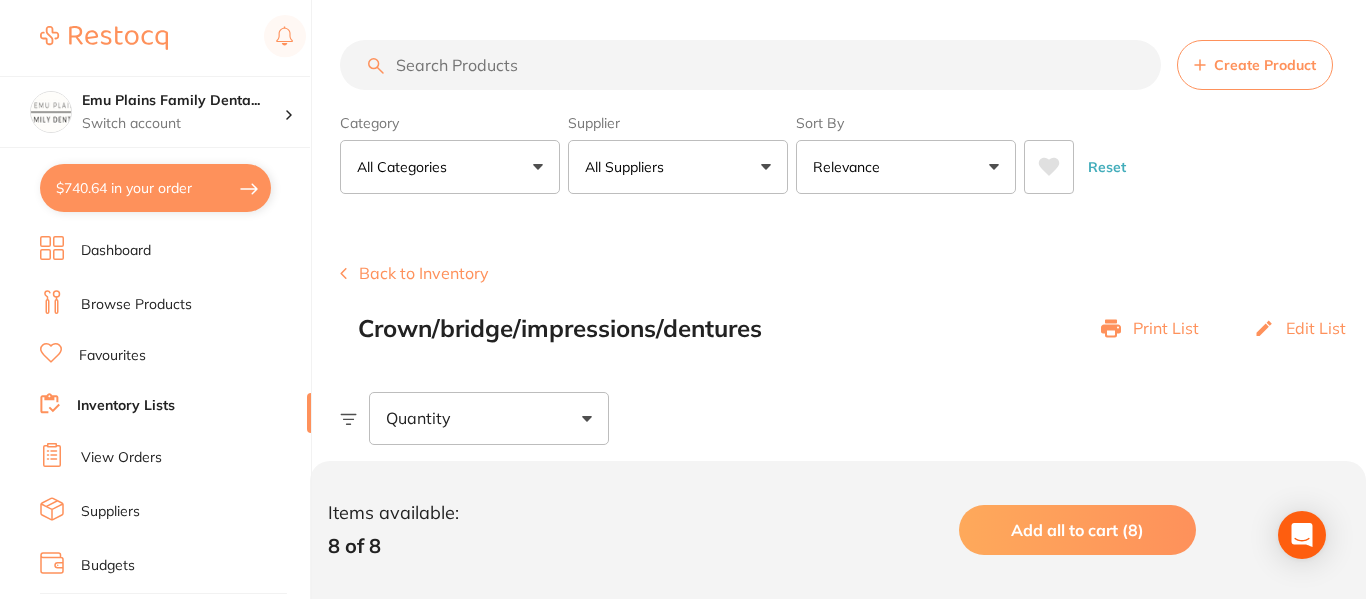 checkbox on "false" 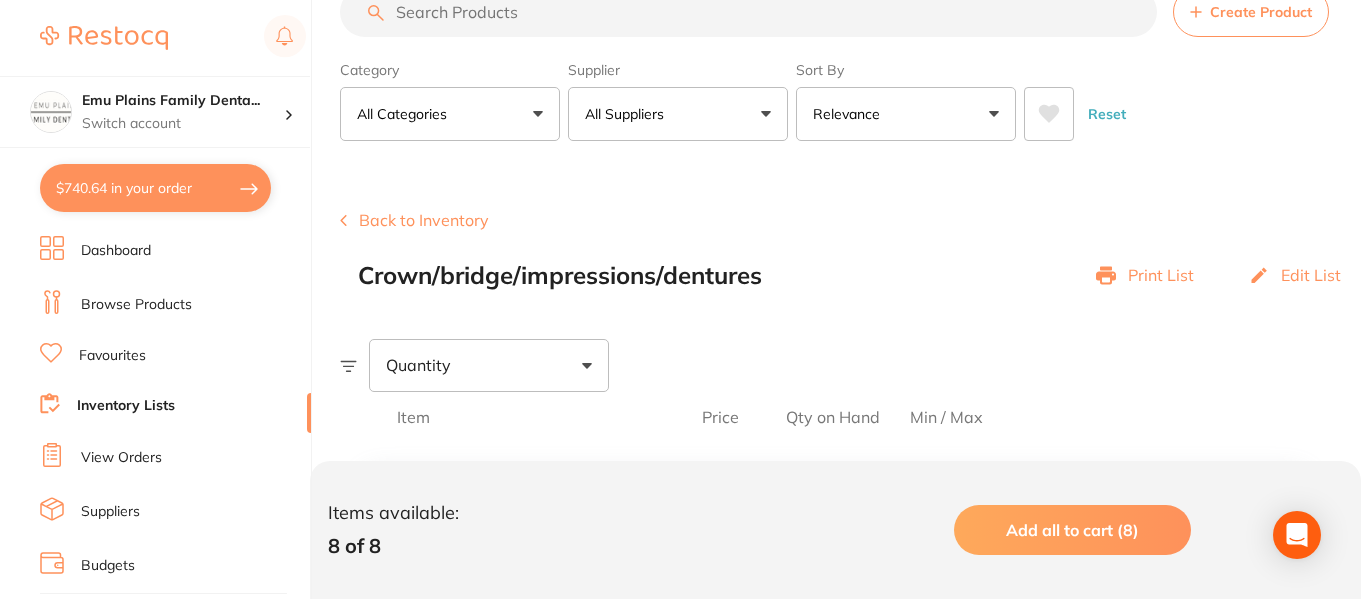 scroll, scrollTop: 0, scrollLeft: 0, axis: both 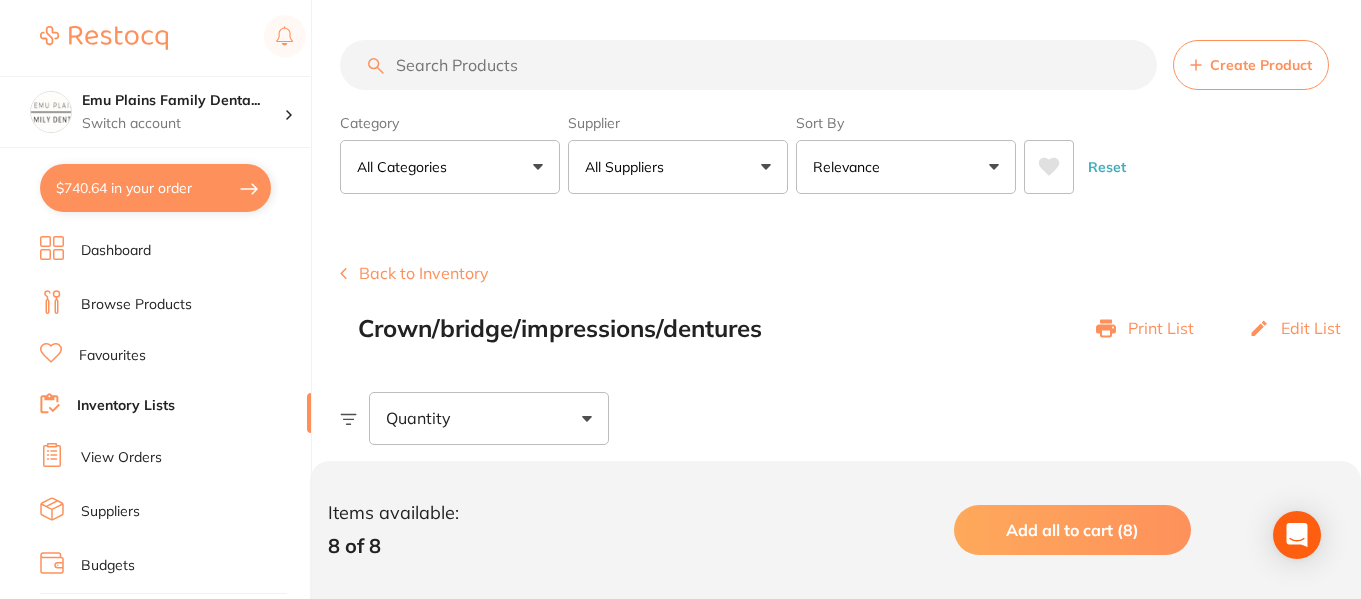 click on "Back to Inventory" at bounding box center (414, 273) 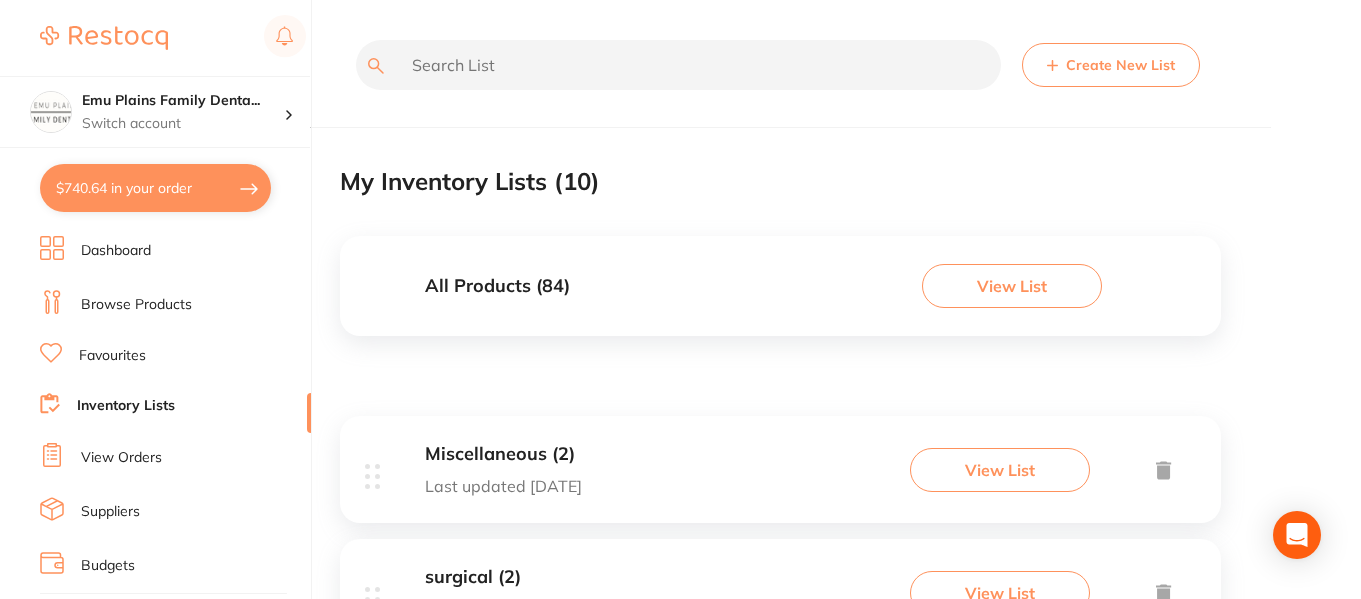 click on "Miscellaneous  (2)" at bounding box center (503, 454) 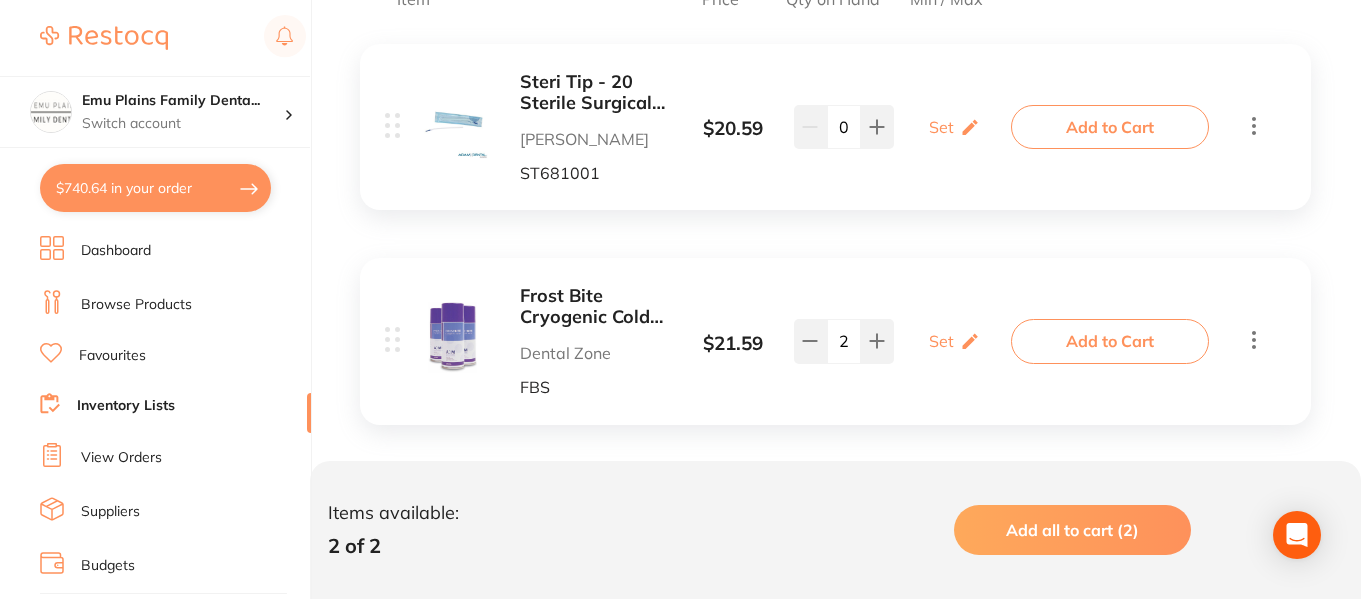 scroll, scrollTop: 493, scrollLeft: 0, axis: vertical 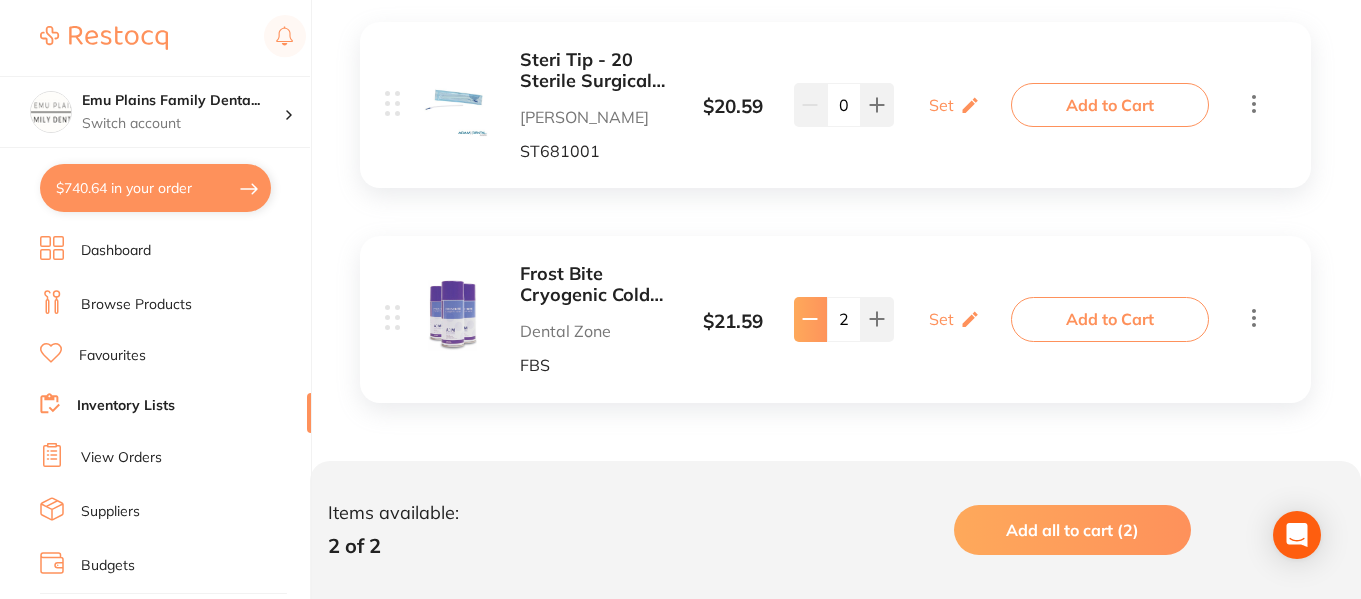 click 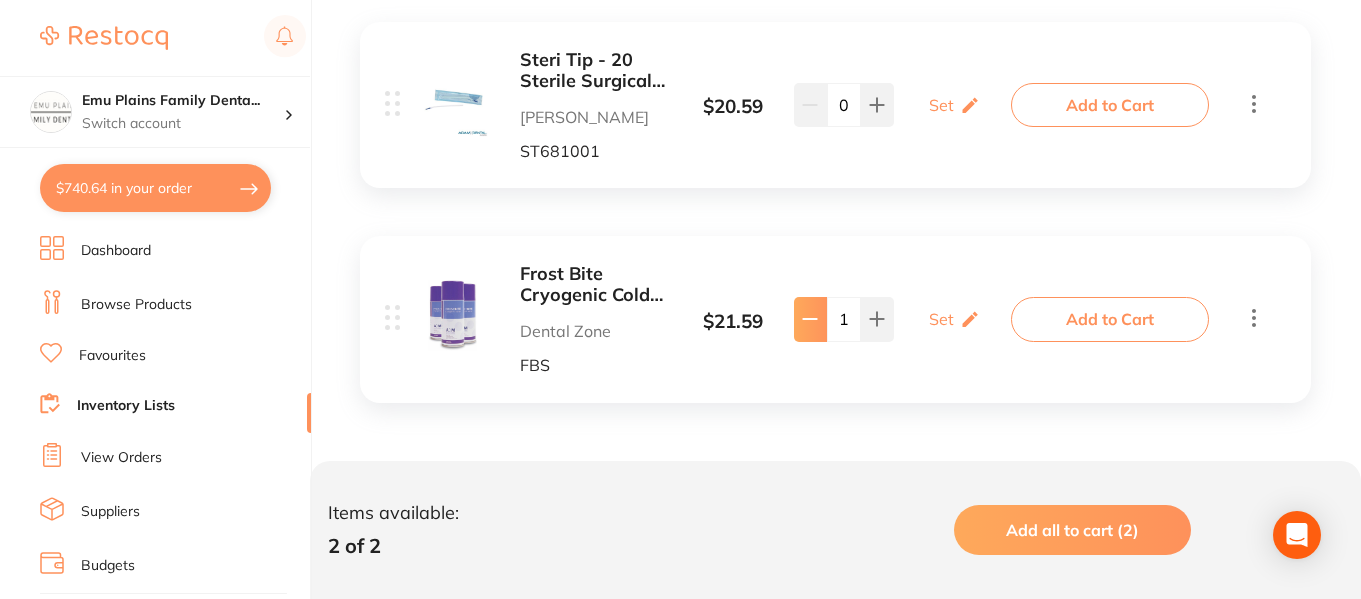 click 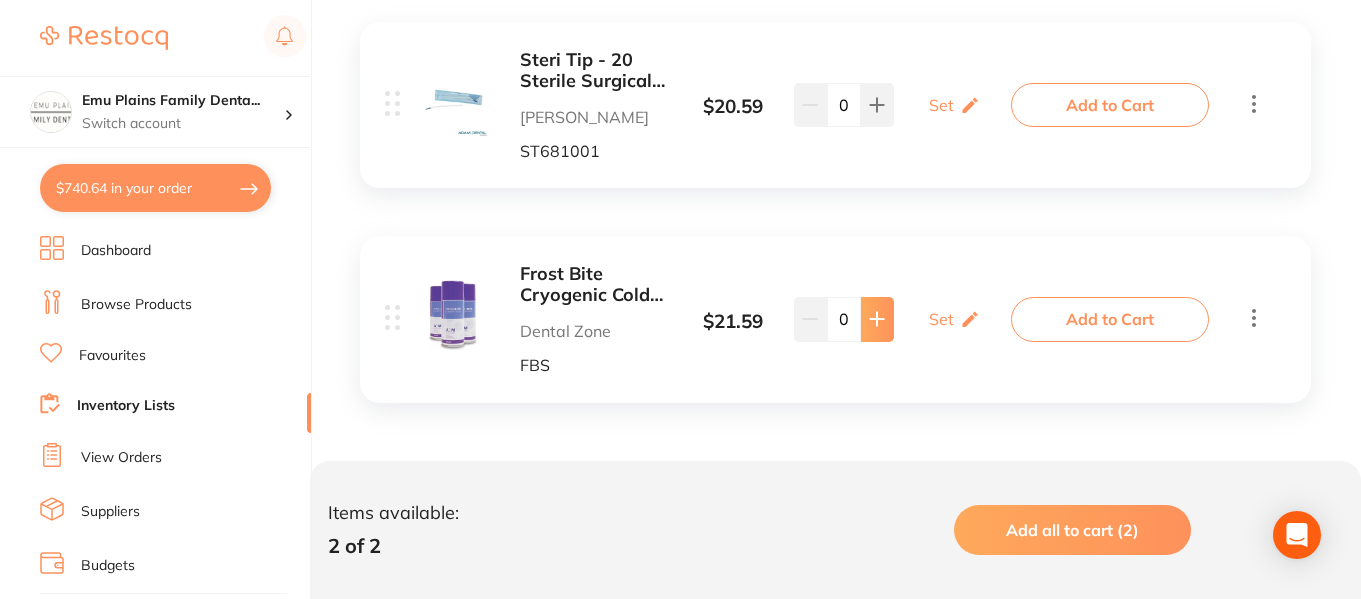 click 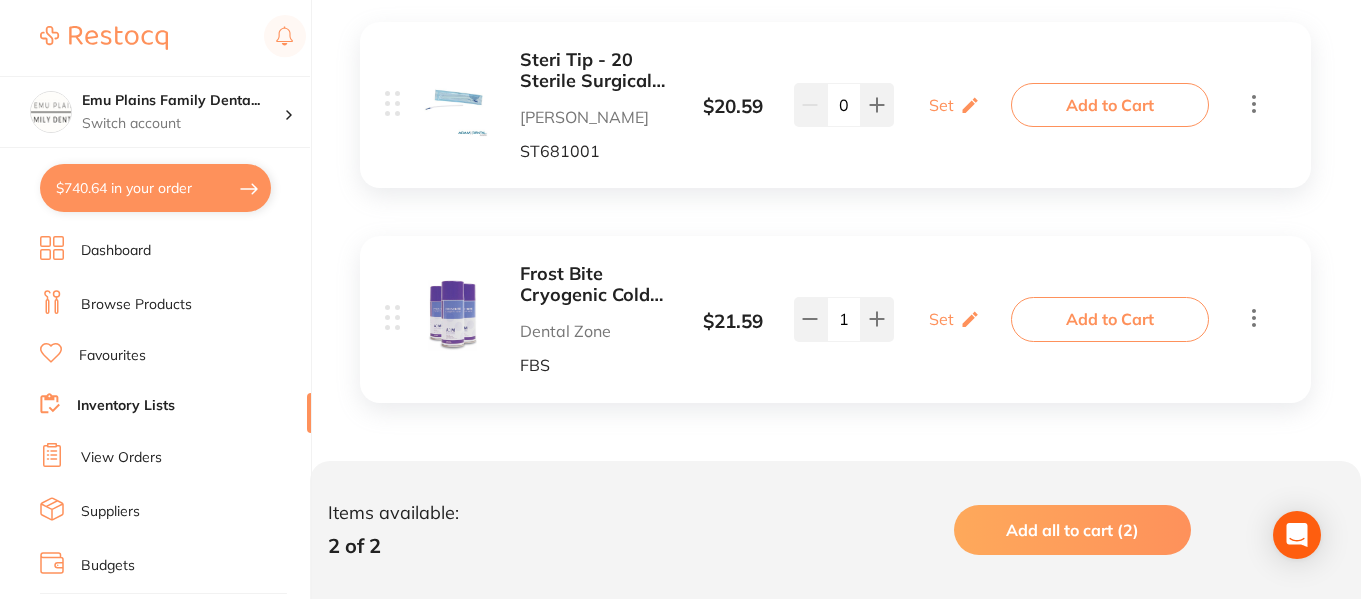 click on "Add to Cart" at bounding box center (1110, 319) 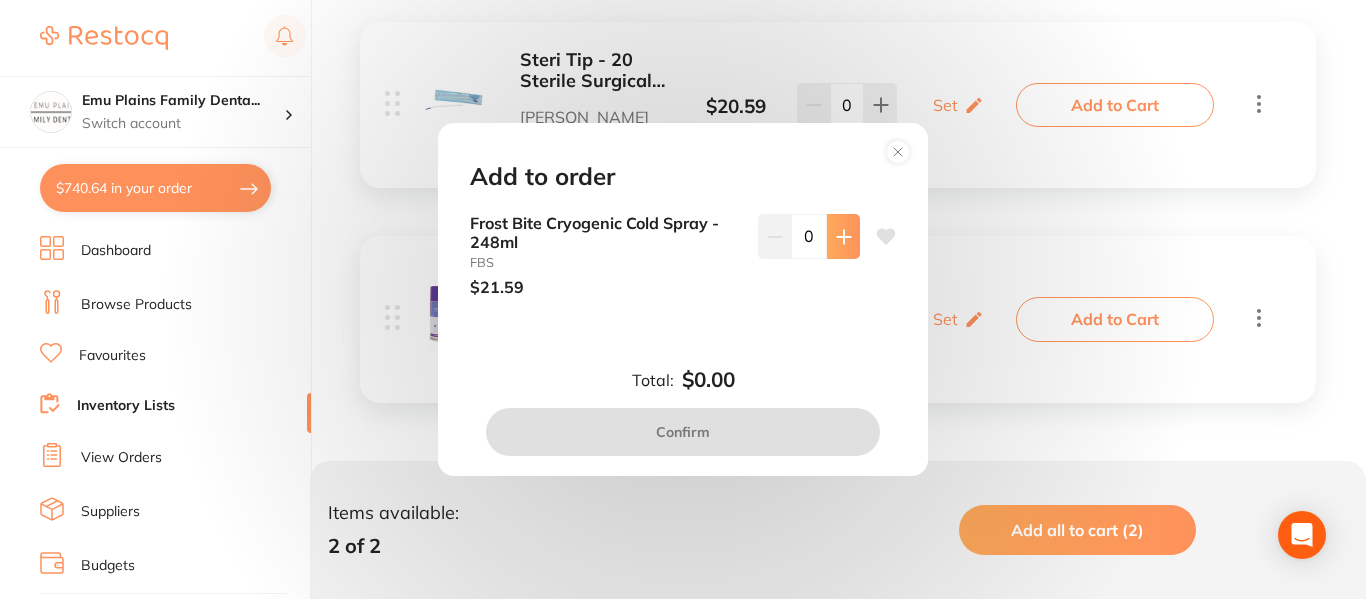 click 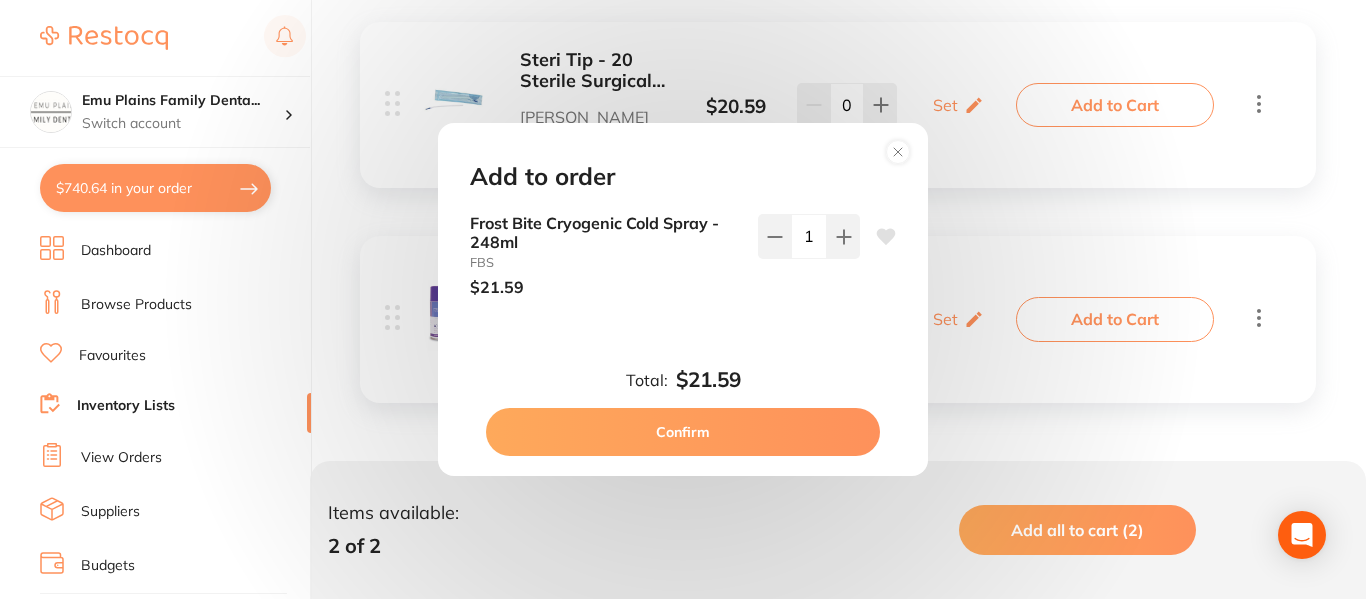 click on "Confirm" at bounding box center (683, 432) 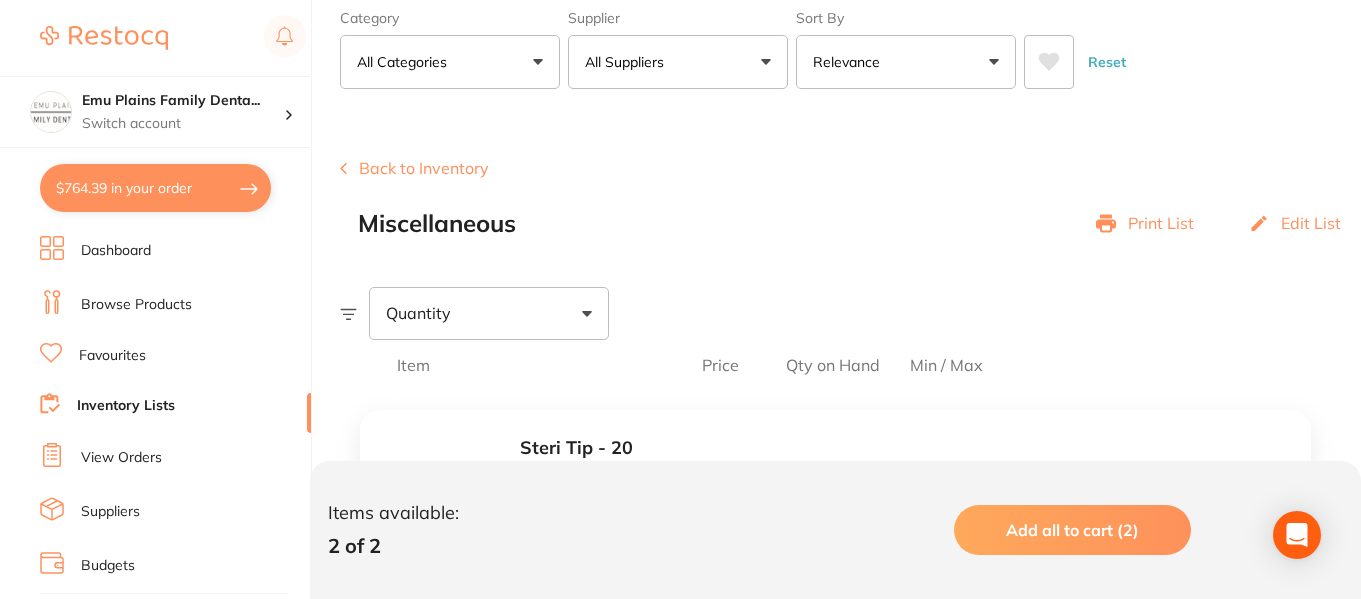 scroll, scrollTop: 0, scrollLeft: 0, axis: both 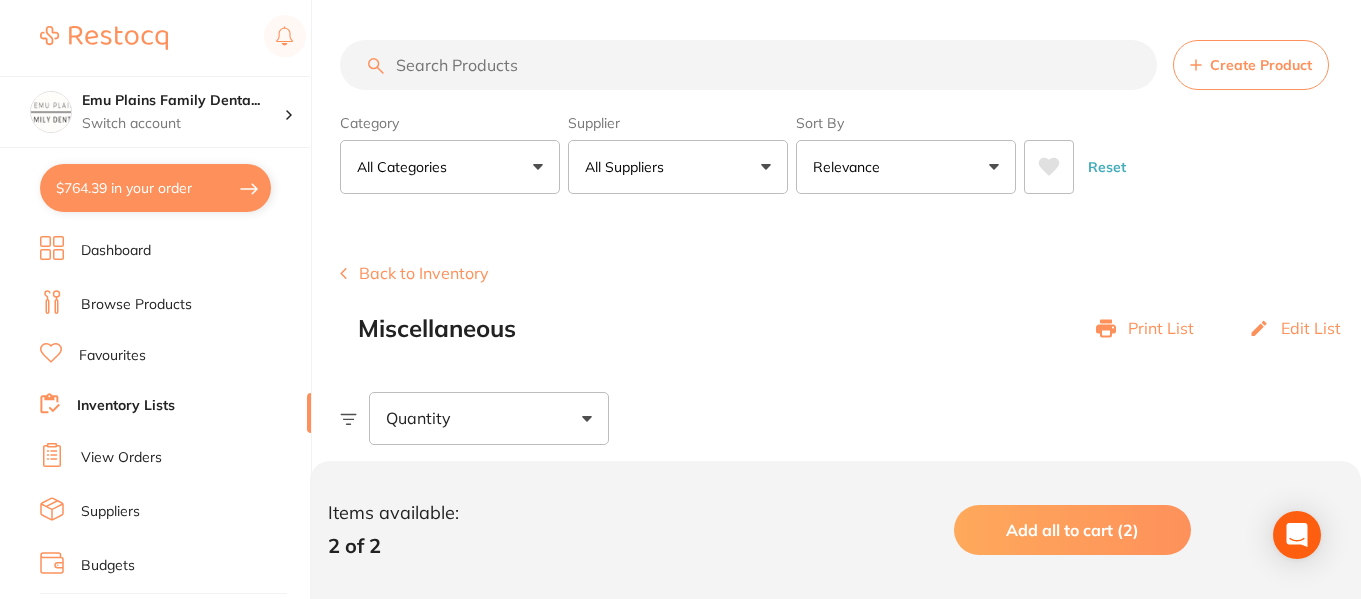 click on "Back to Inventory" at bounding box center (414, 273) 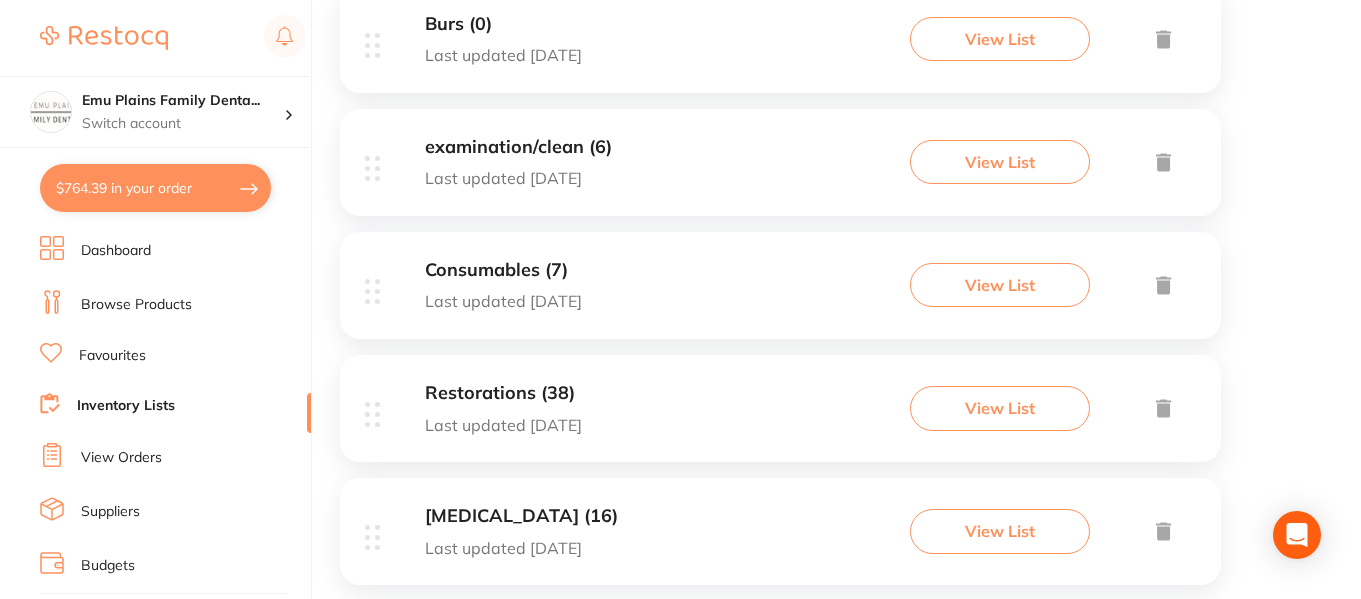 scroll, scrollTop: 1047, scrollLeft: 0, axis: vertical 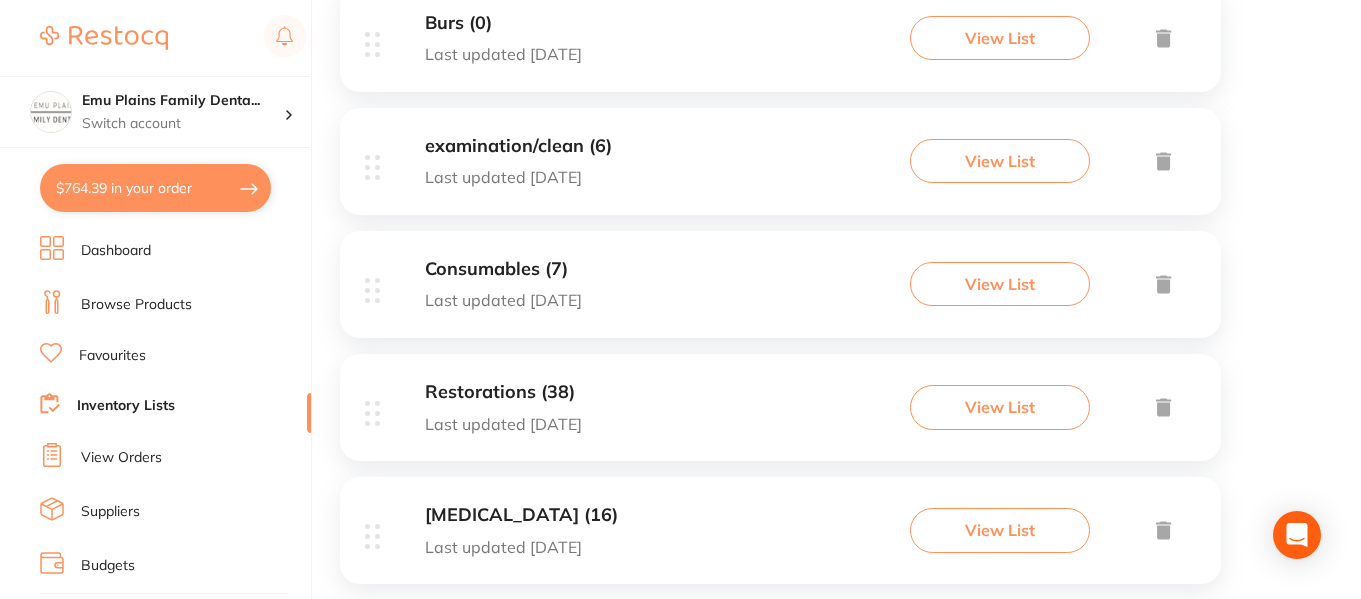 click on "Consumables  (7)" at bounding box center (503, 269) 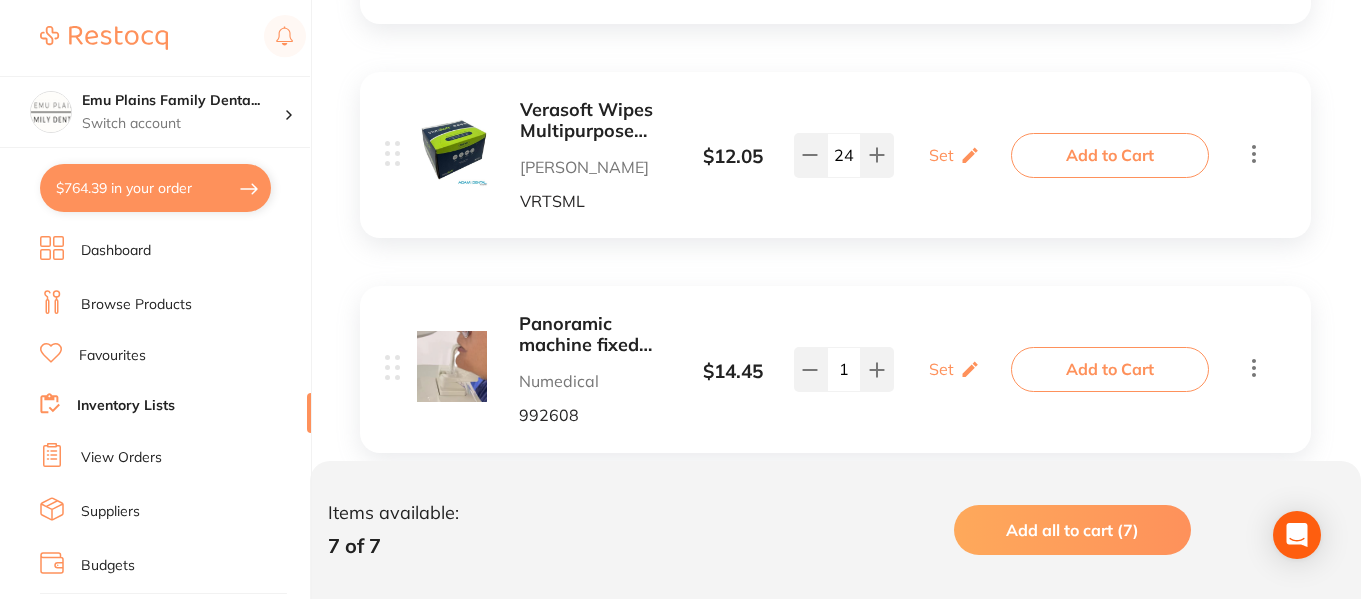 scroll, scrollTop: 1589, scrollLeft: 0, axis: vertical 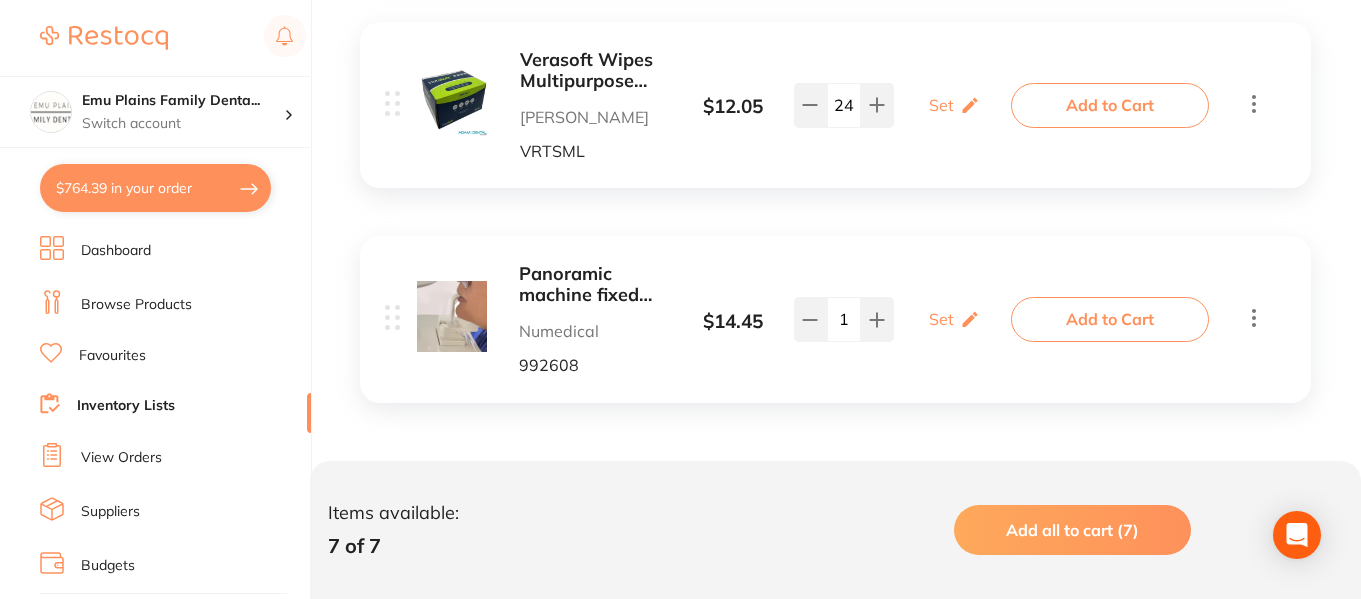 click on "Browse Products" at bounding box center (136, 305) 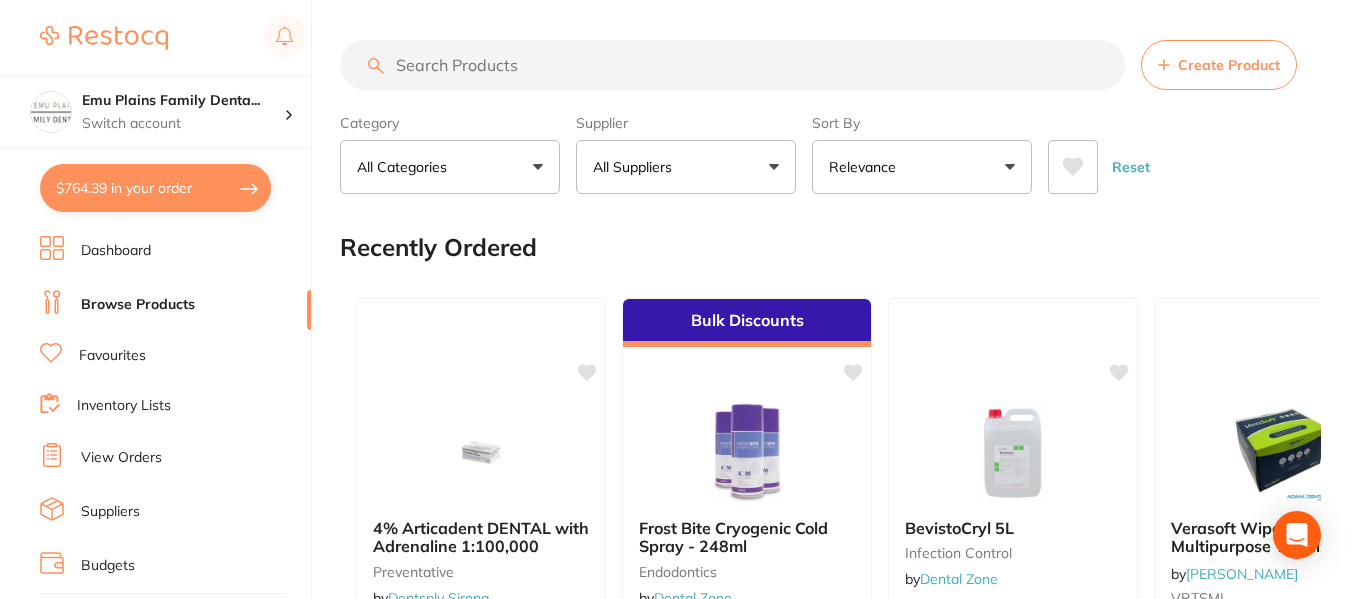 click at bounding box center [732, 65] 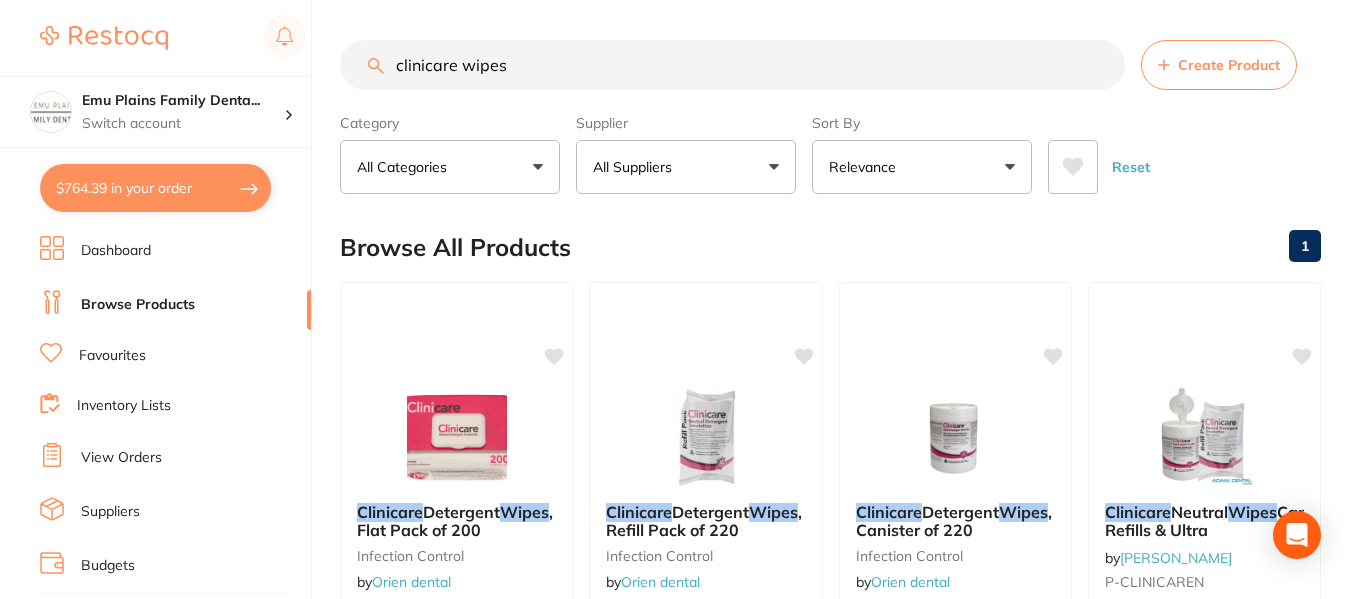 type on "clinicare wipes" 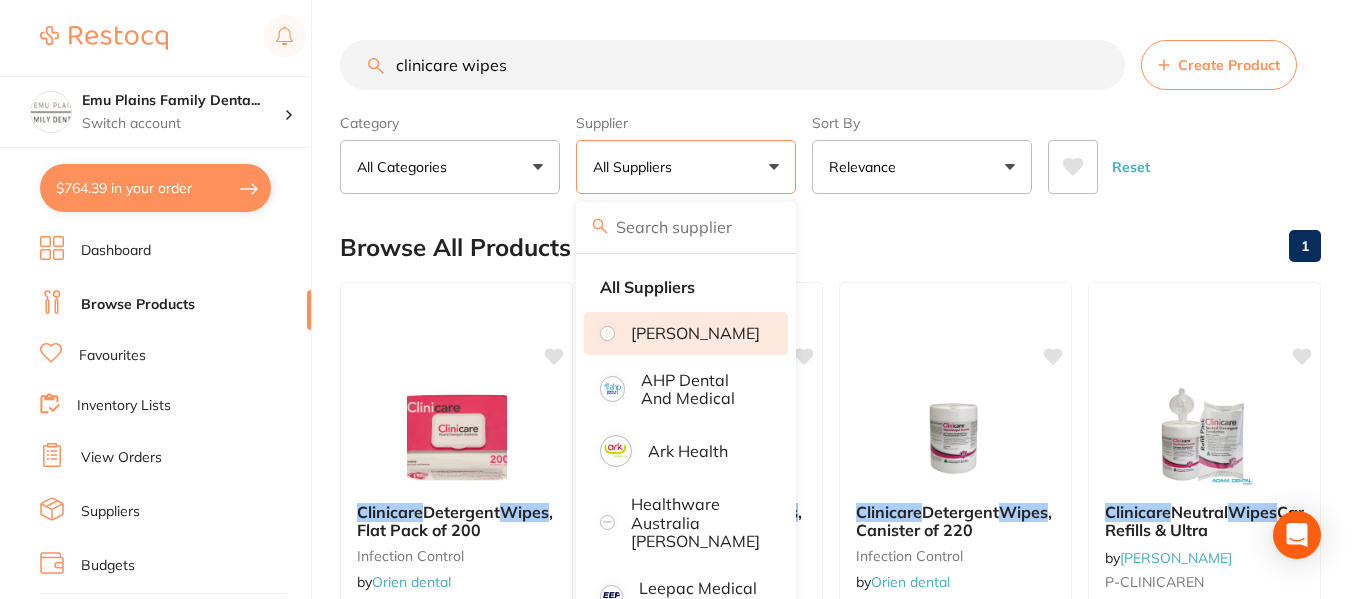 click on "[PERSON_NAME]" at bounding box center [695, 333] 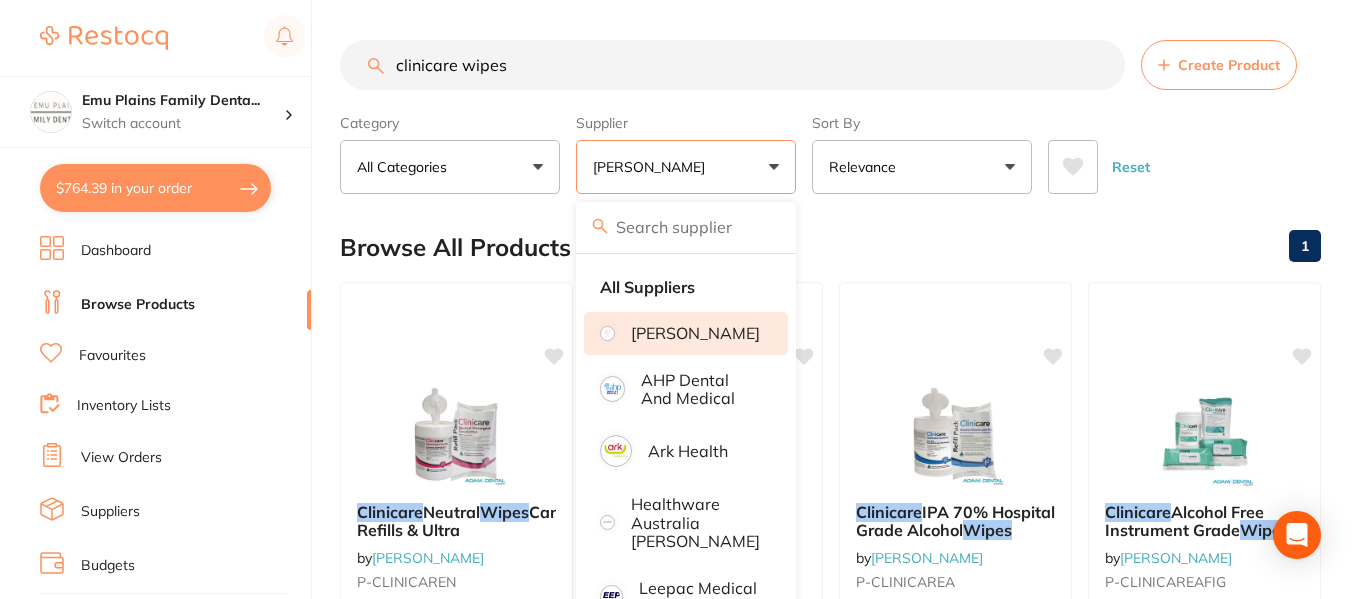 click on "Browse All Products 1" at bounding box center (830, 247) 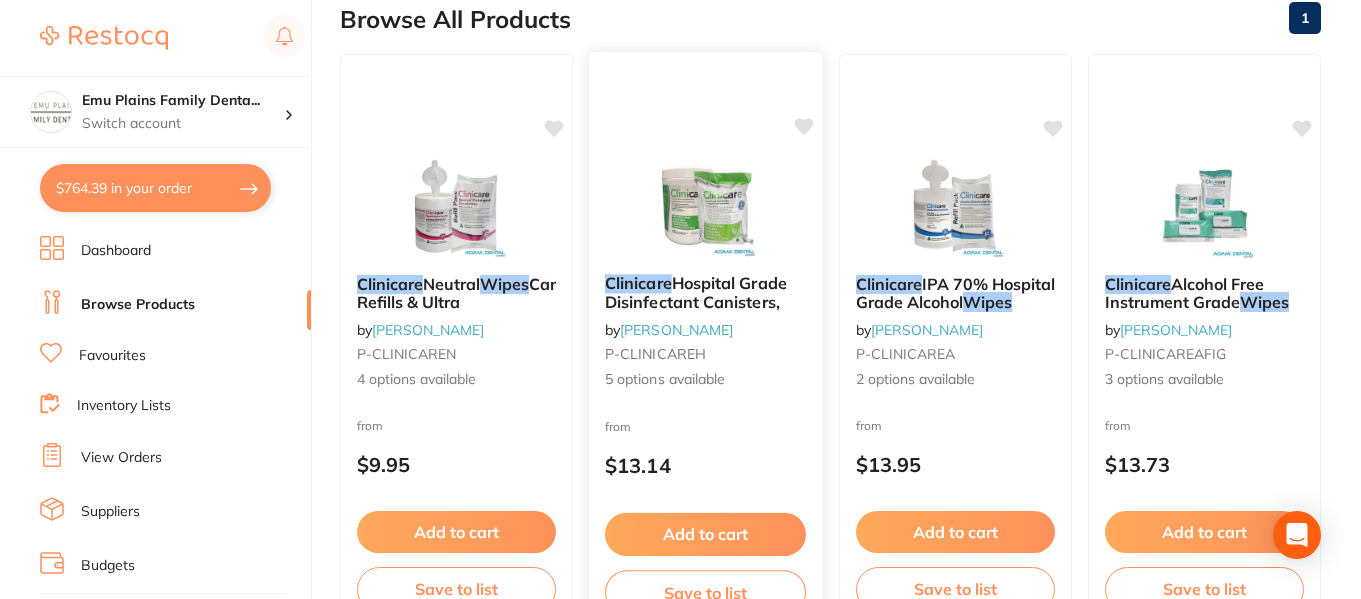 scroll, scrollTop: 230, scrollLeft: 0, axis: vertical 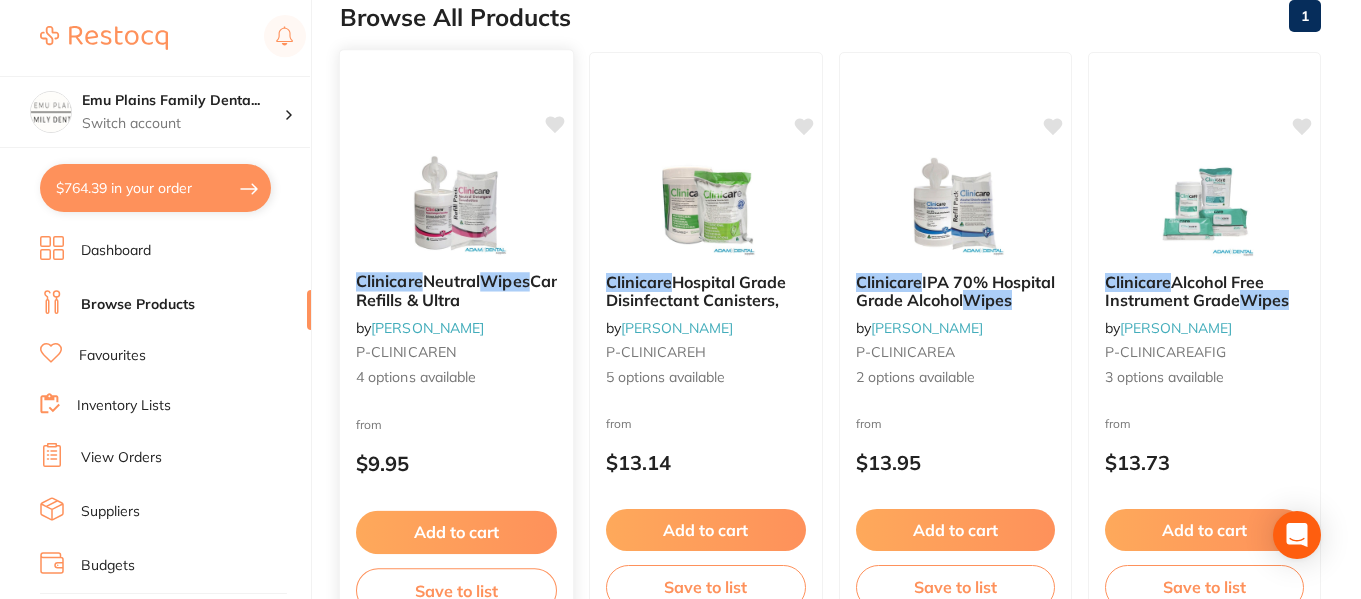 click at bounding box center [456, 205] 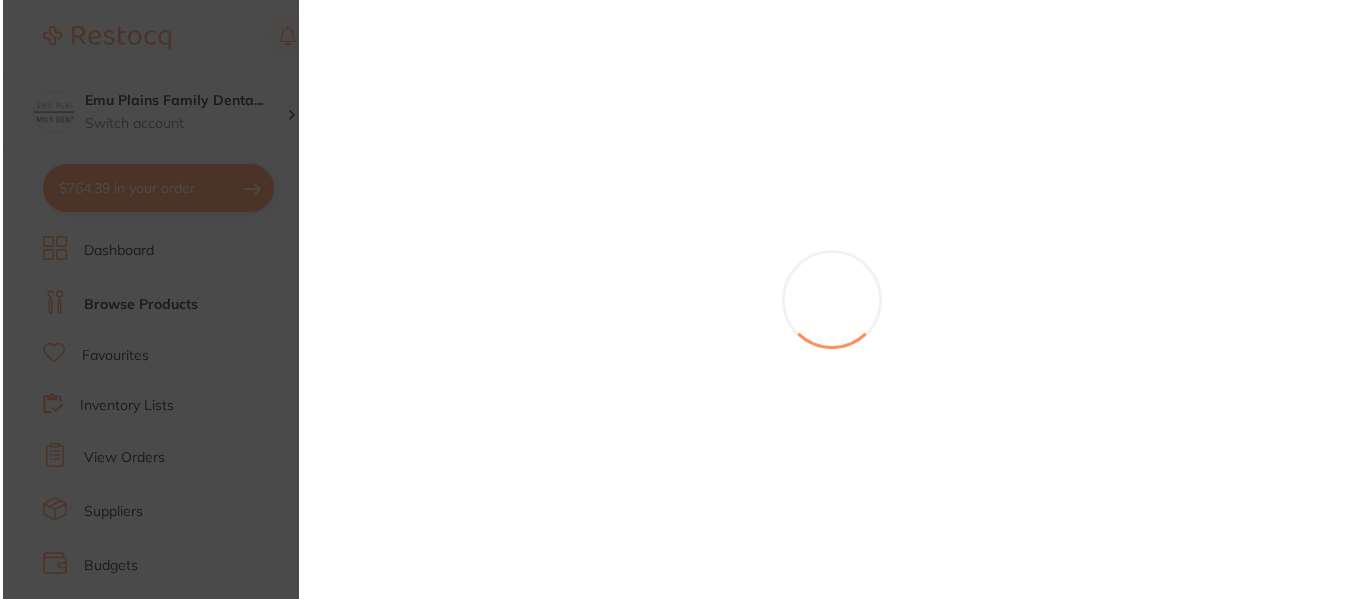 scroll, scrollTop: 0, scrollLeft: 0, axis: both 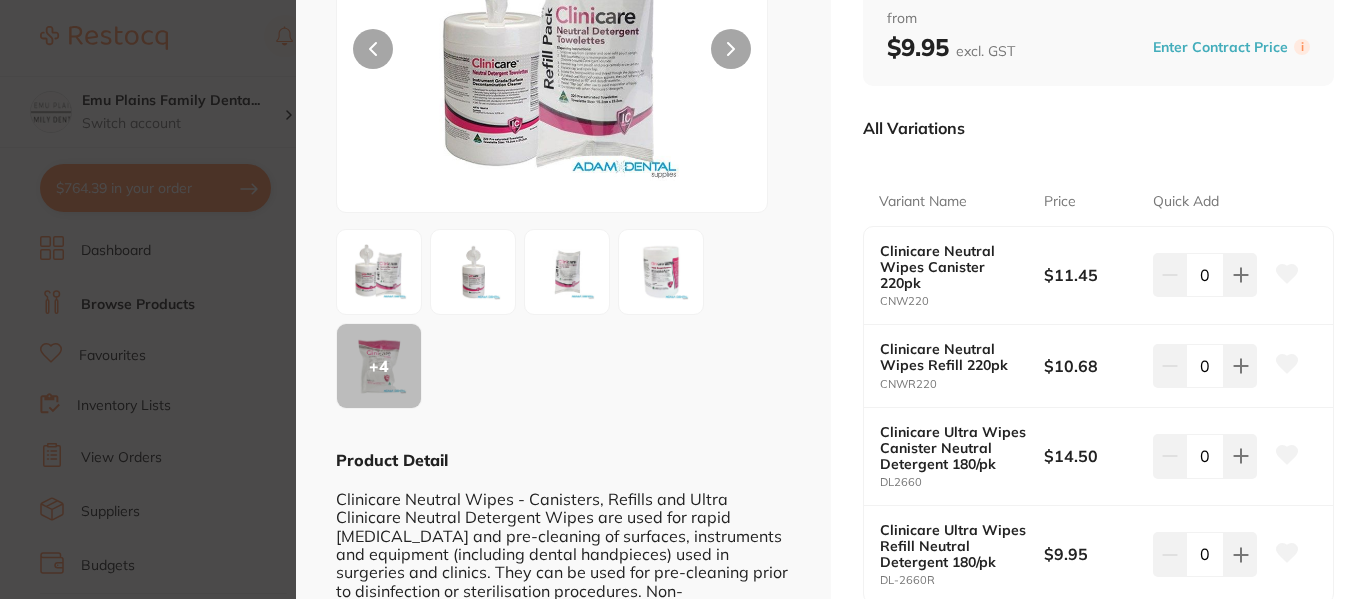 click at bounding box center [473, 272] 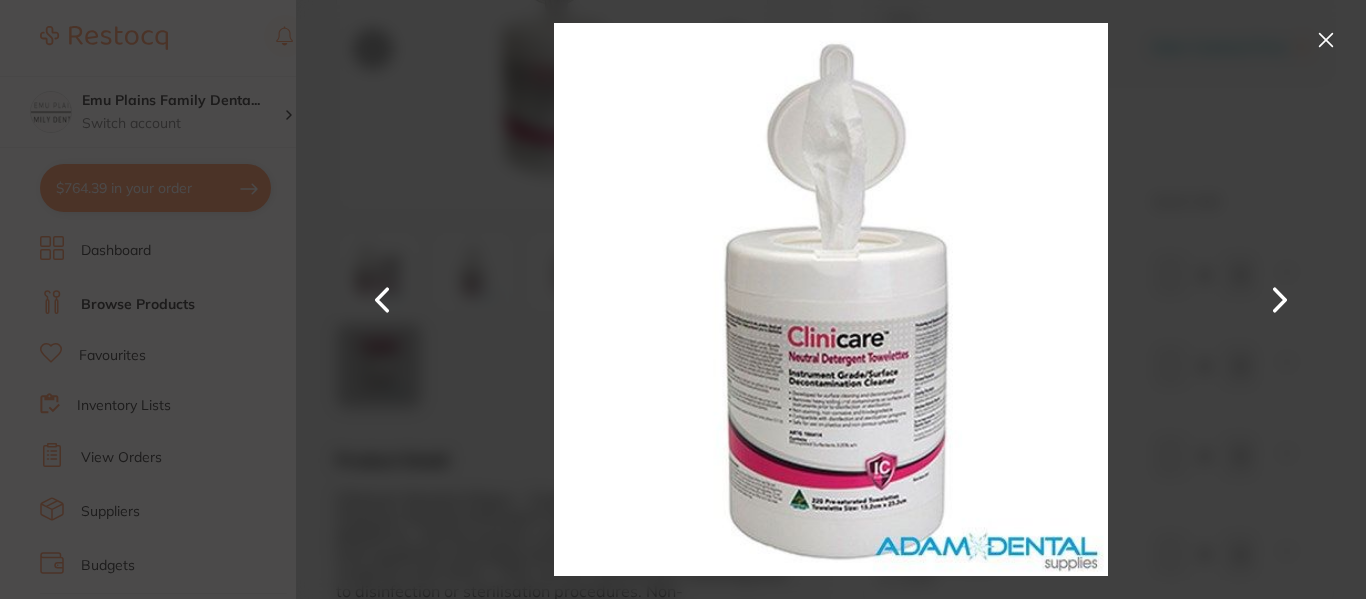 click at bounding box center [1280, 300] 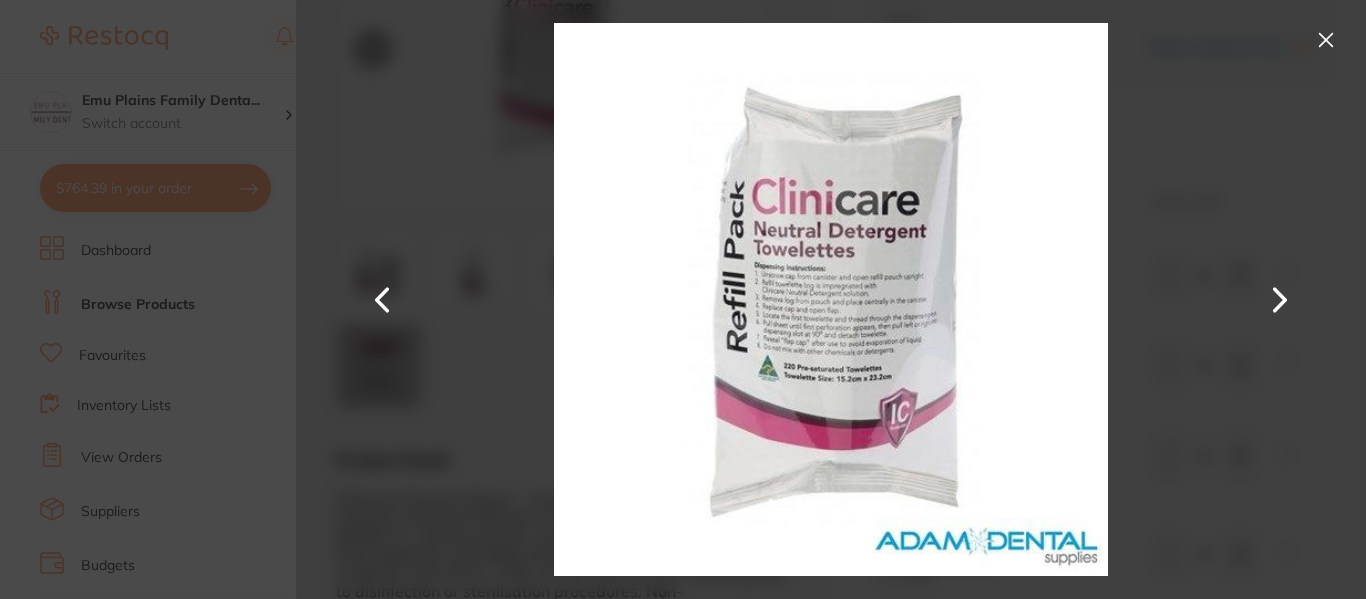 click at bounding box center (1280, 300) 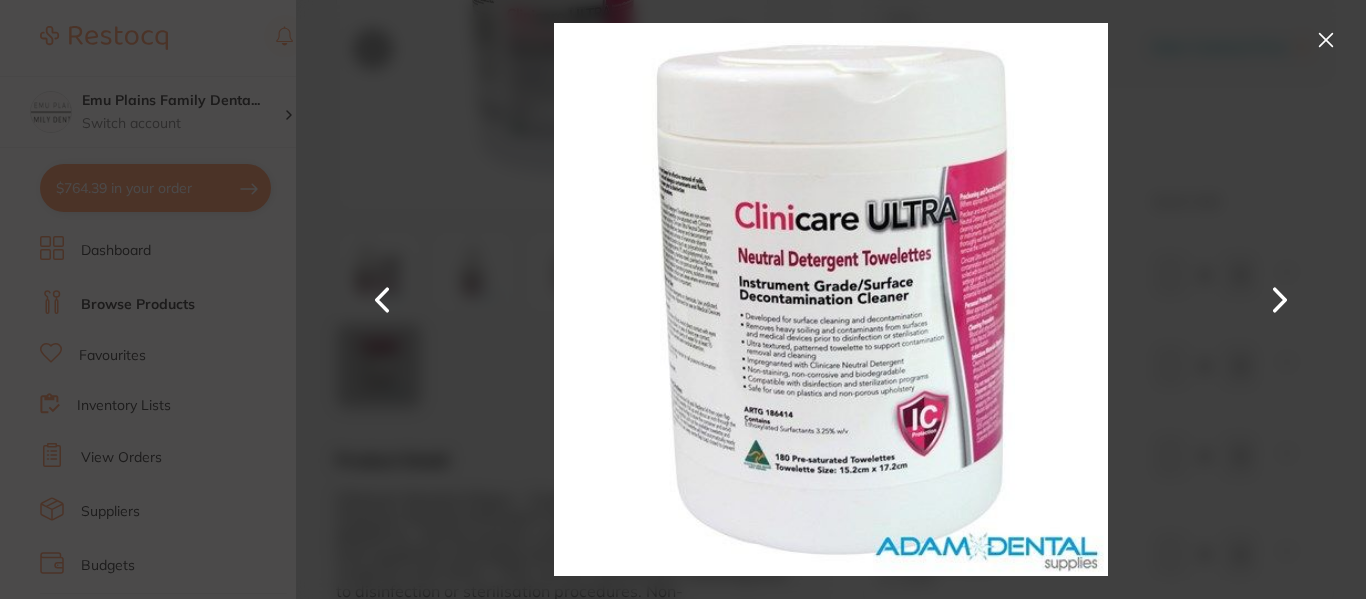 click at bounding box center (1280, 300) 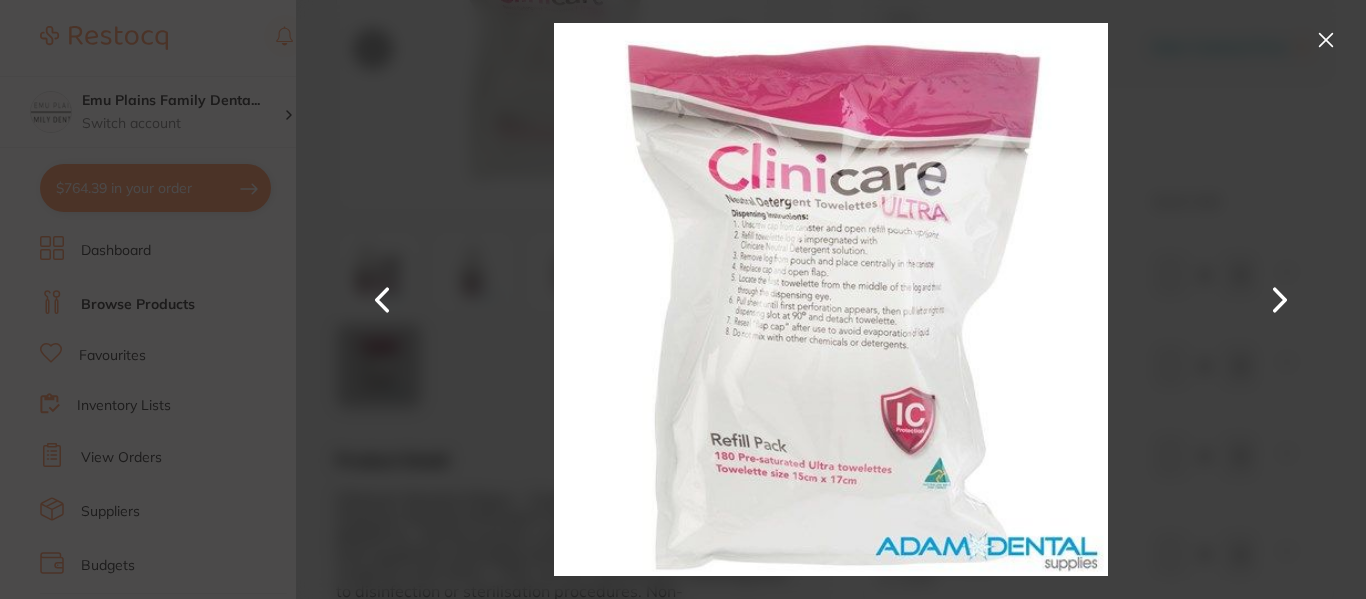 click at bounding box center (1280, 300) 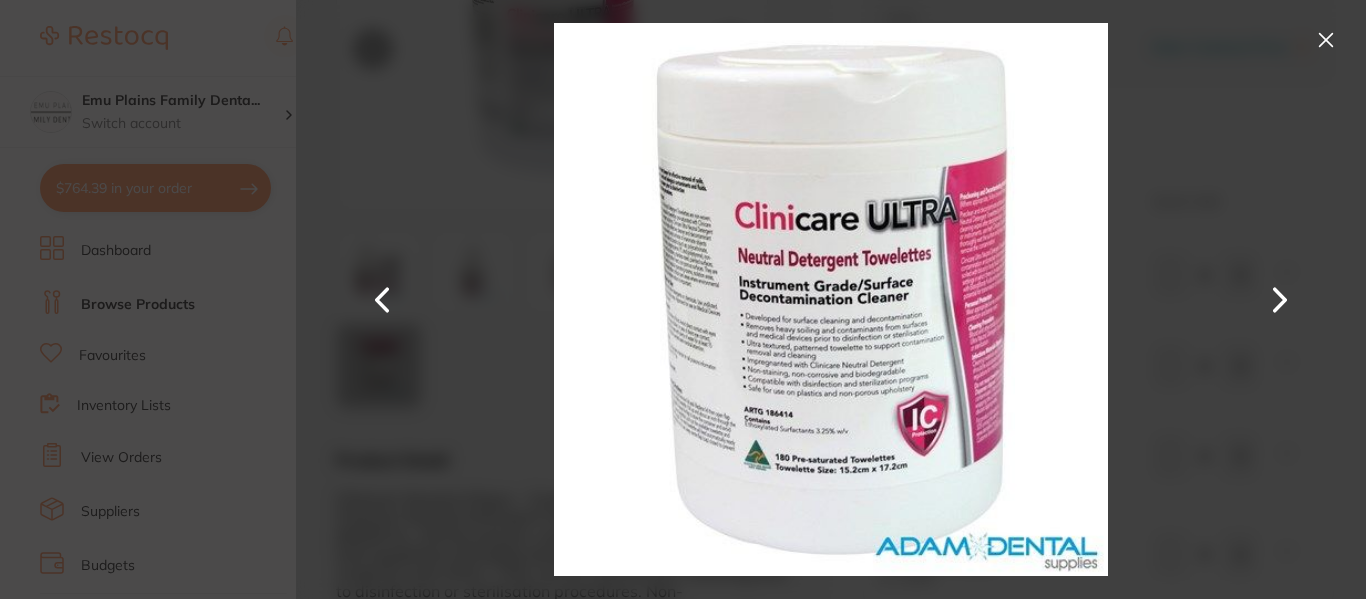 click at bounding box center (1326, 40) 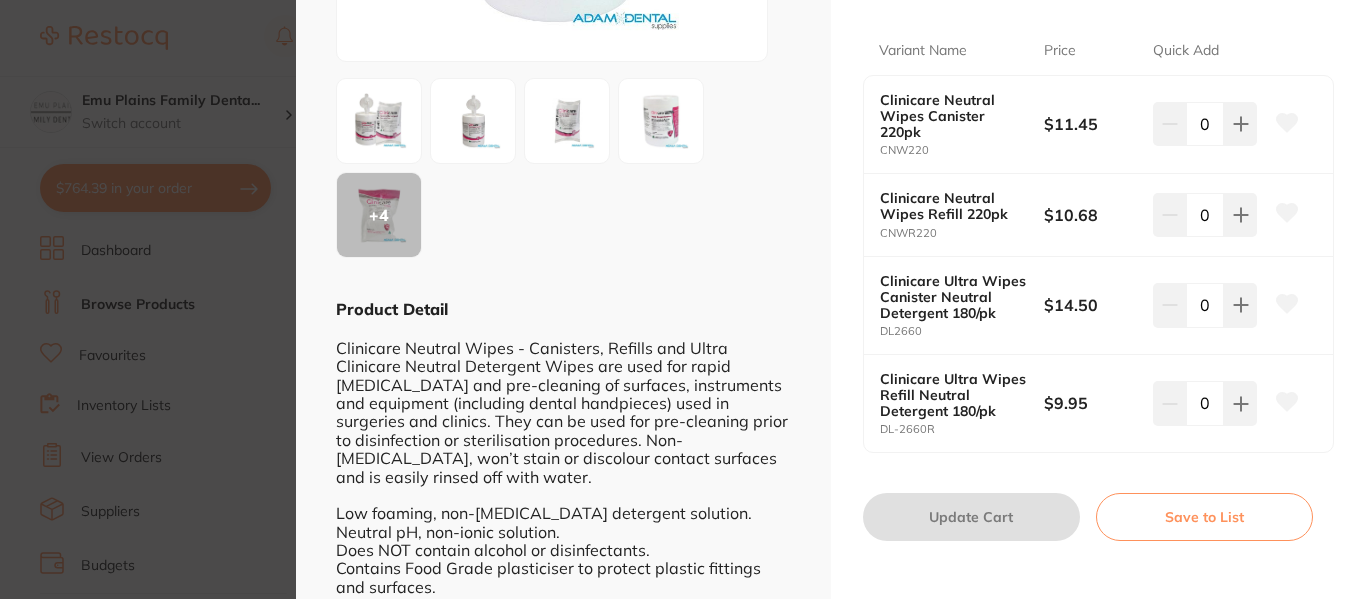 scroll, scrollTop: 391, scrollLeft: 0, axis: vertical 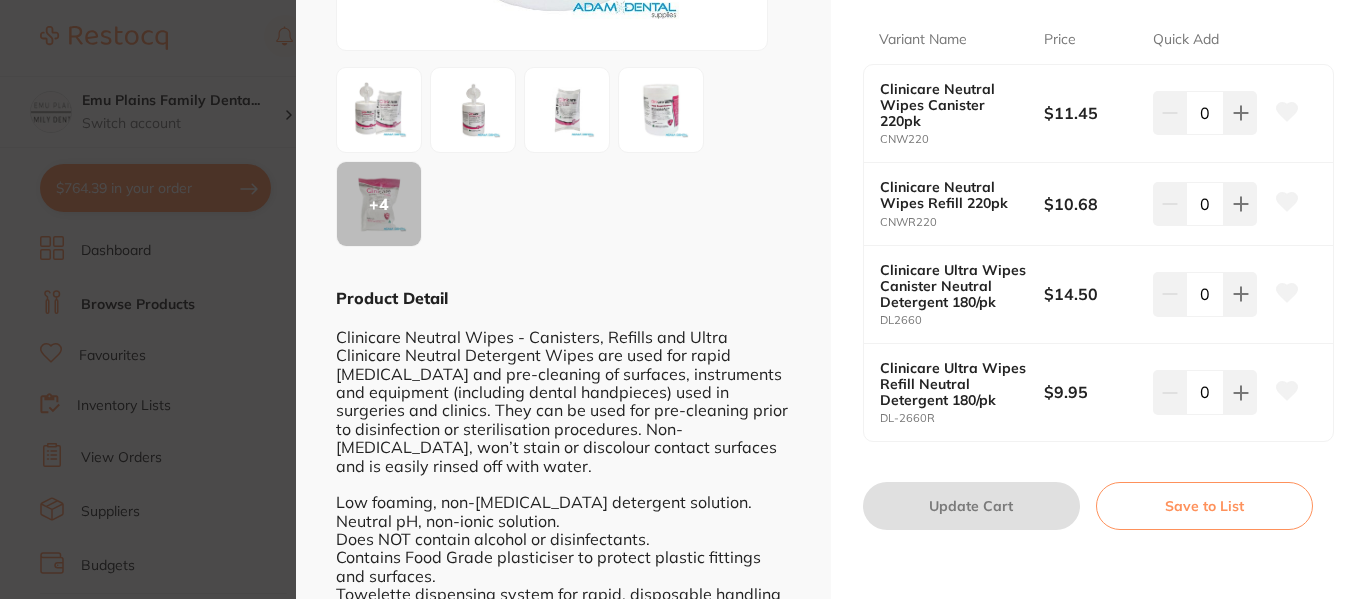 click on "Clinicare Ultra Wipes Refill Neutral Detergent 180/pk" at bounding box center [953, 384] 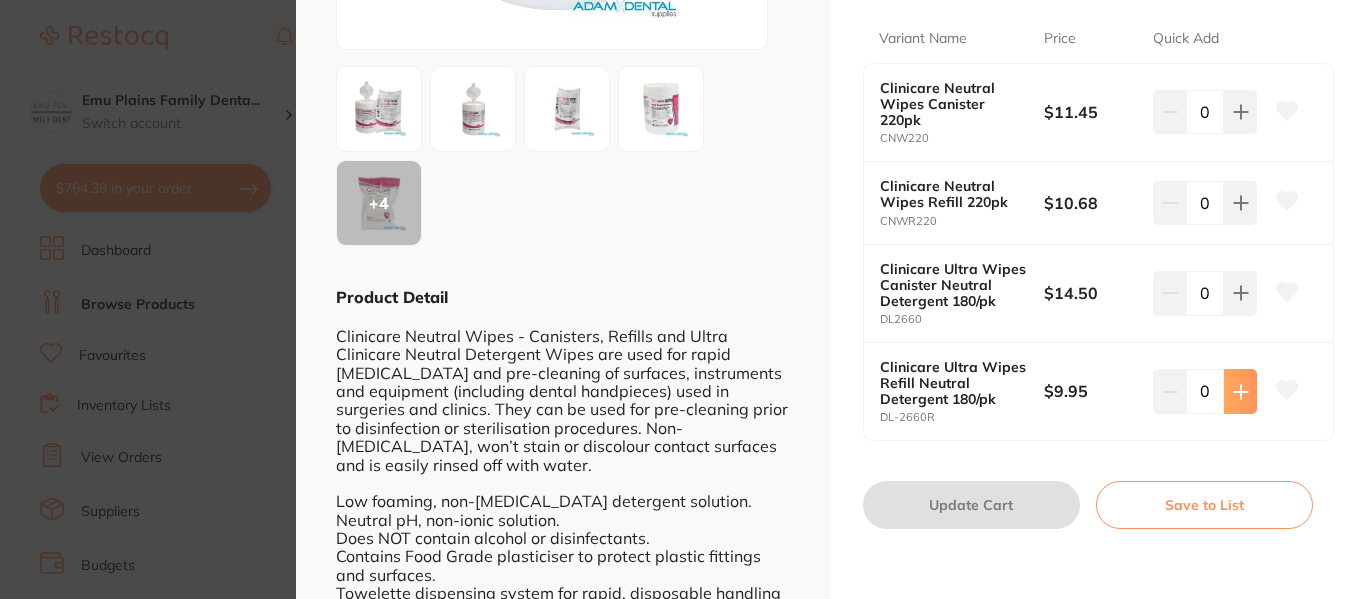 click 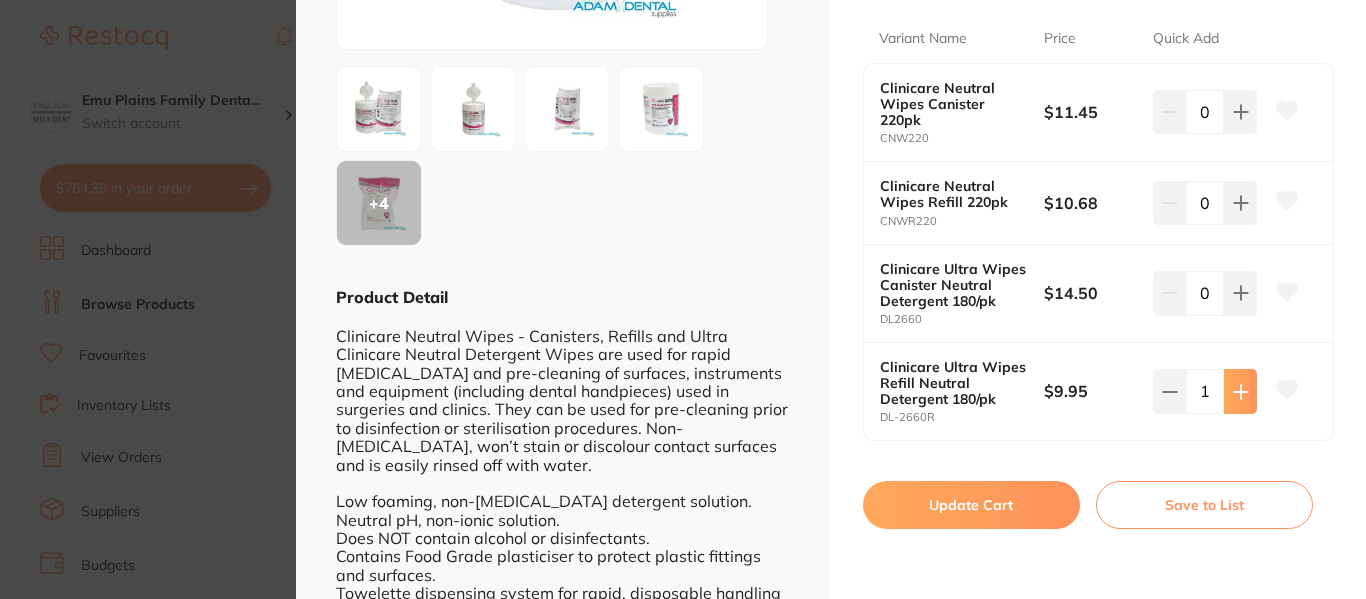 click 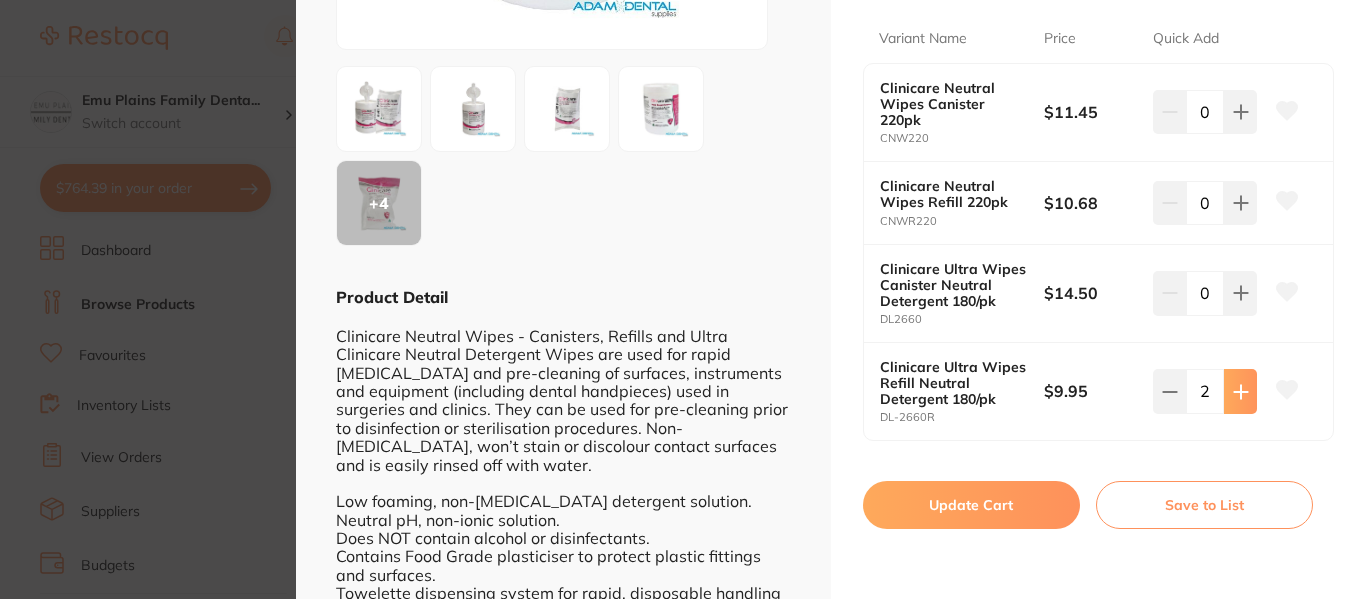click 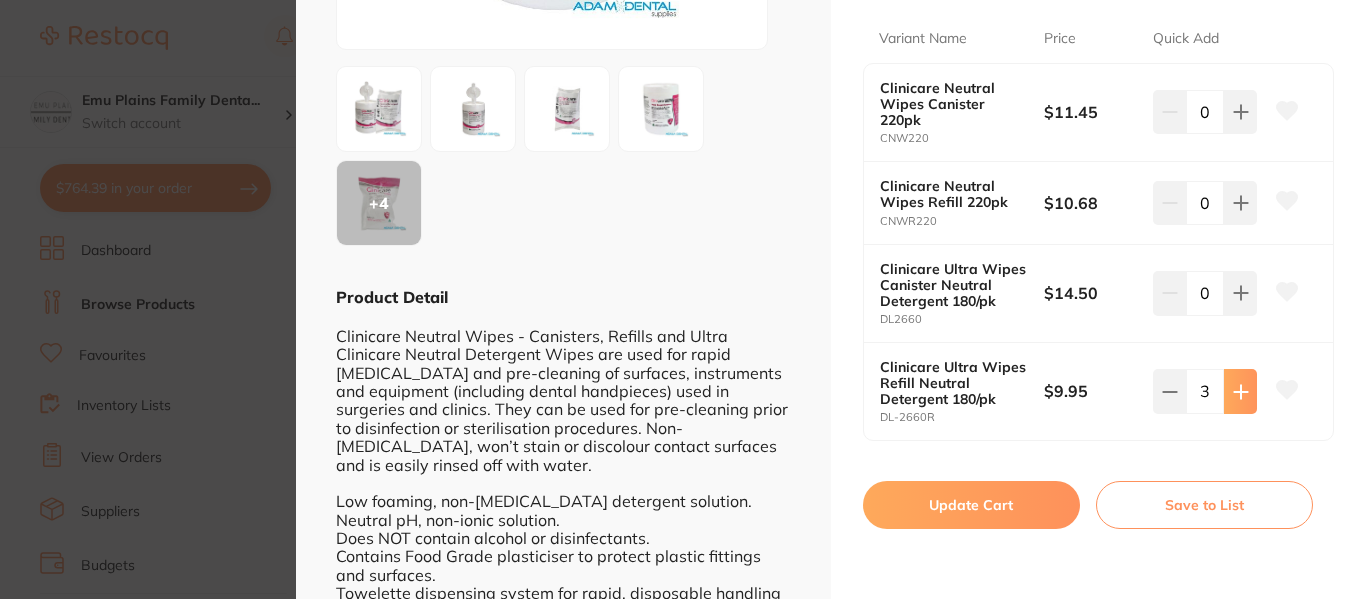 click 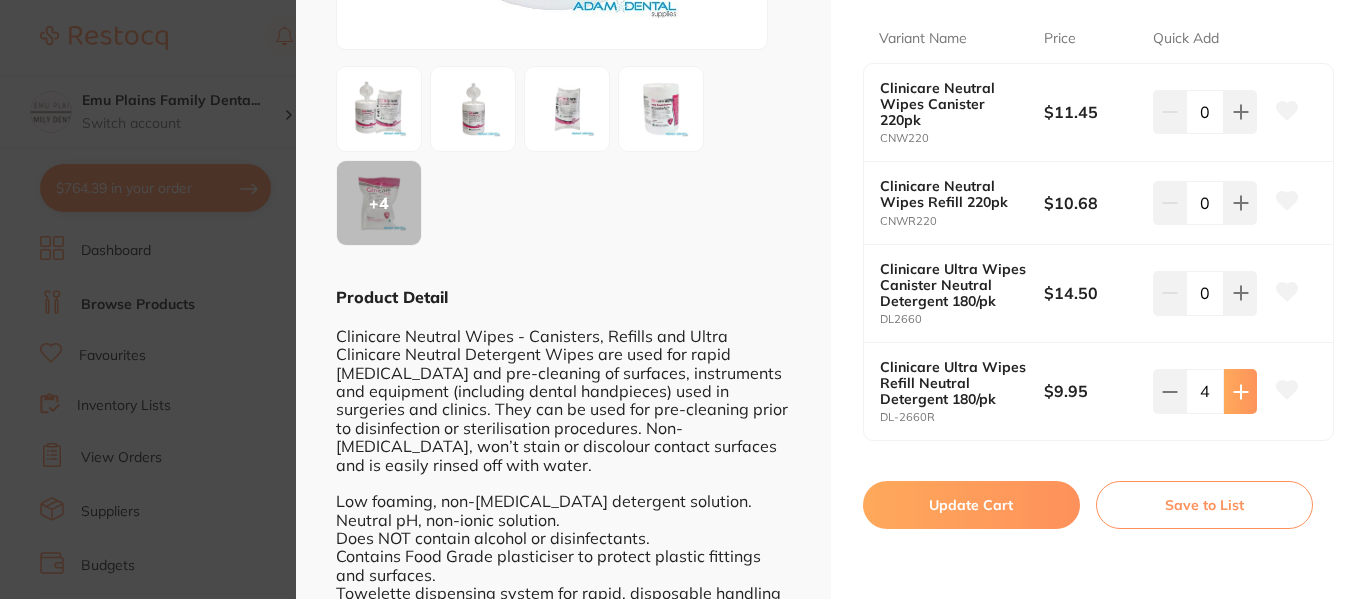 click 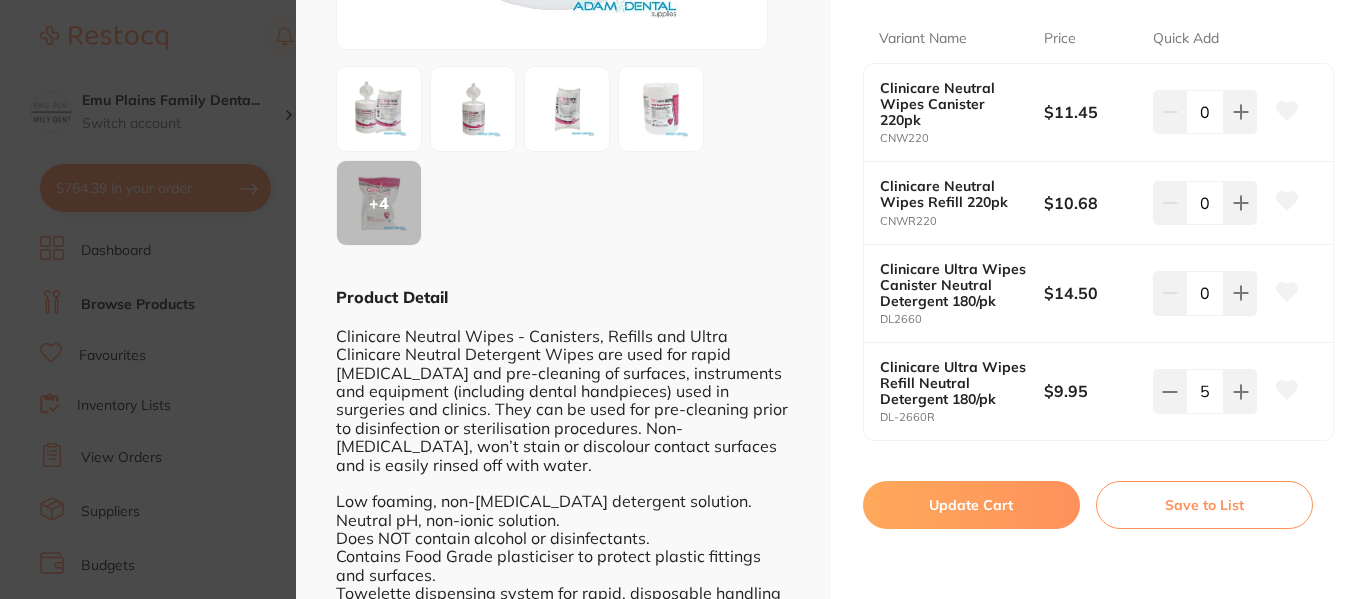 click at bounding box center (567, 109) 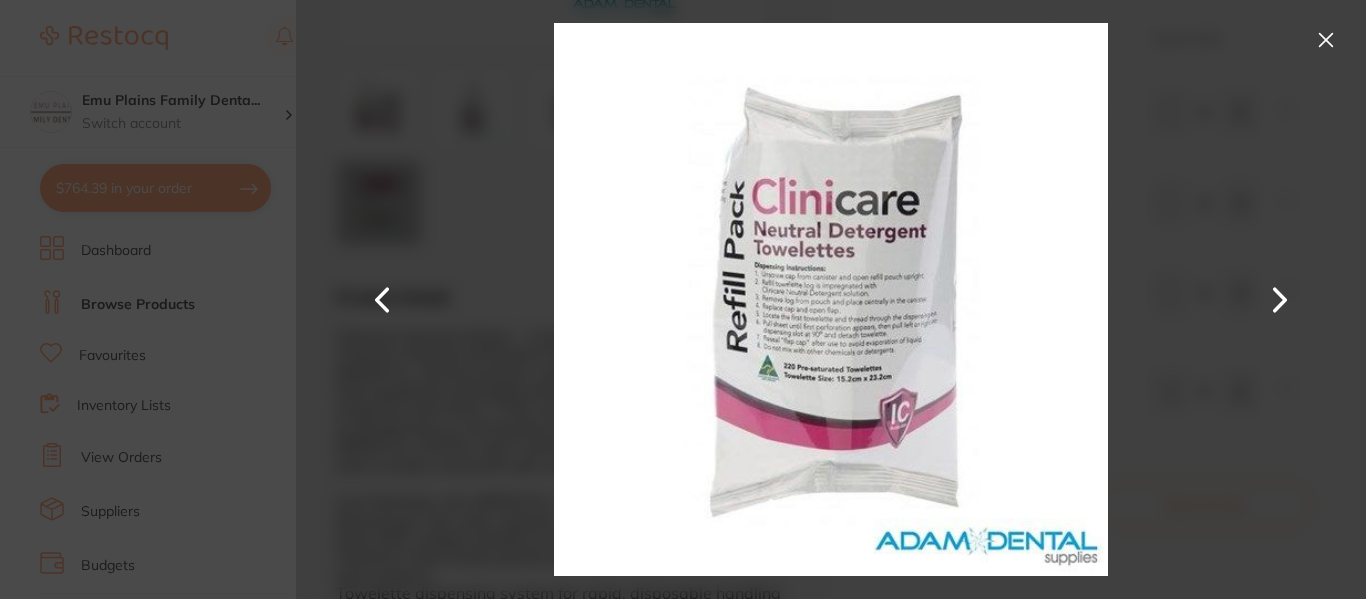 click at bounding box center [1280, 300] 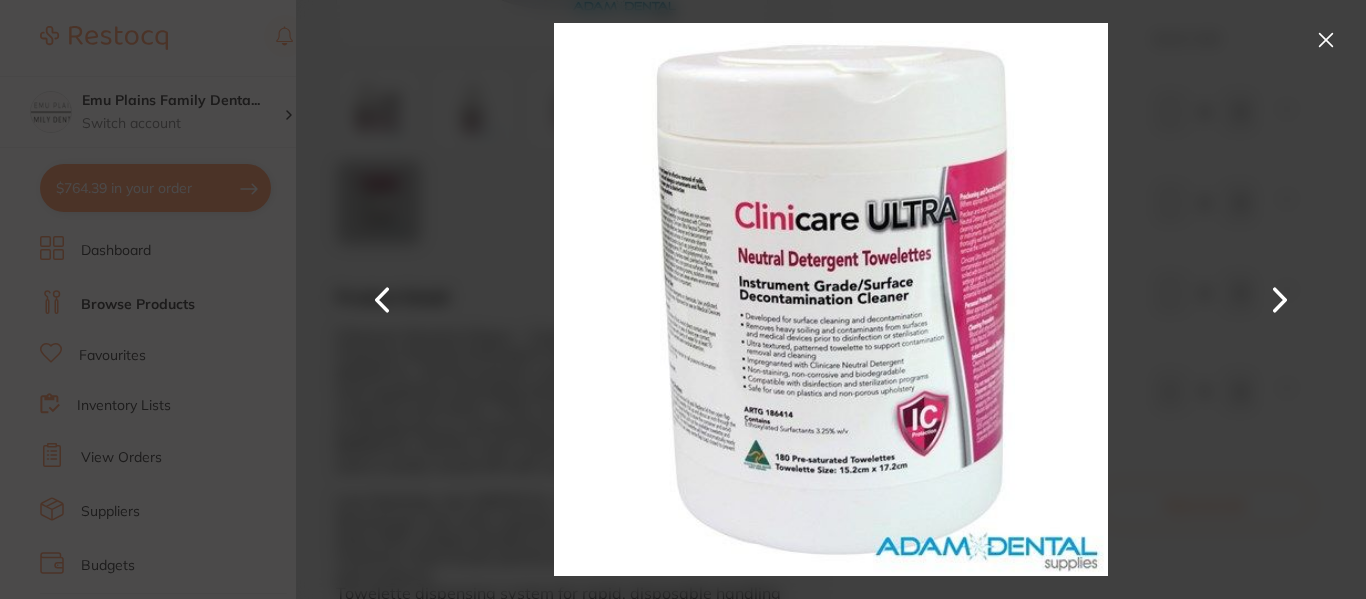 click at bounding box center [1280, 300] 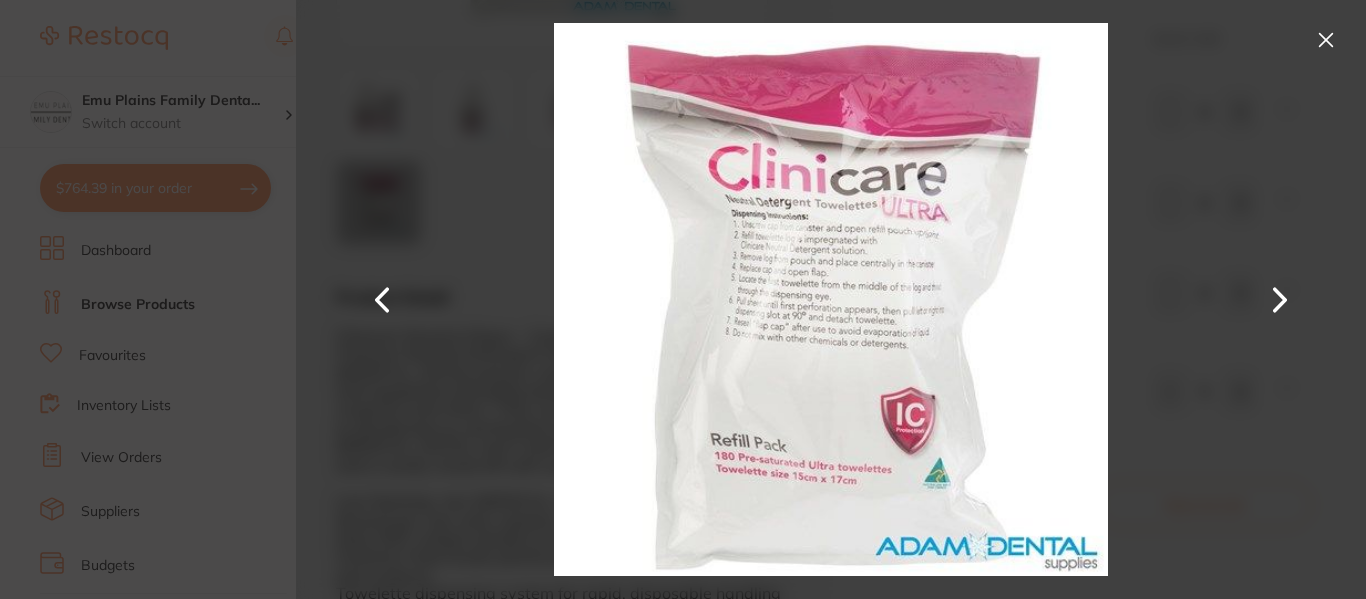 click at bounding box center [1280, 300] 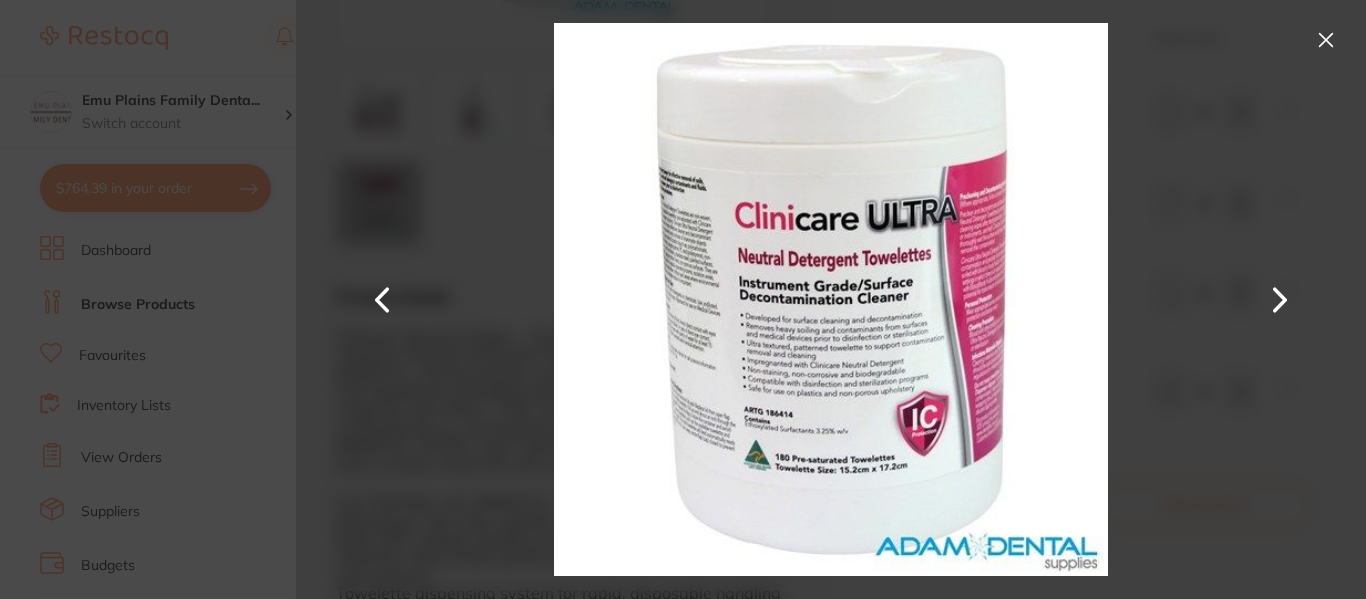 click at bounding box center [1280, 300] 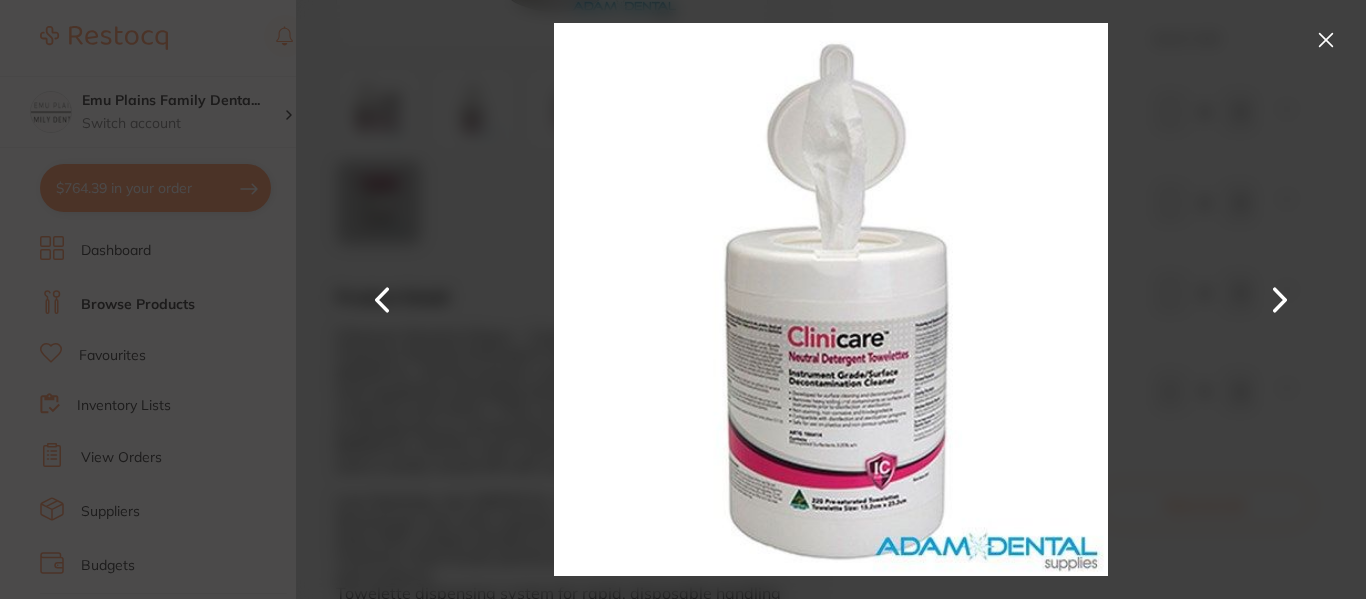 click at bounding box center (1280, 300) 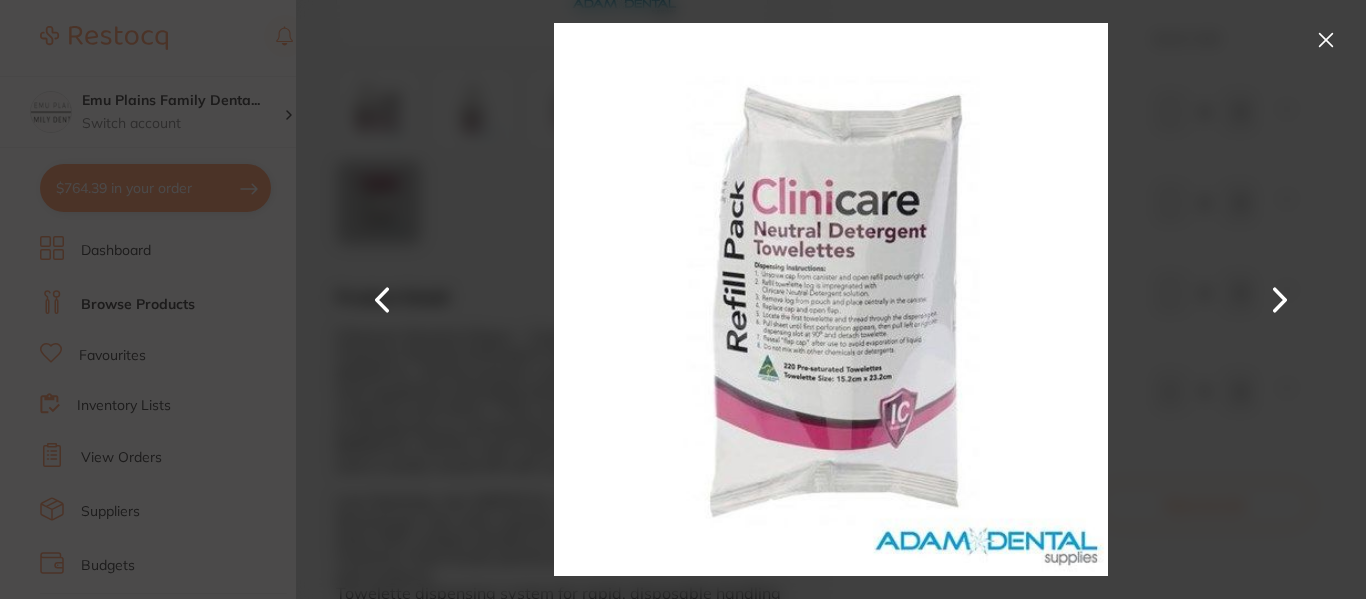 click at bounding box center (1280, 300) 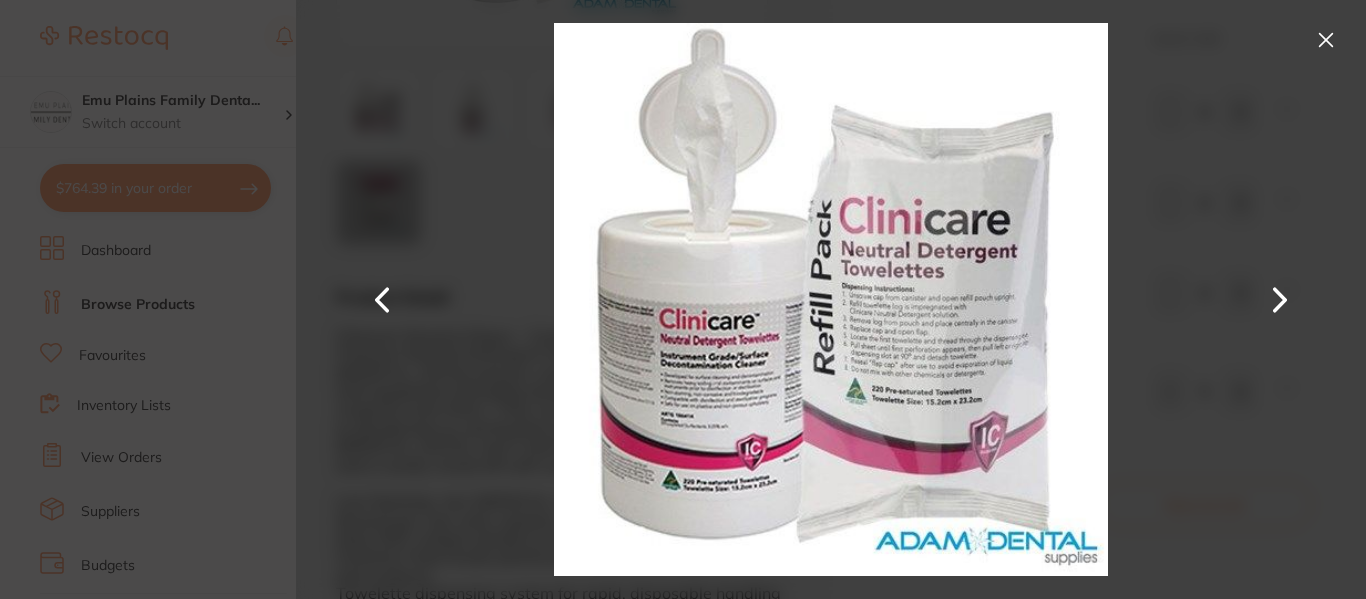 click at bounding box center (1326, 40) 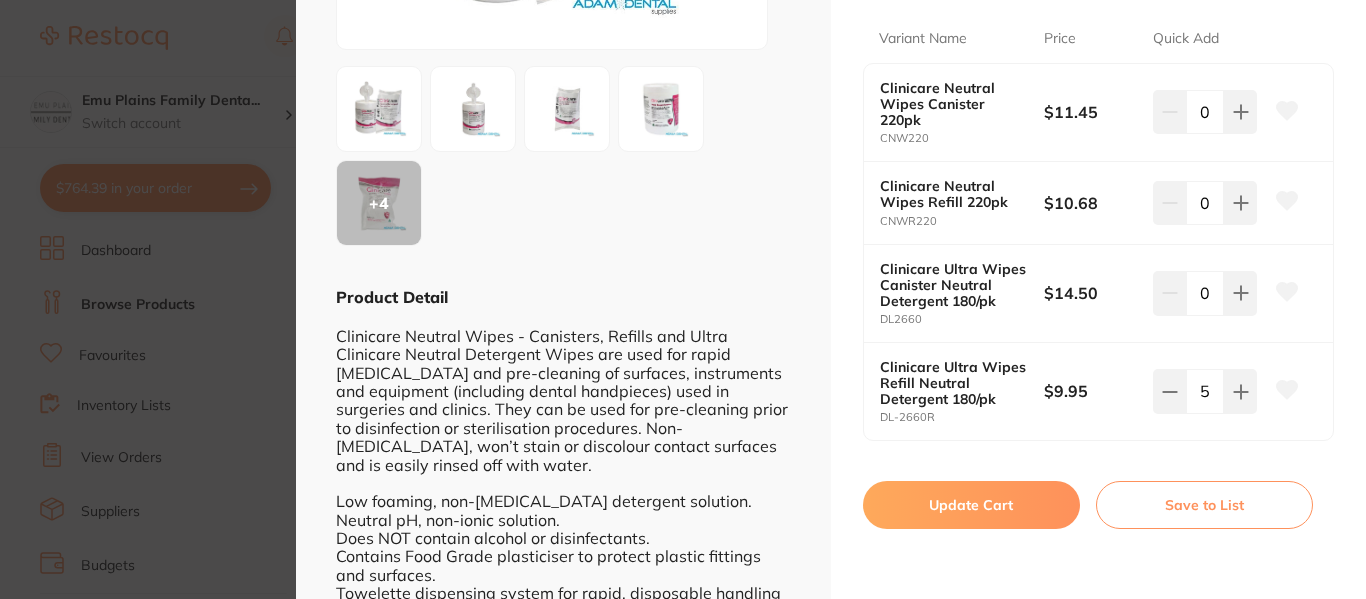 scroll, scrollTop: 1, scrollLeft: 0, axis: vertical 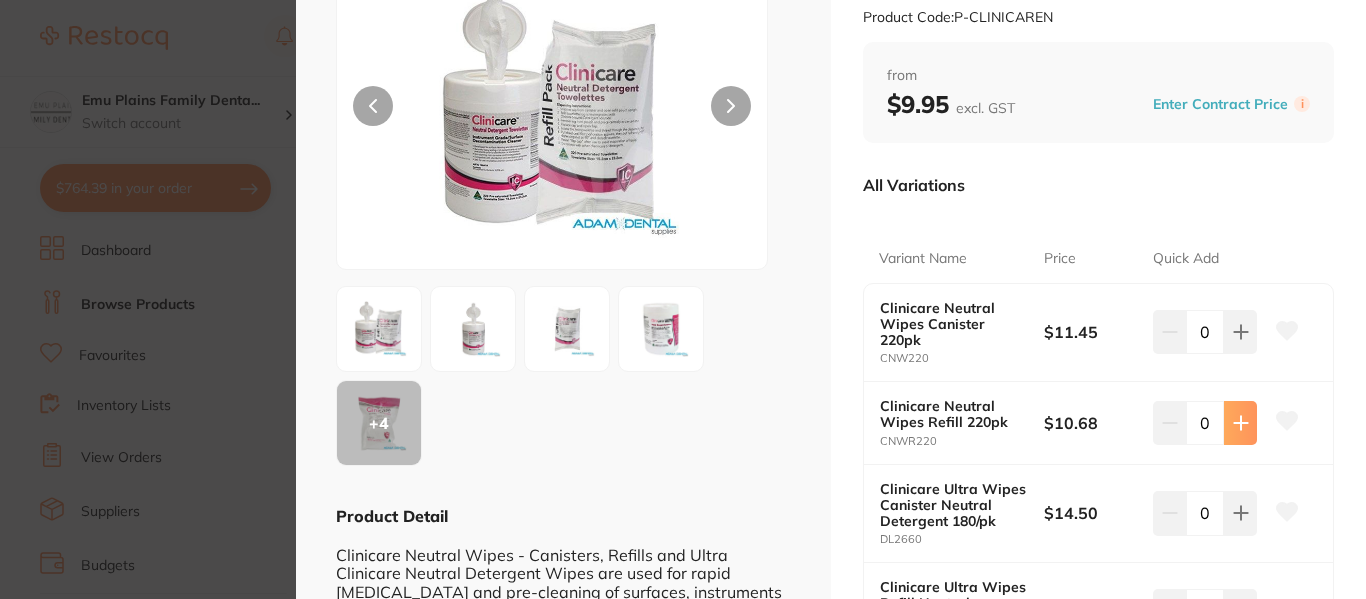click 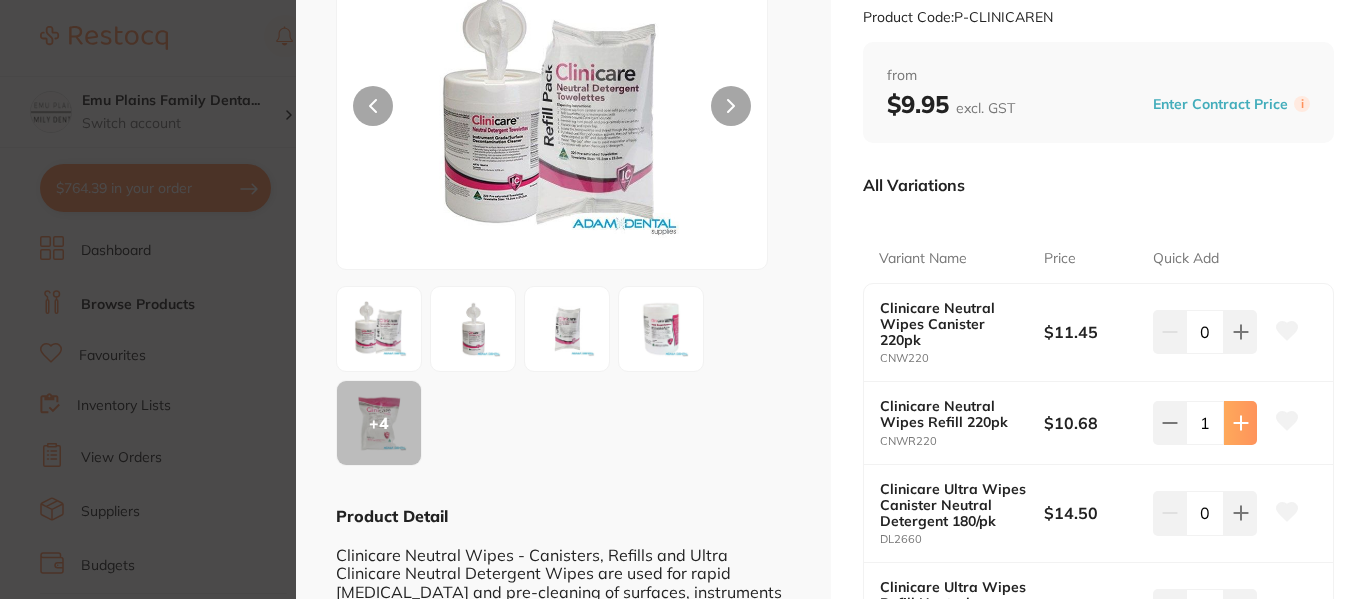 click 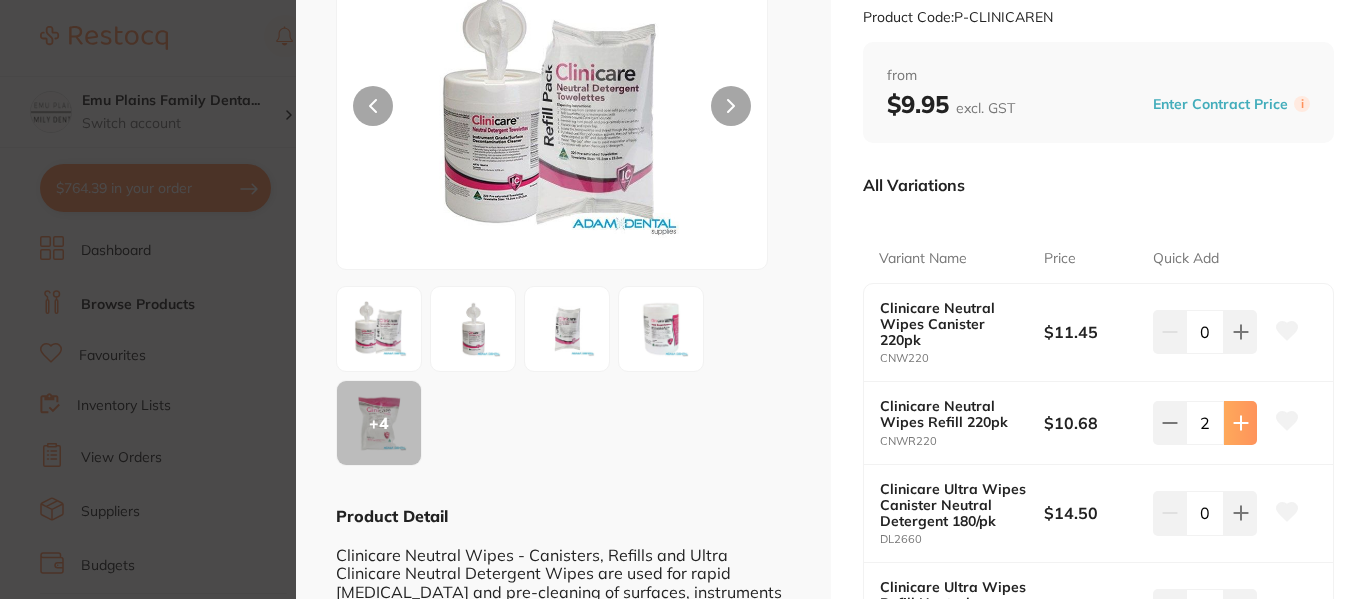 click at bounding box center (1240, 332) 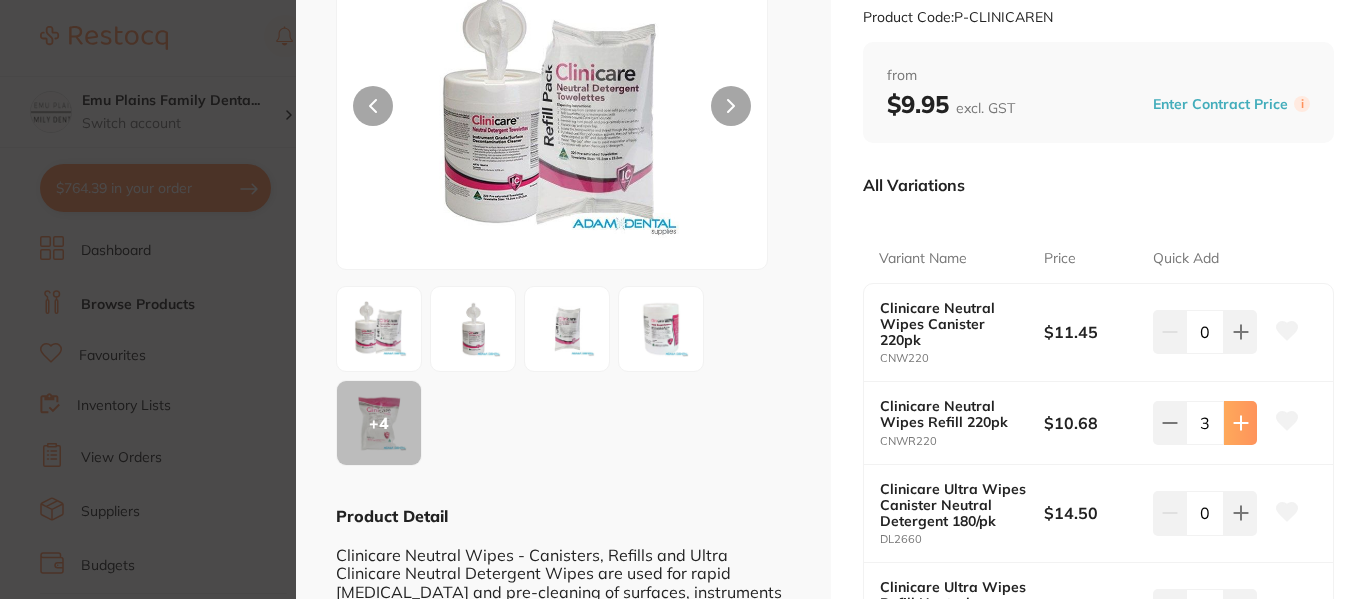 click at bounding box center (1240, 332) 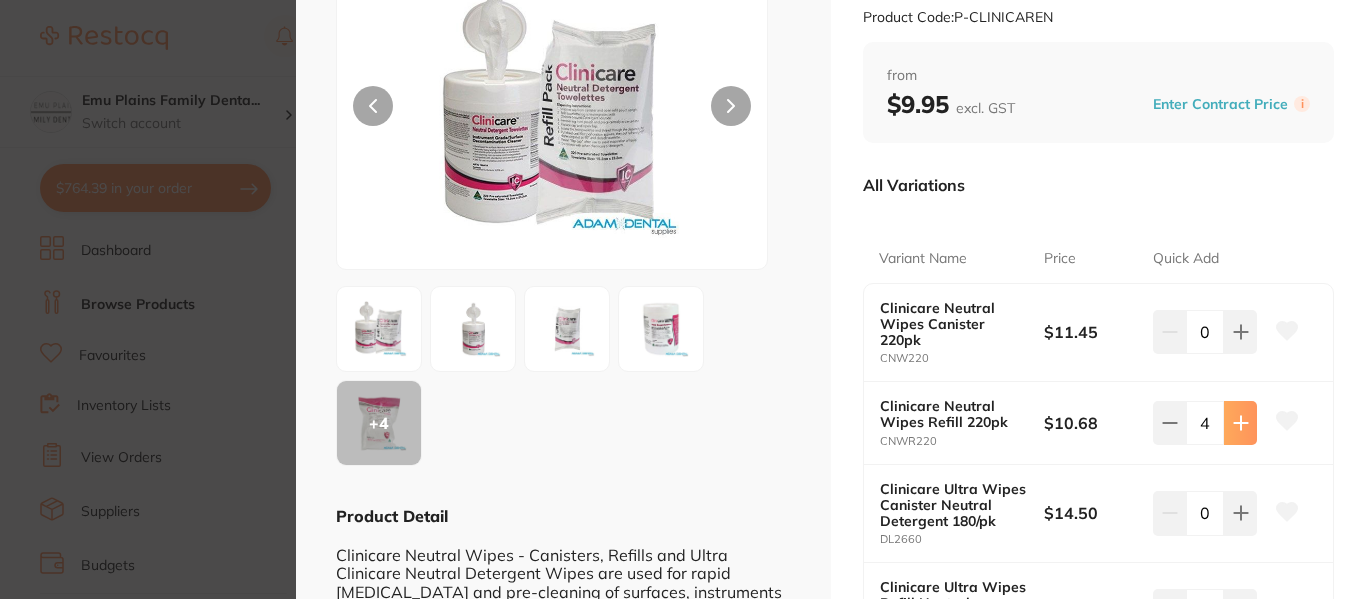 click at bounding box center [1240, 332] 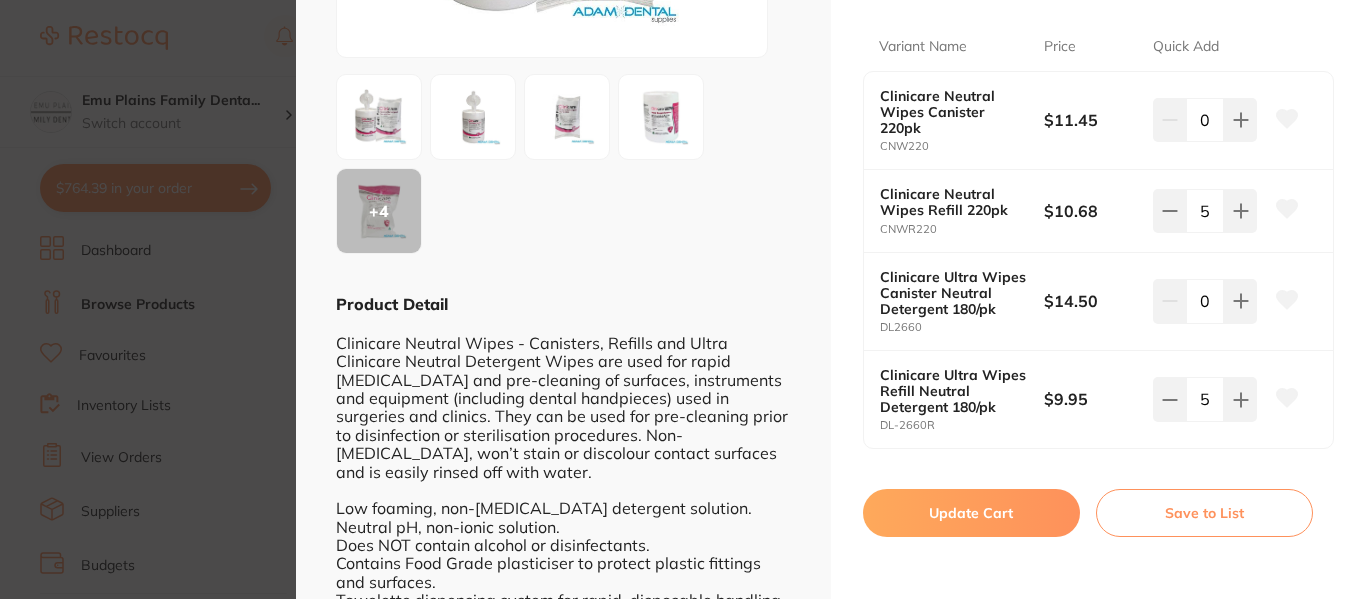 scroll, scrollTop: 385, scrollLeft: 0, axis: vertical 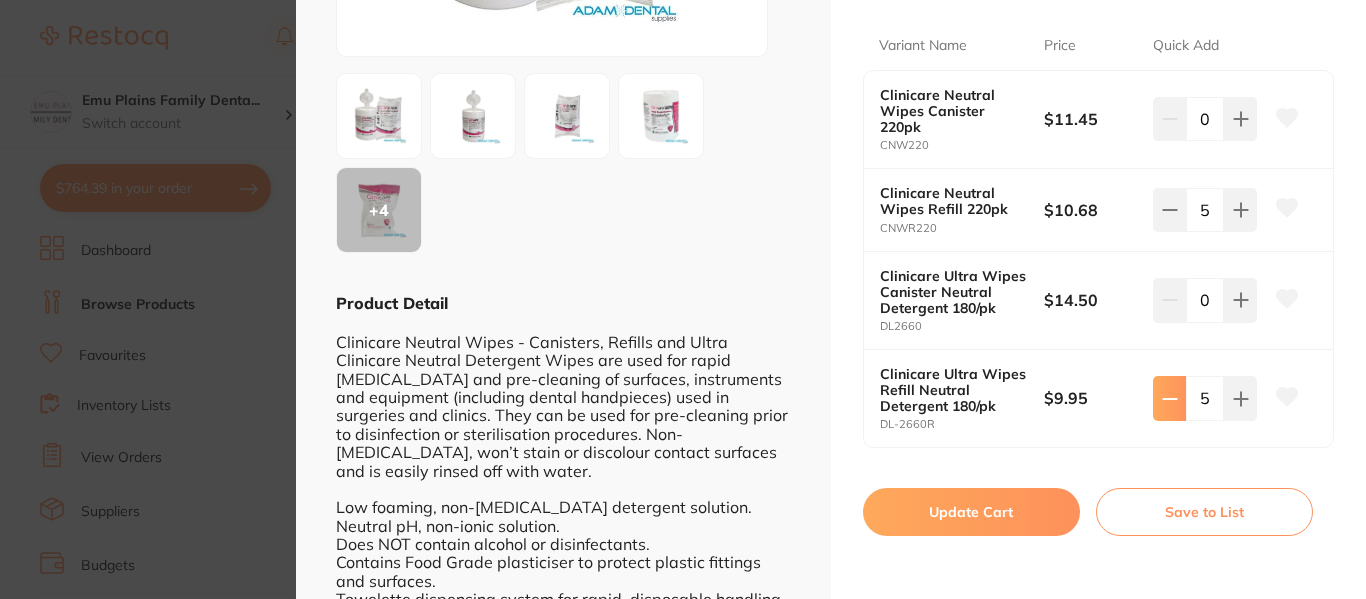 click at bounding box center [1169, 119] 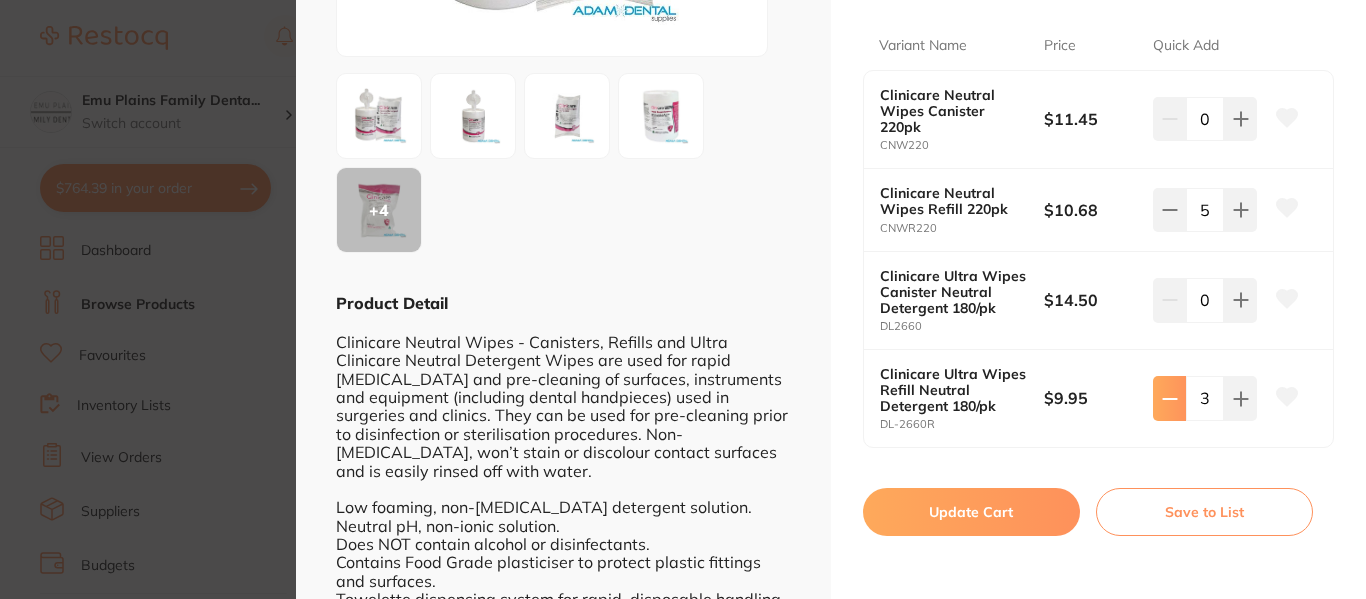 click at bounding box center [1169, 119] 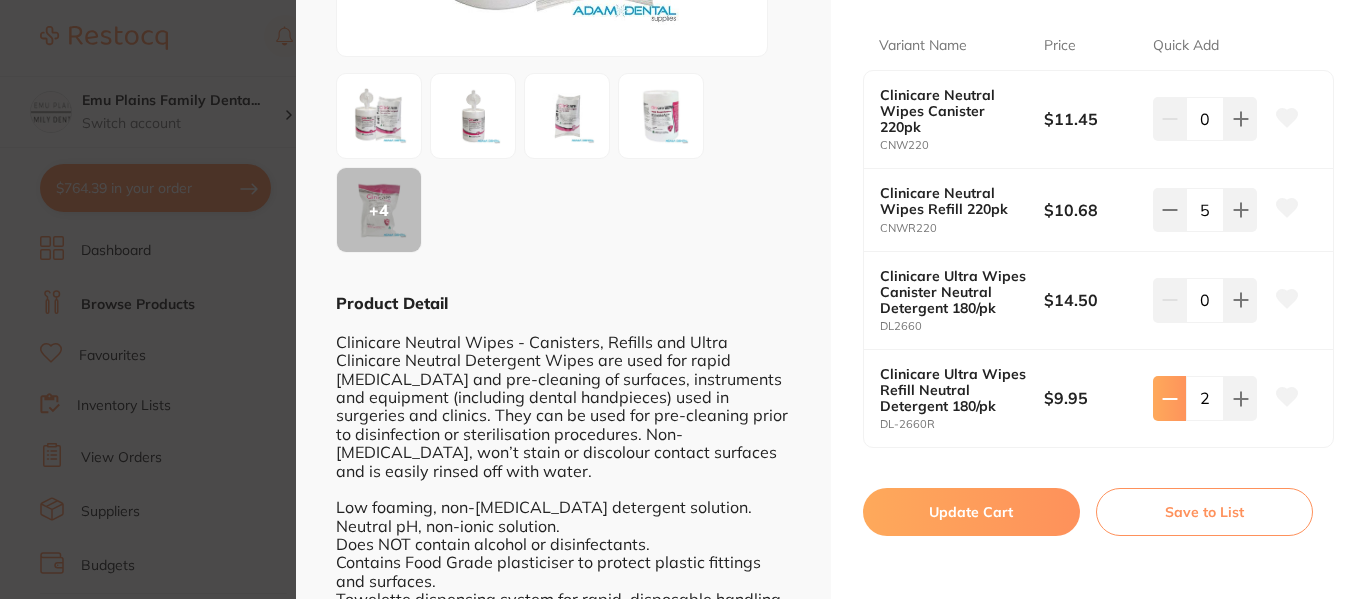 click at bounding box center [1169, 119] 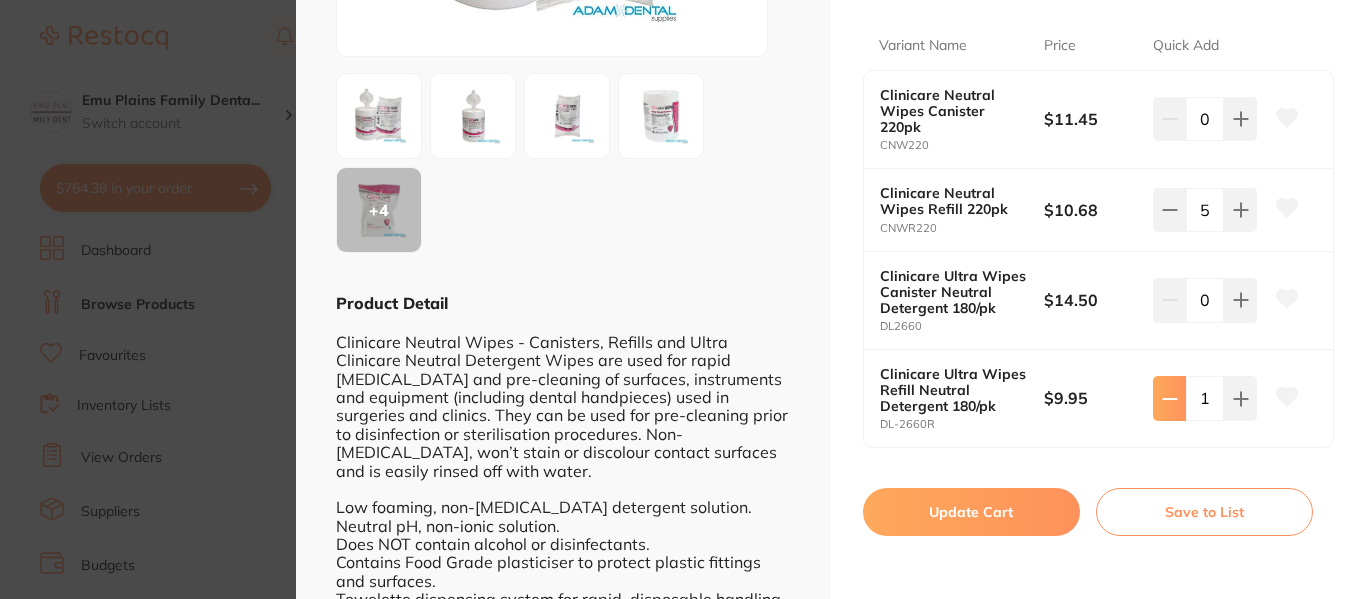 click at bounding box center (1169, 119) 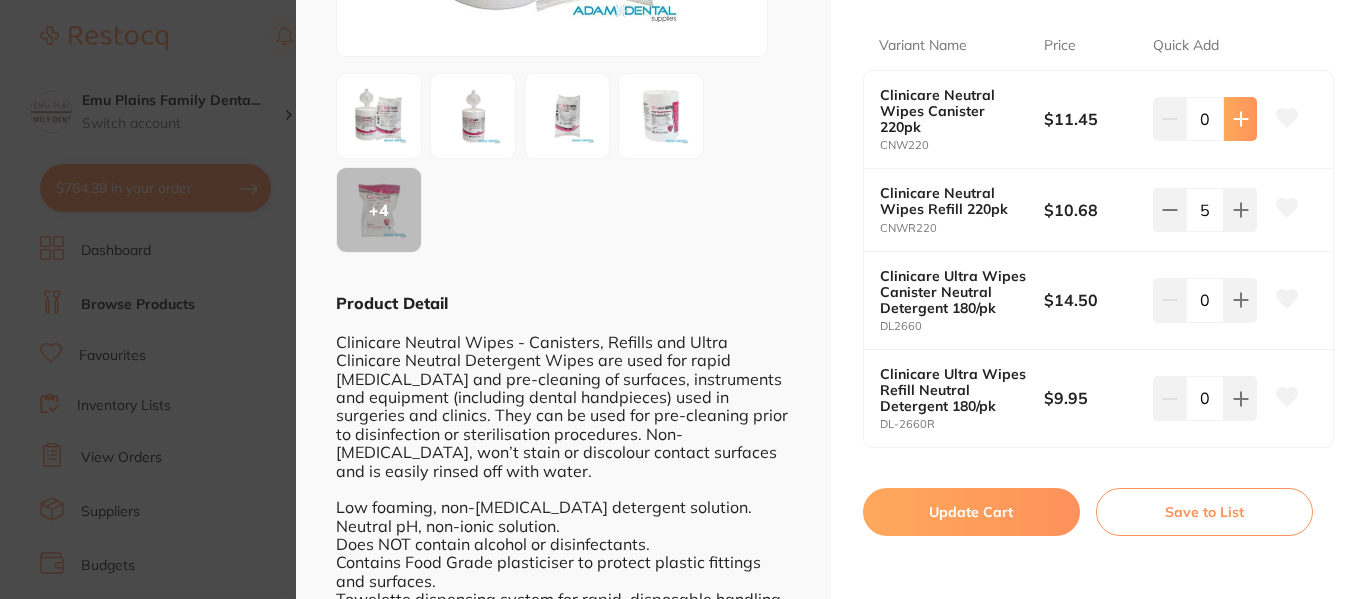click 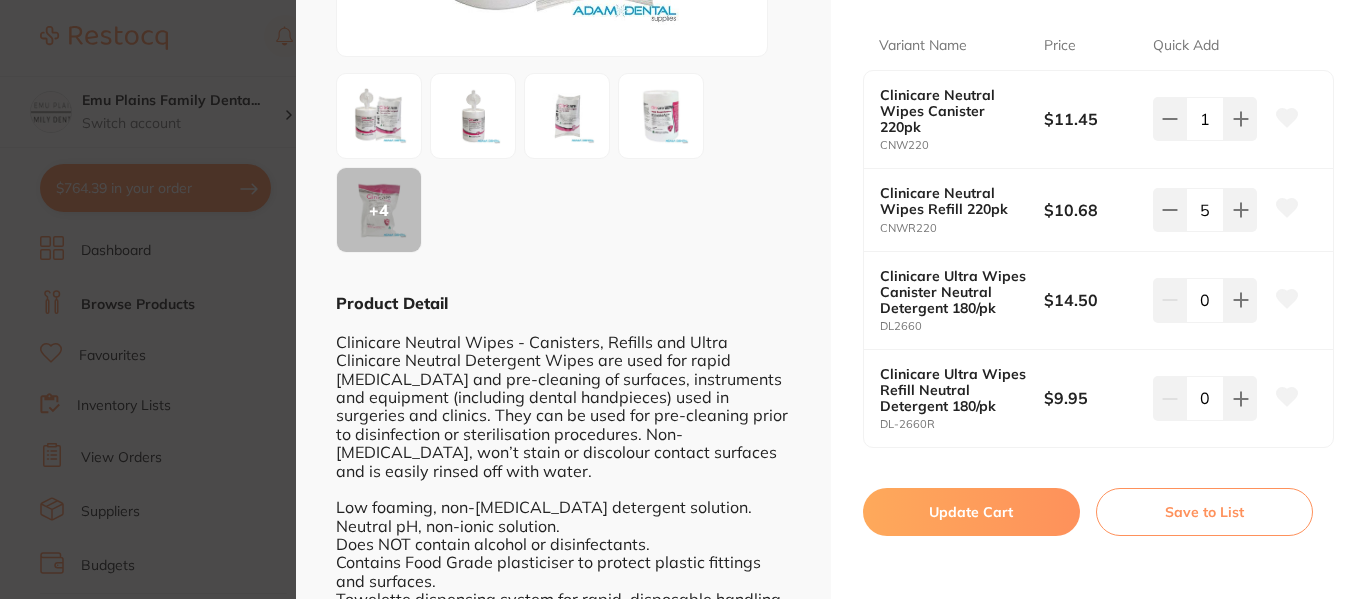 click on "Update Cart" at bounding box center [971, 512] 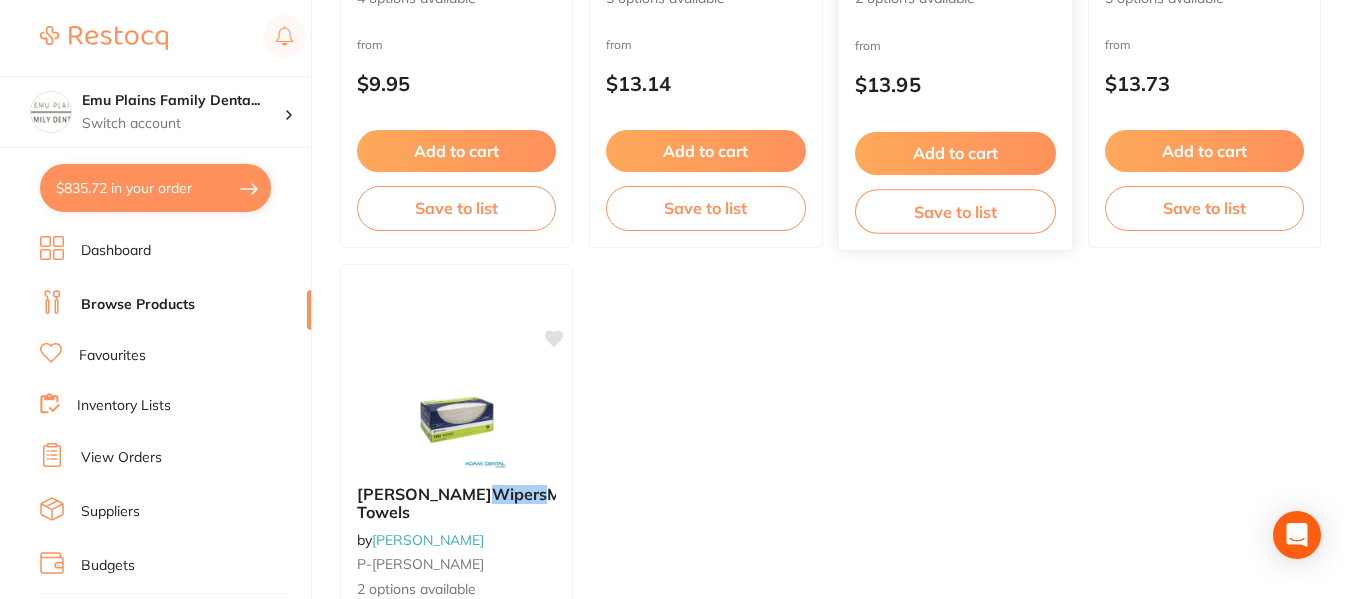 scroll, scrollTop: 610, scrollLeft: 0, axis: vertical 